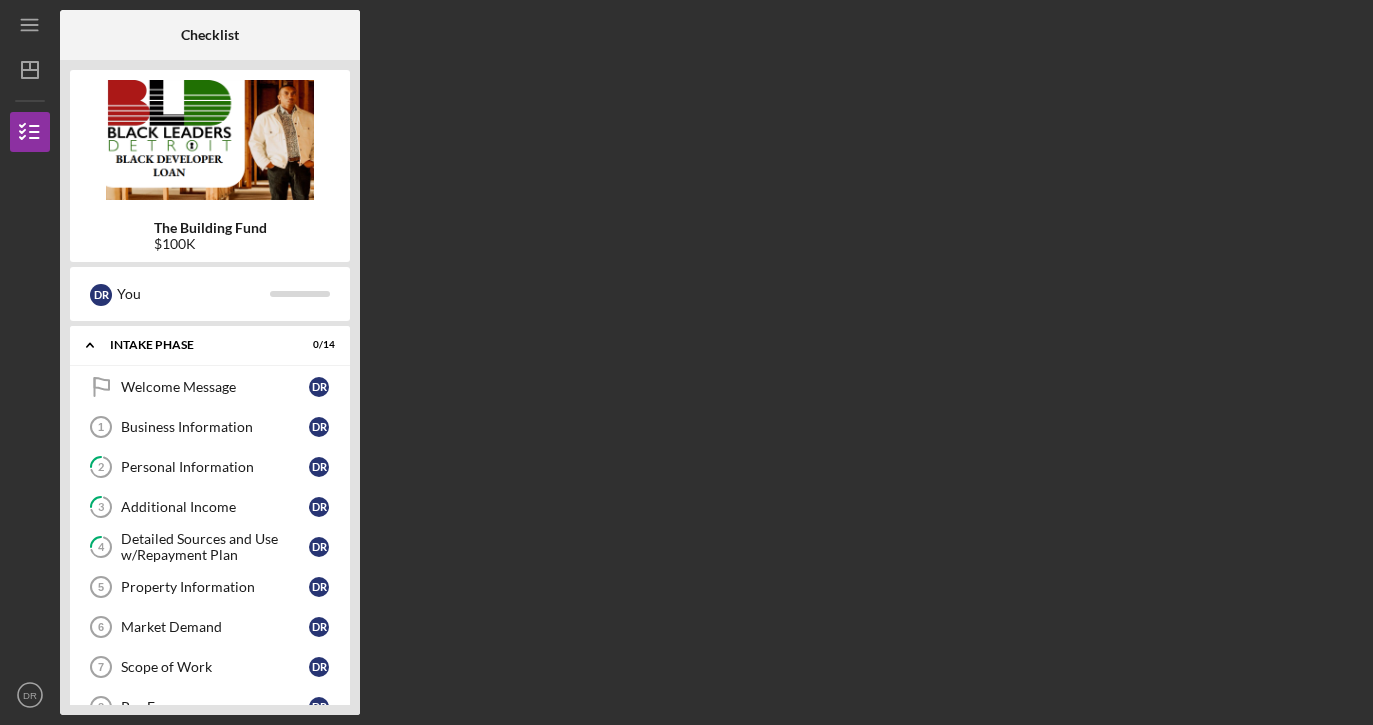 scroll, scrollTop: 0, scrollLeft: 0, axis: both 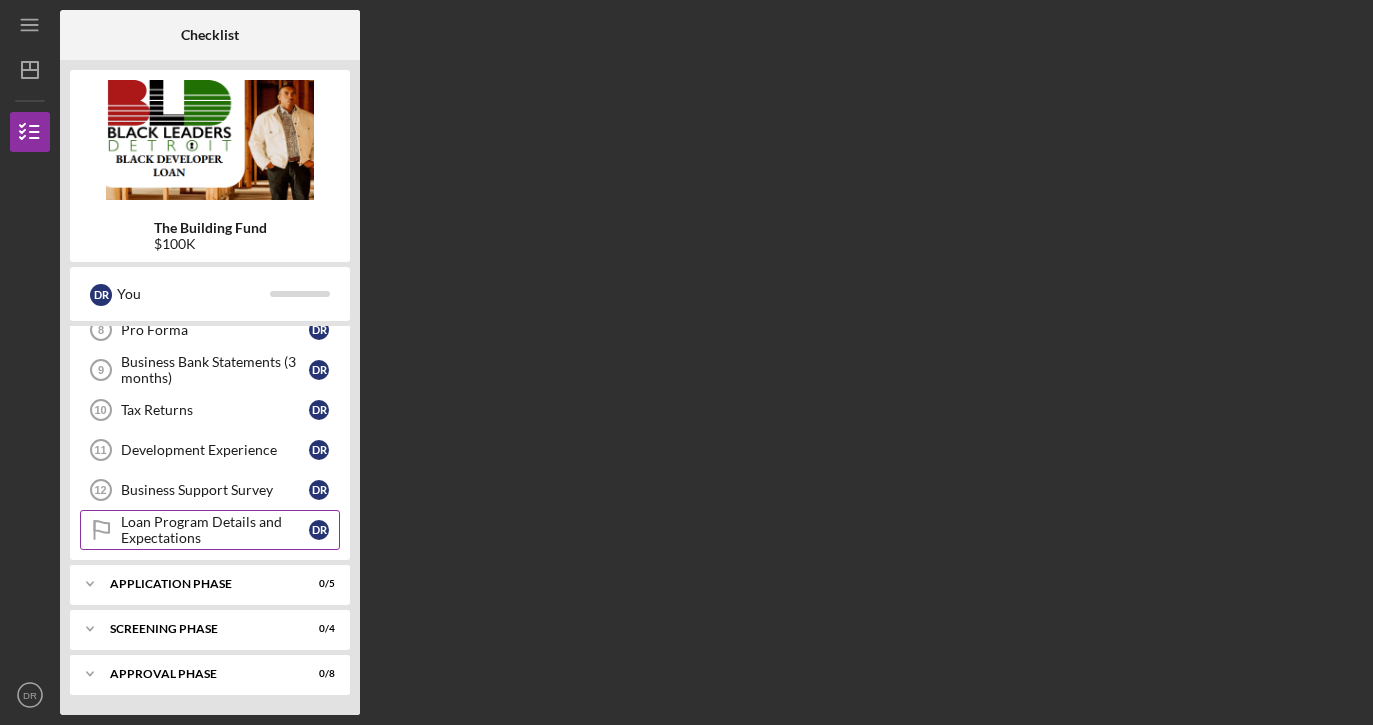 click on "Loan Program Details and Expectations" at bounding box center (215, 530) 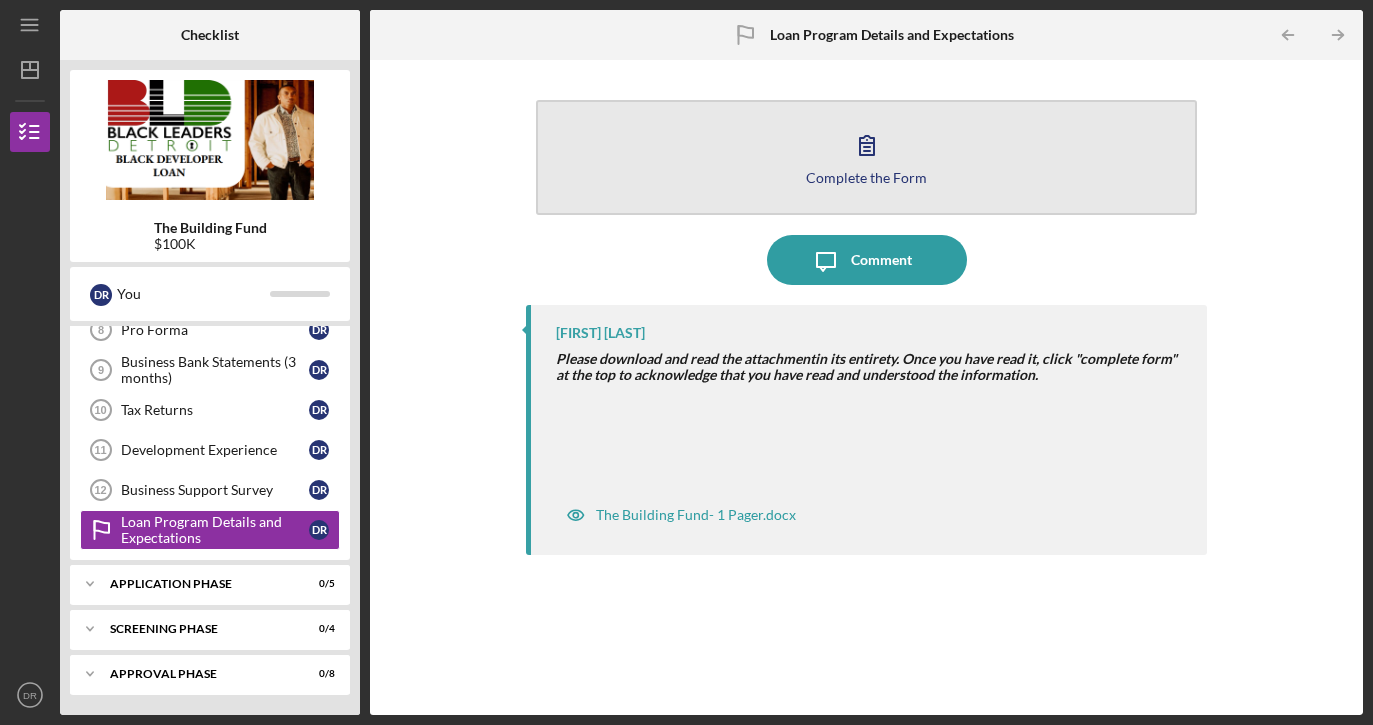 click on "Complete the Form Form" at bounding box center [866, 157] 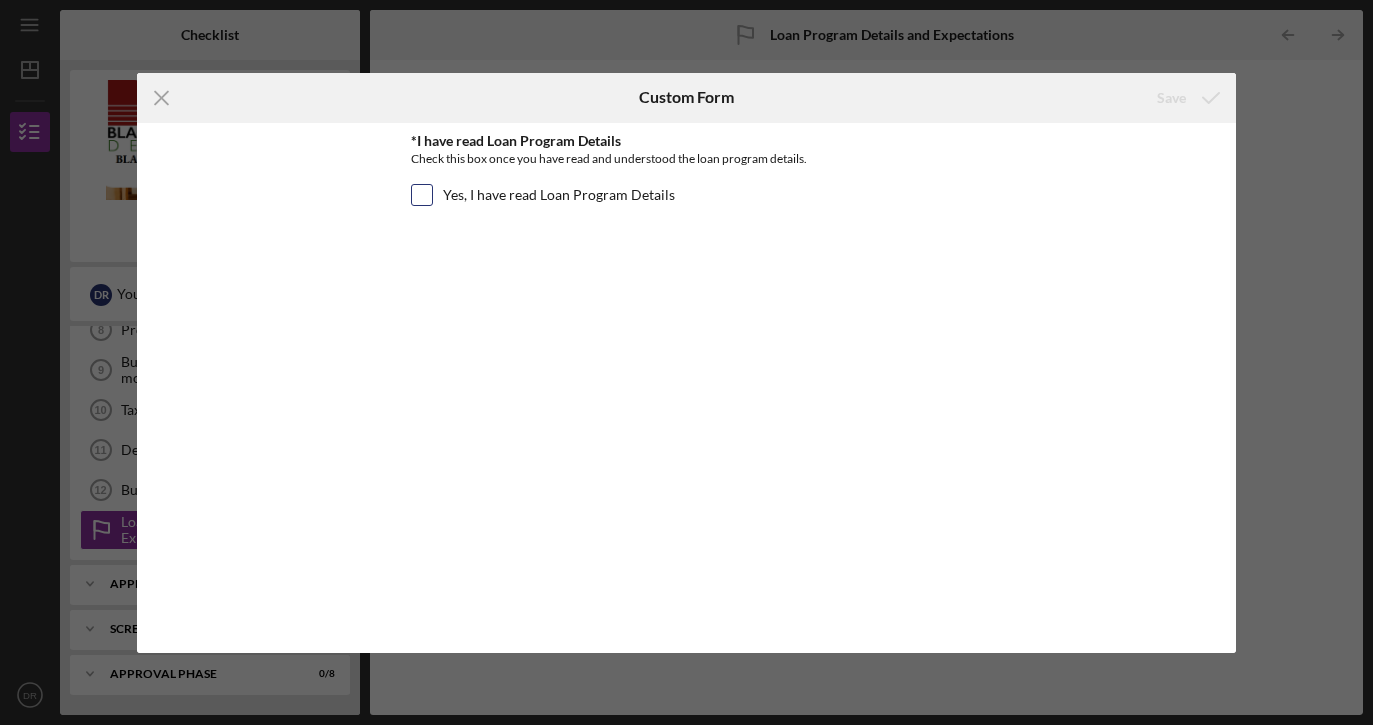 click on "Yes, I have read Loan Program Details" at bounding box center [422, 195] 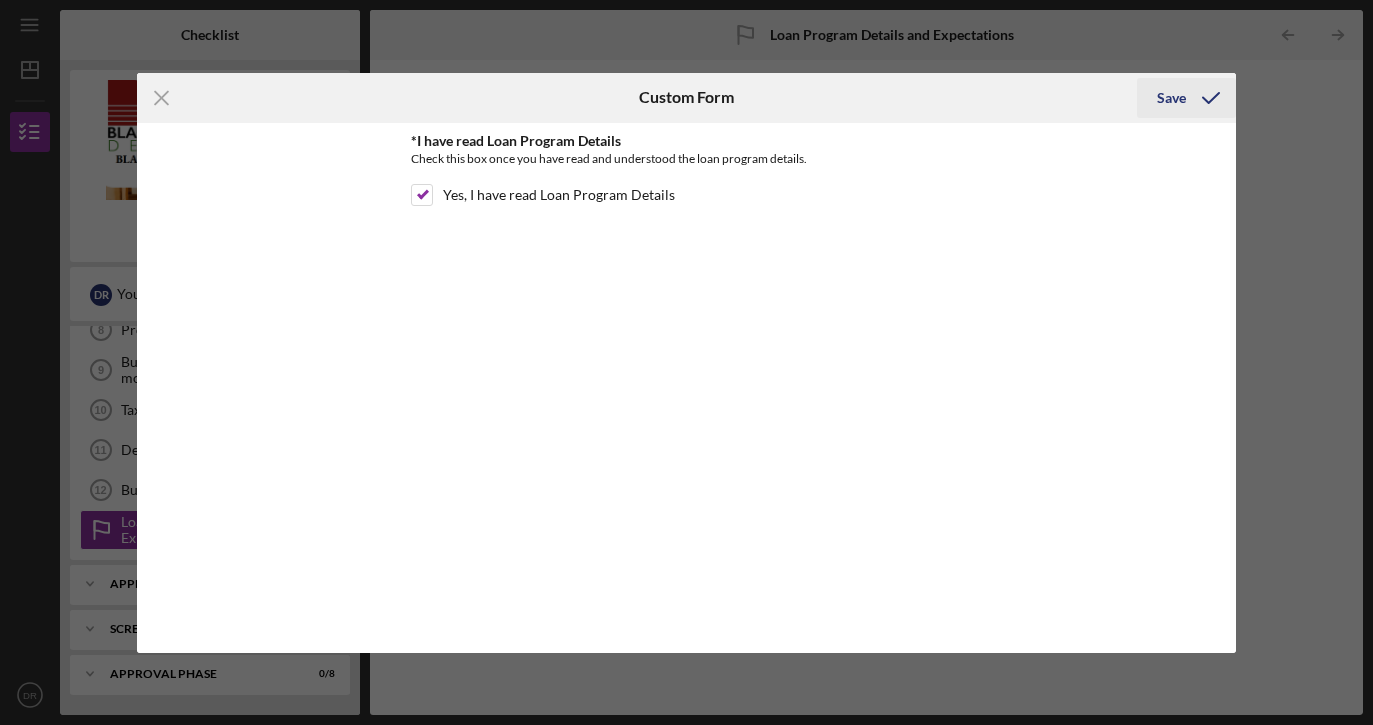 click 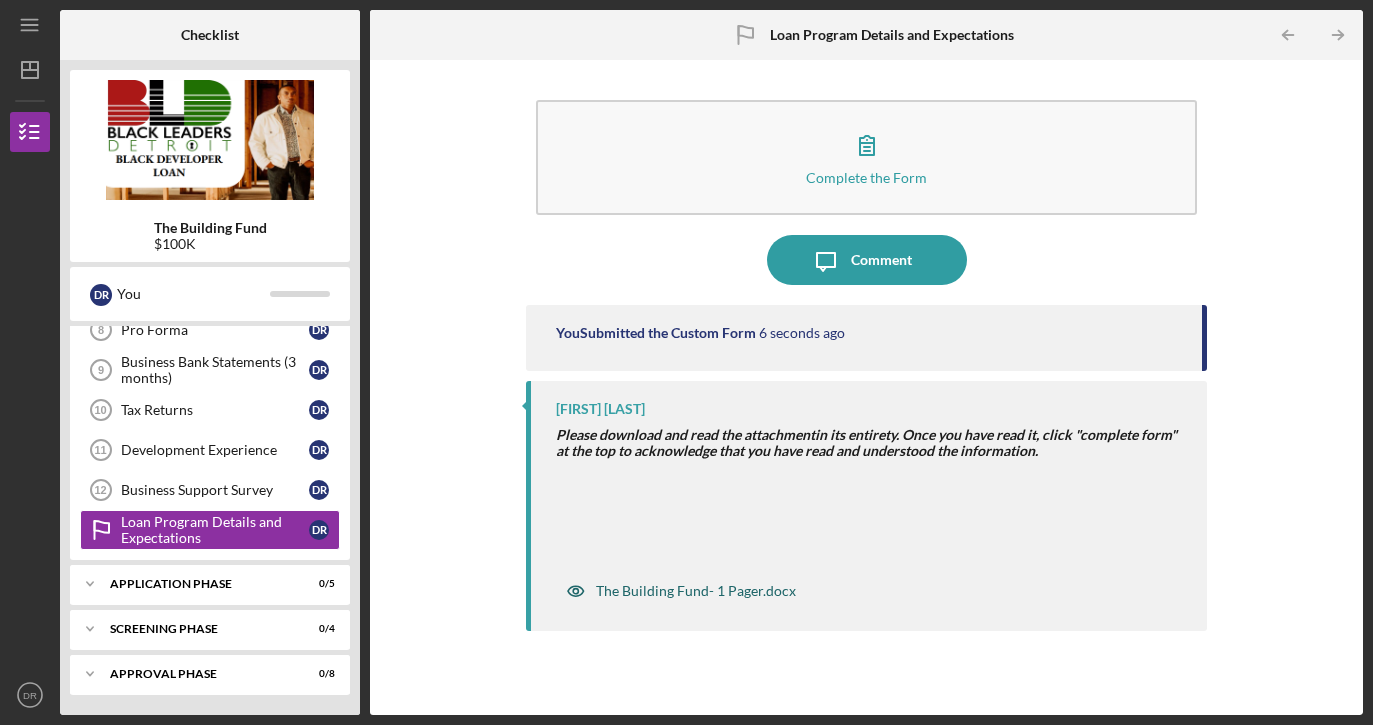 click on "The Building Fund- 1 Pager.docx" at bounding box center (696, 591) 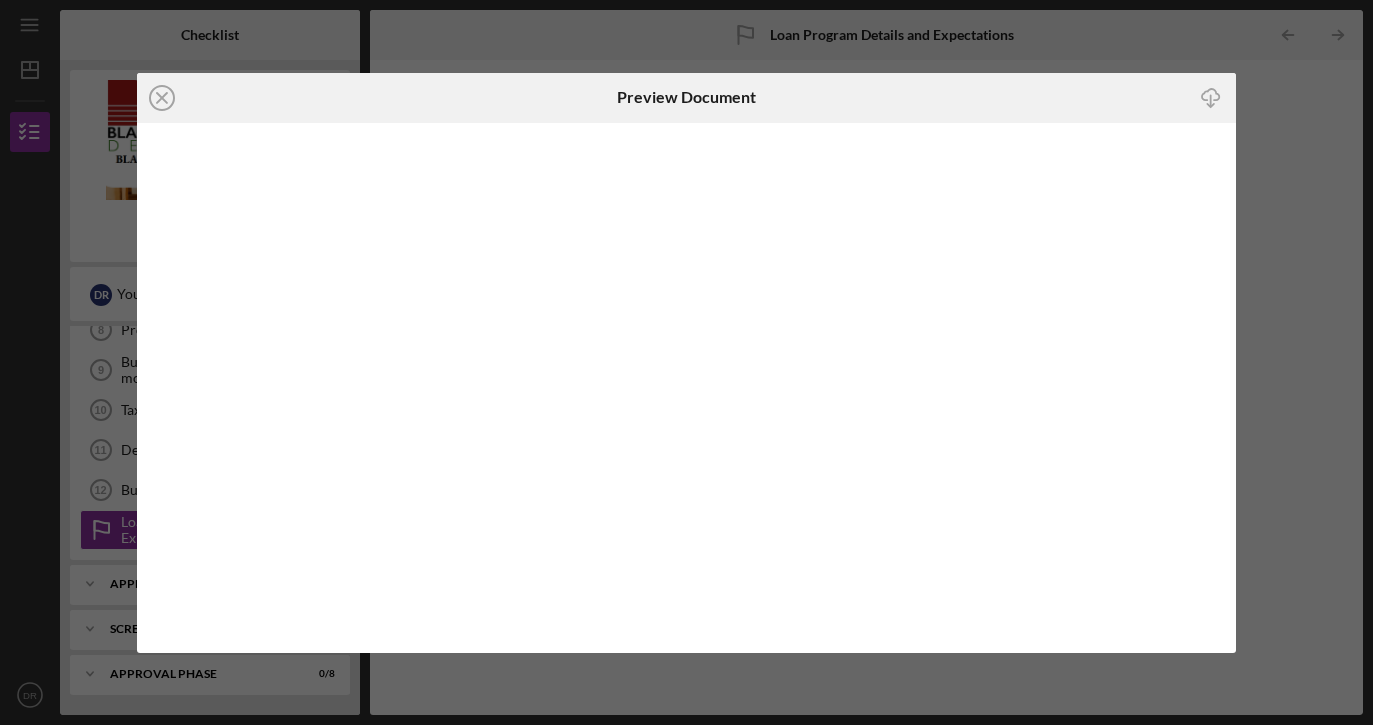 click on "Icon/Close Preview Document Icon/Download" at bounding box center [686, 362] 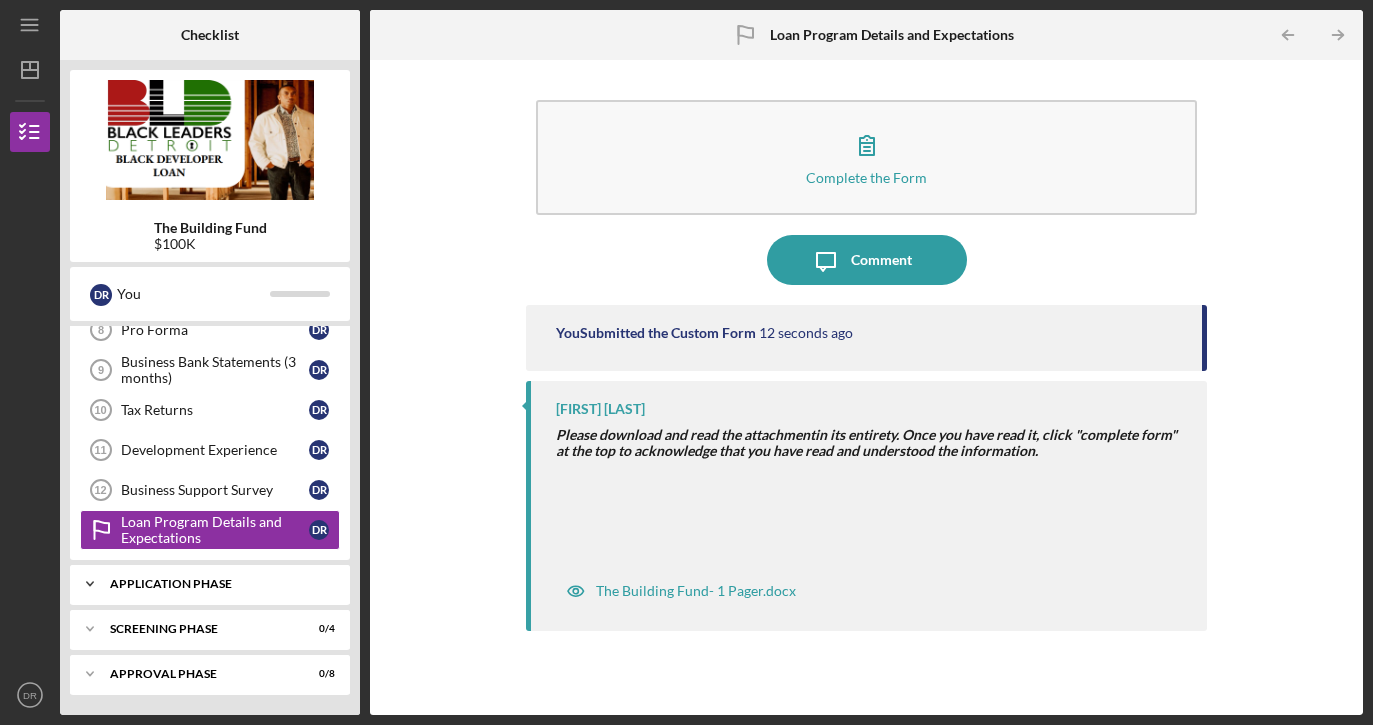 click on "Icon/Expander Application Phase 0 / 5" at bounding box center (210, 584) 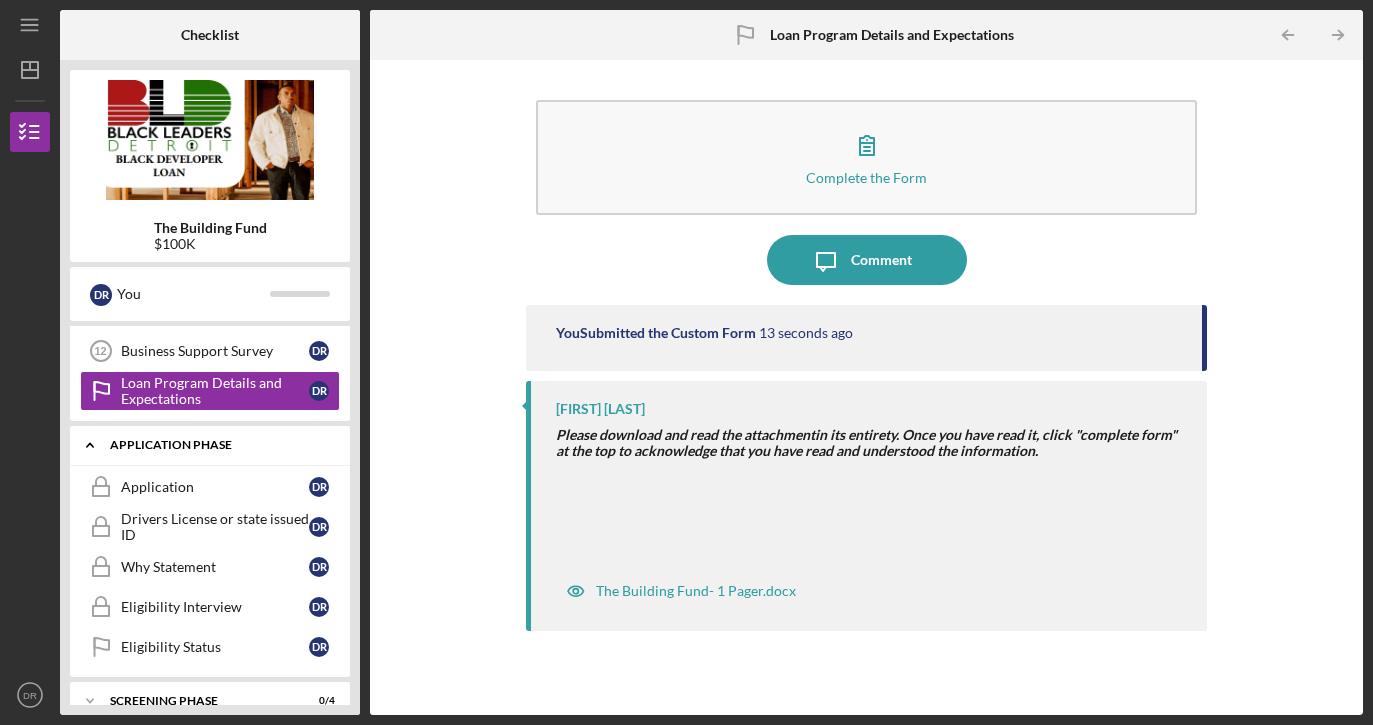 scroll, scrollTop: 544, scrollLeft: 0, axis: vertical 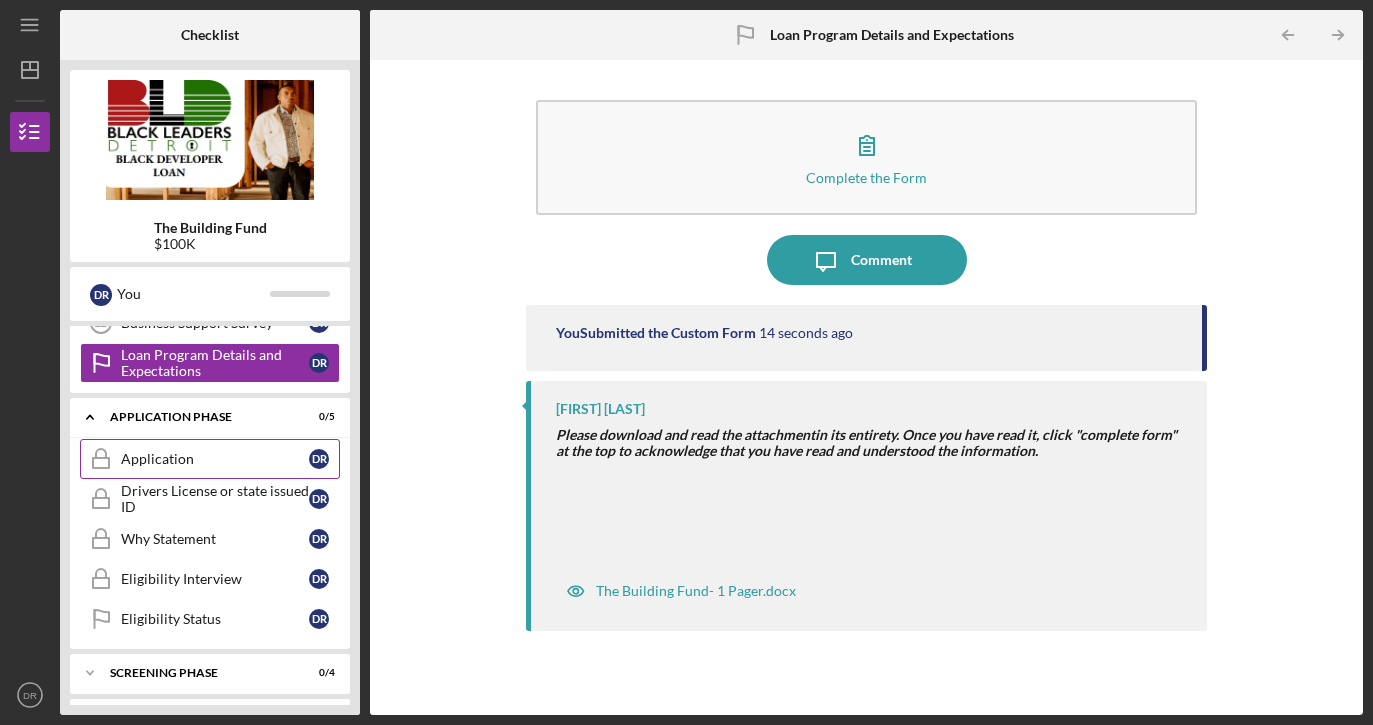 click on "Application" at bounding box center (215, 459) 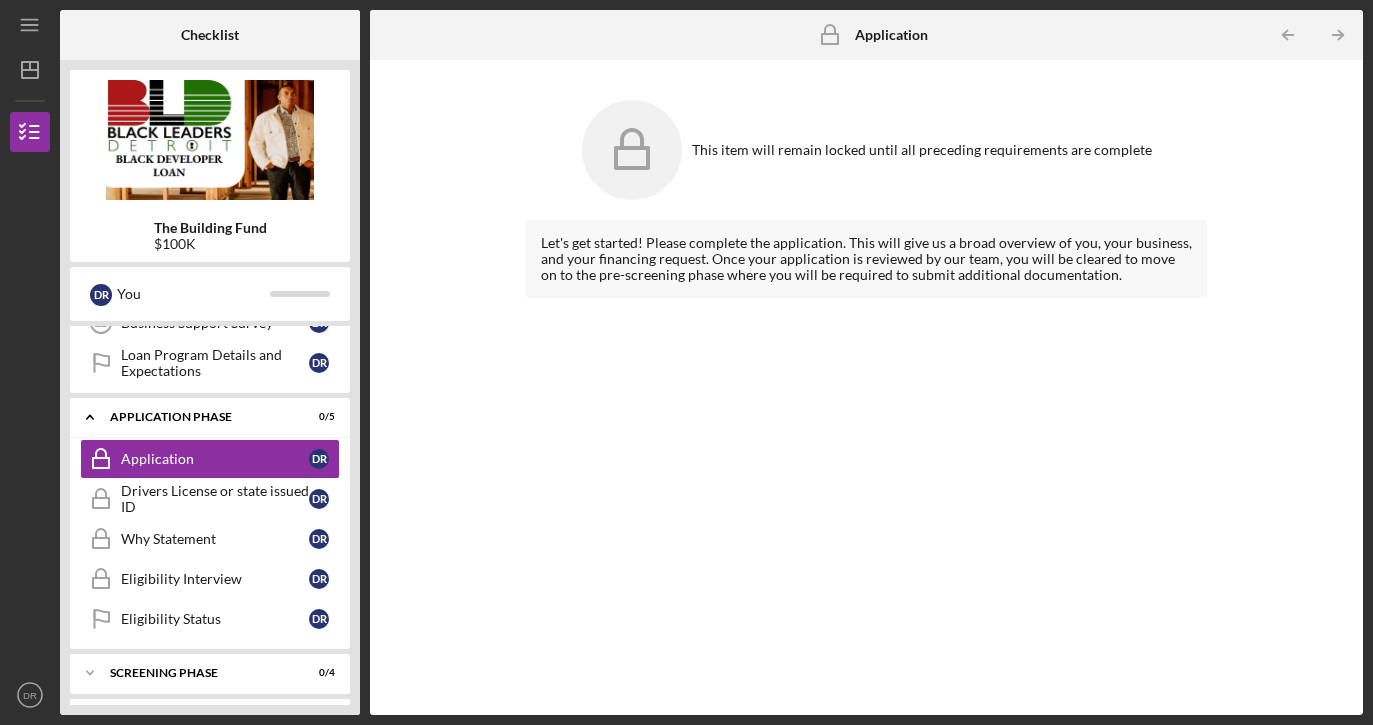 click on "Let's get started! Please complete the application. This will give us a broad overview of you, your business, and your financing request. Once your application is reviewed by our team, you will be cleared to move on to the pre-screening phase where you will be required to submit additional documentation." at bounding box center (866, 259) 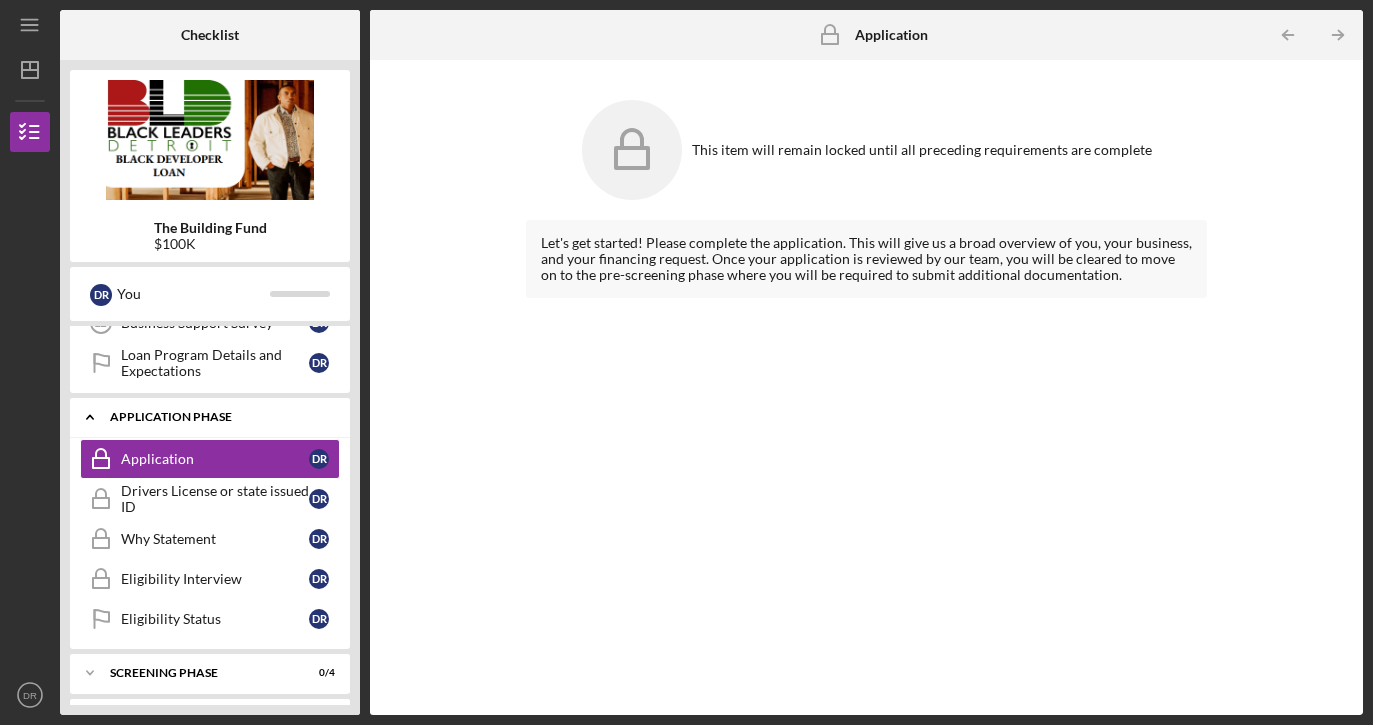 click on "Icon/Expander" 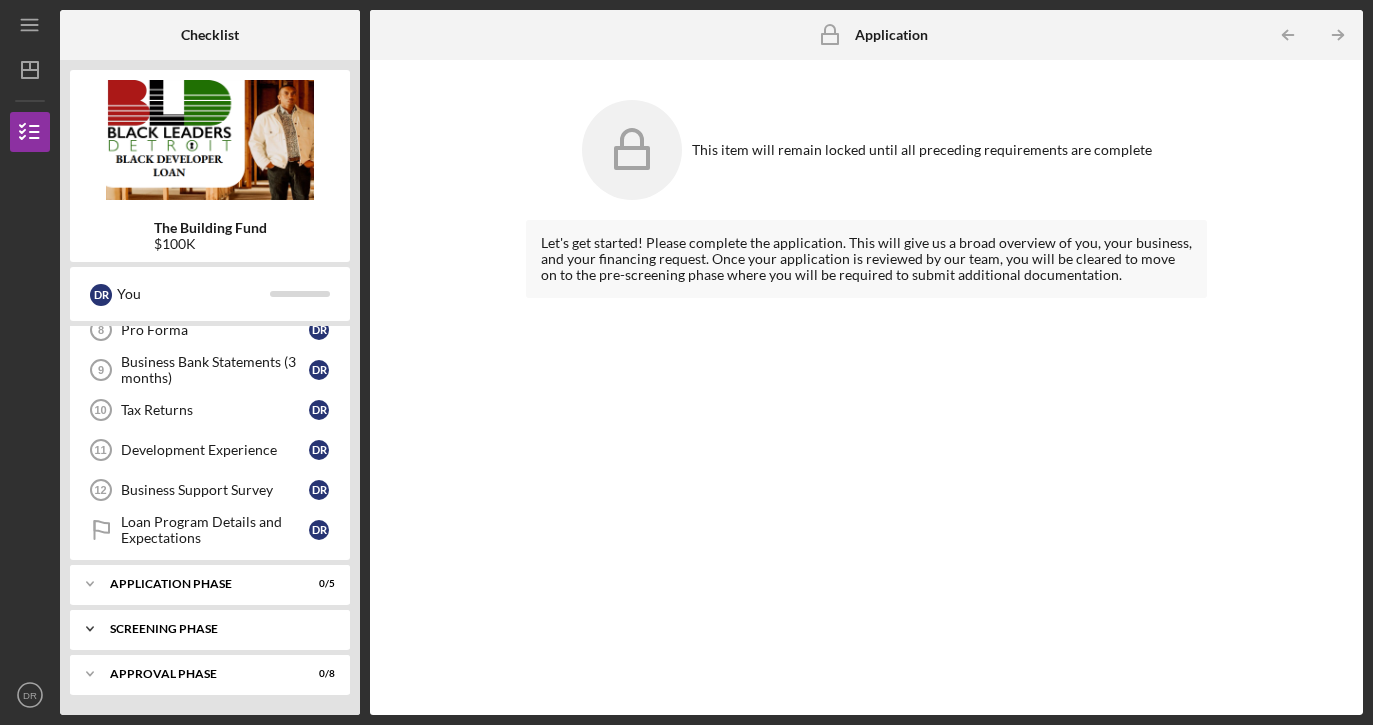 click on "Icon/Expander Screening Phase 0 / 4" at bounding box center (210, 629) 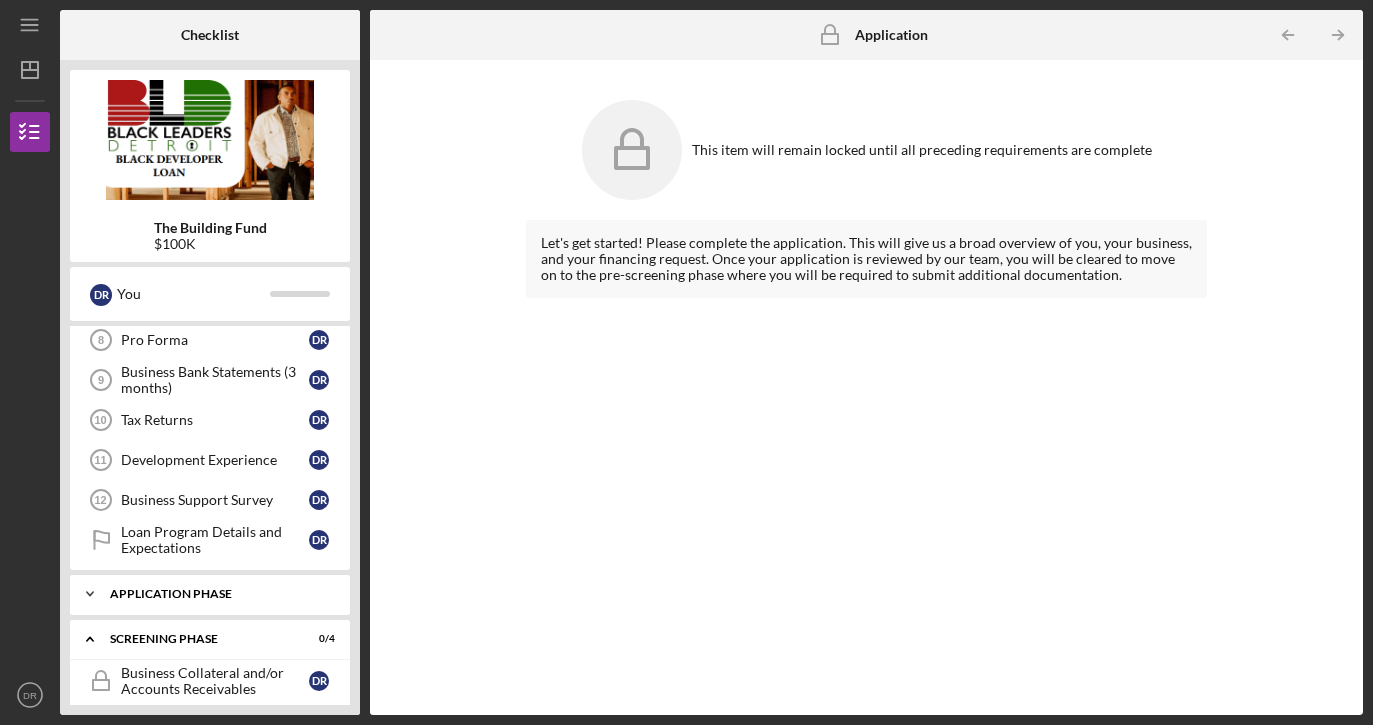 click on "Icon/Expander Application Phase 0 / 5" at bounding box center (210, 594) 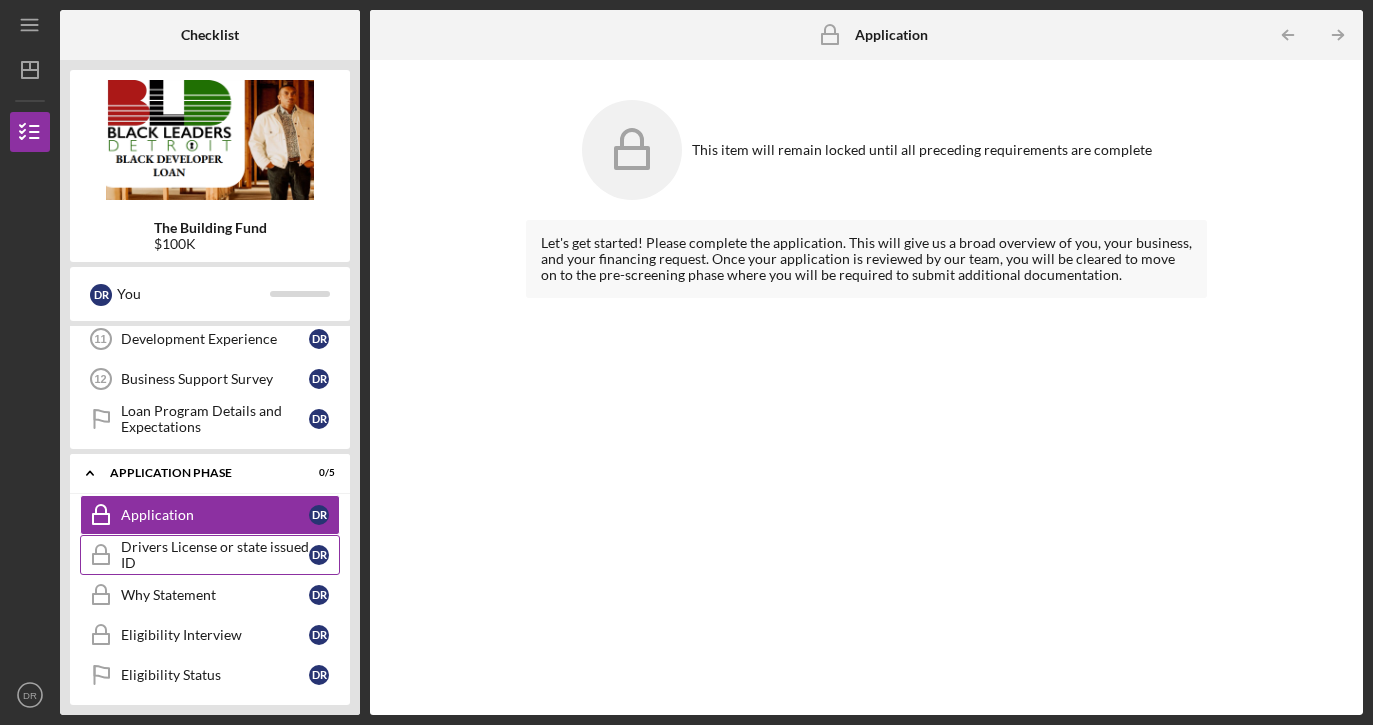 click on "Drivers License or state issued ID" at bounding box center [215, 555] 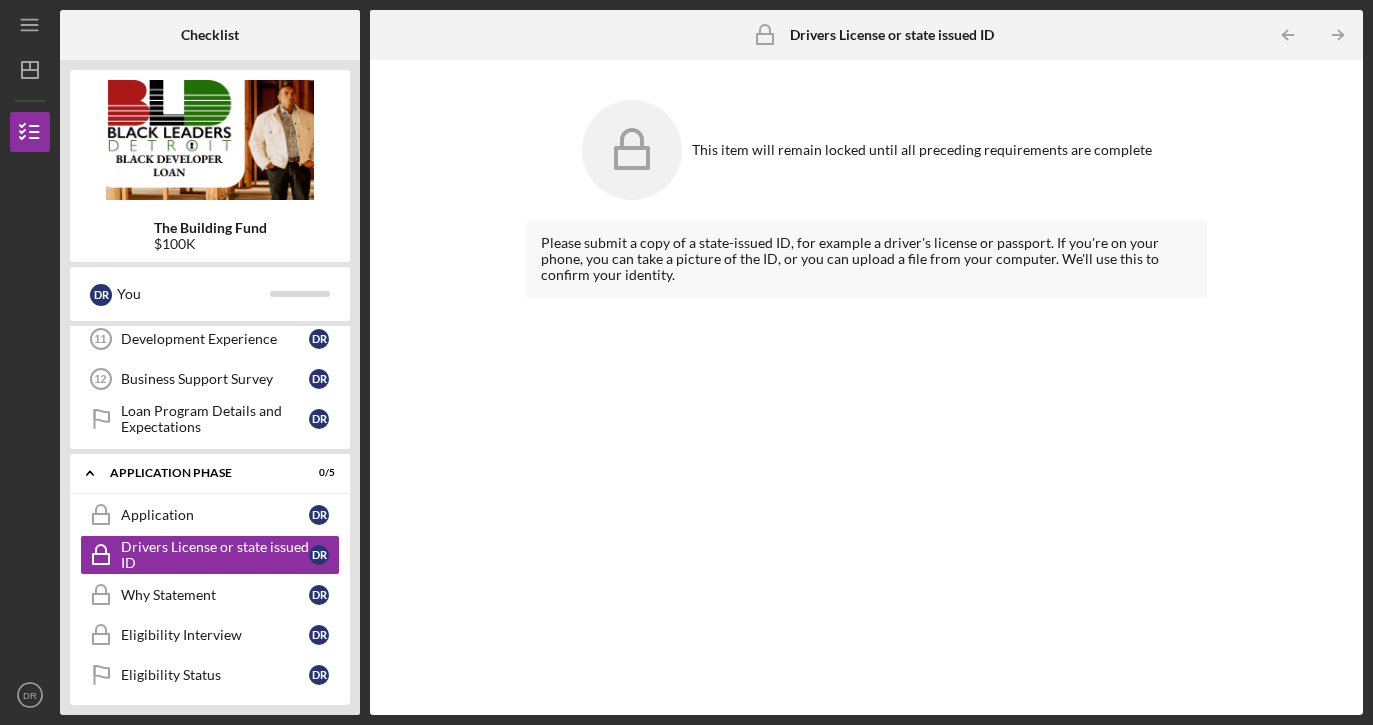 click on "Please submit a copy of a state-issued ID, for example a driver's license or passport. If you're on your phone, you can take a picture of the ID, or you can upload a file from your computer. We'll use this to confirm your identity." at bounding box center [866, 259] 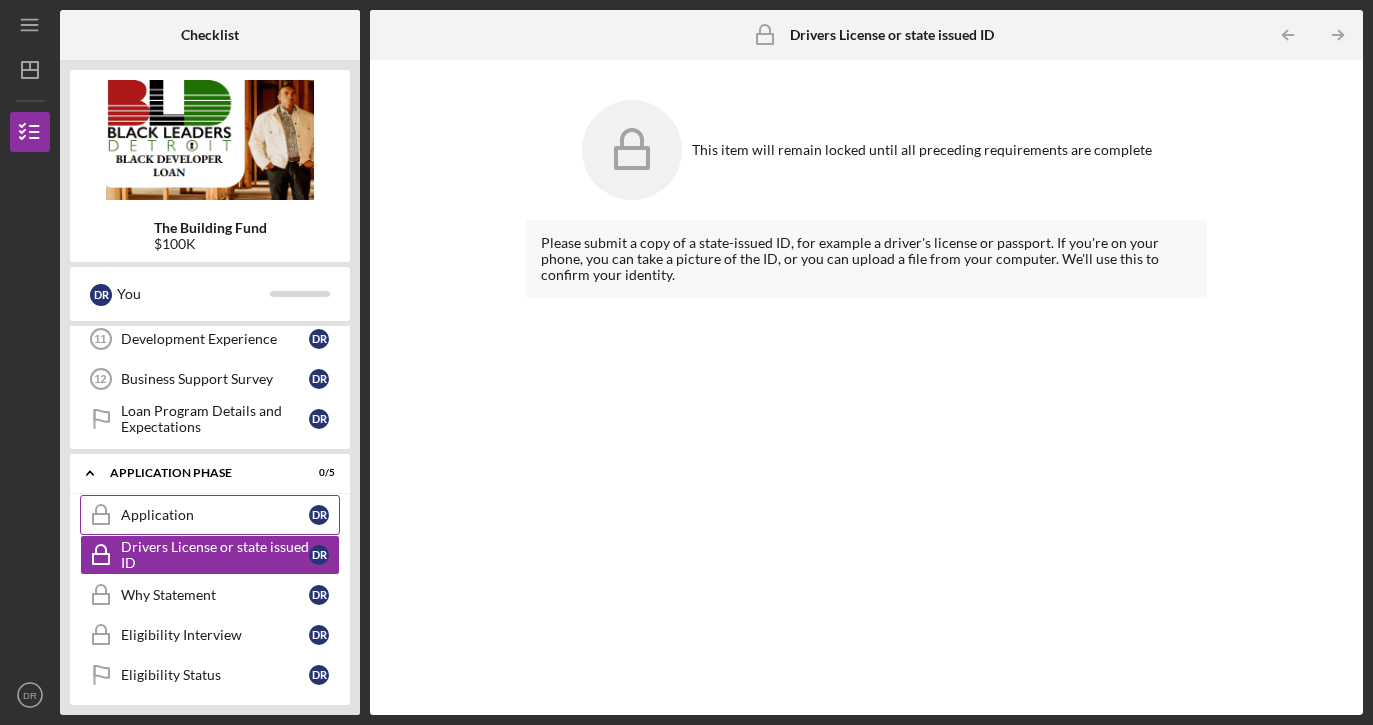 click on "Application" at bounding box center [215, 515] 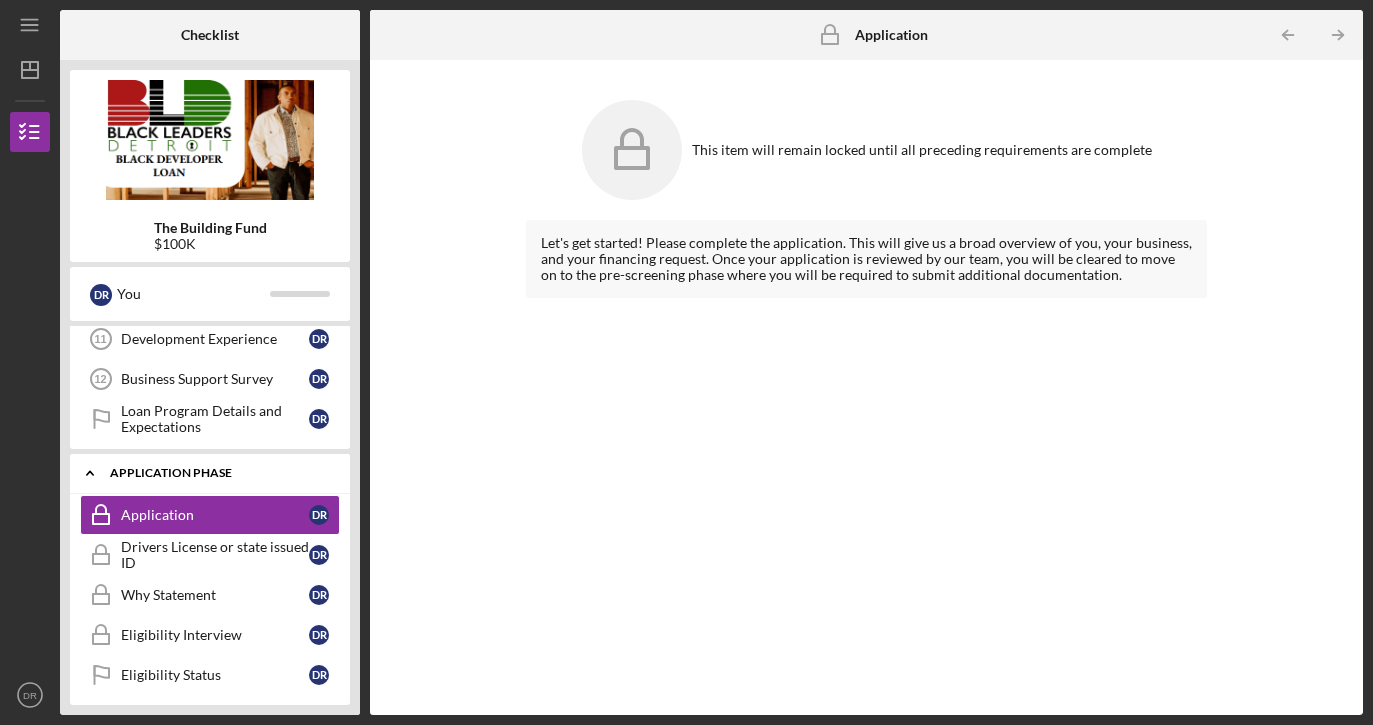 click on "Icon/Expander Application Phase 0 / 5" at bounding box center [210, 473] 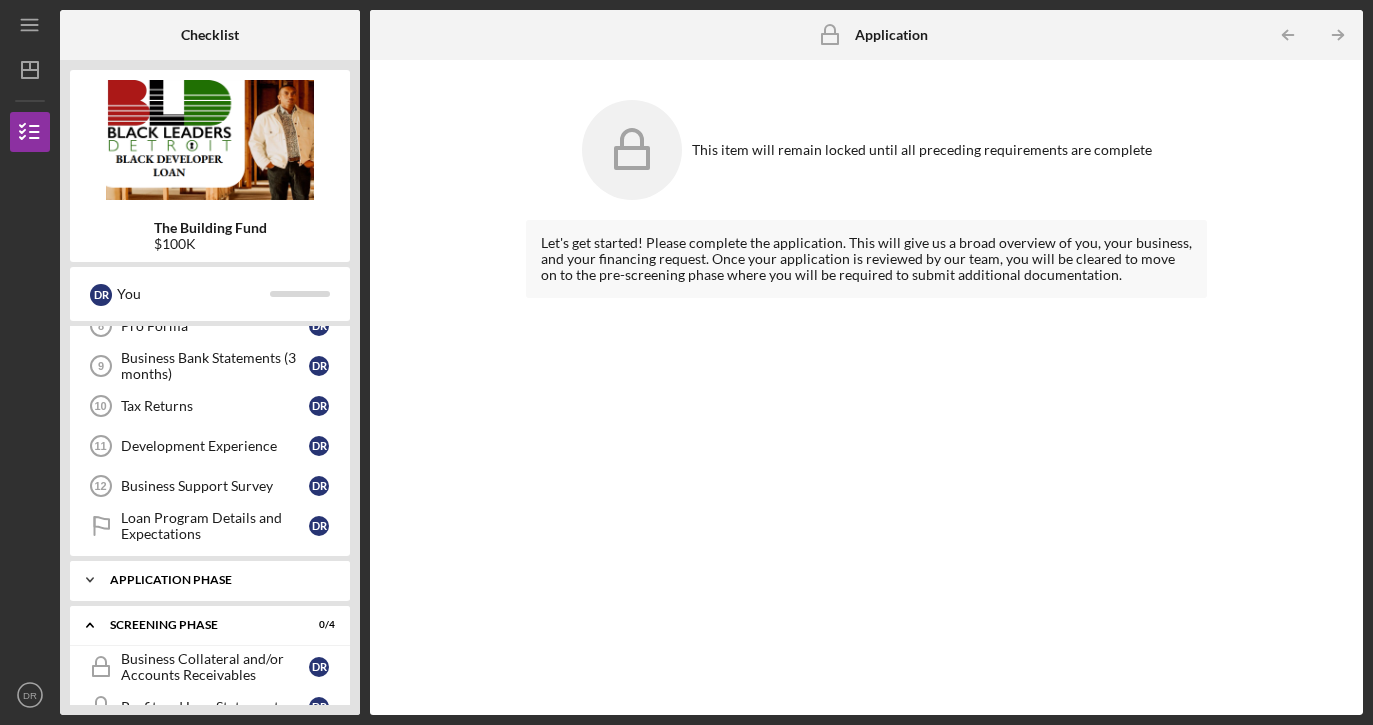 scroll, scrollTop: 356, scrollLeft: 0, axis: vertical 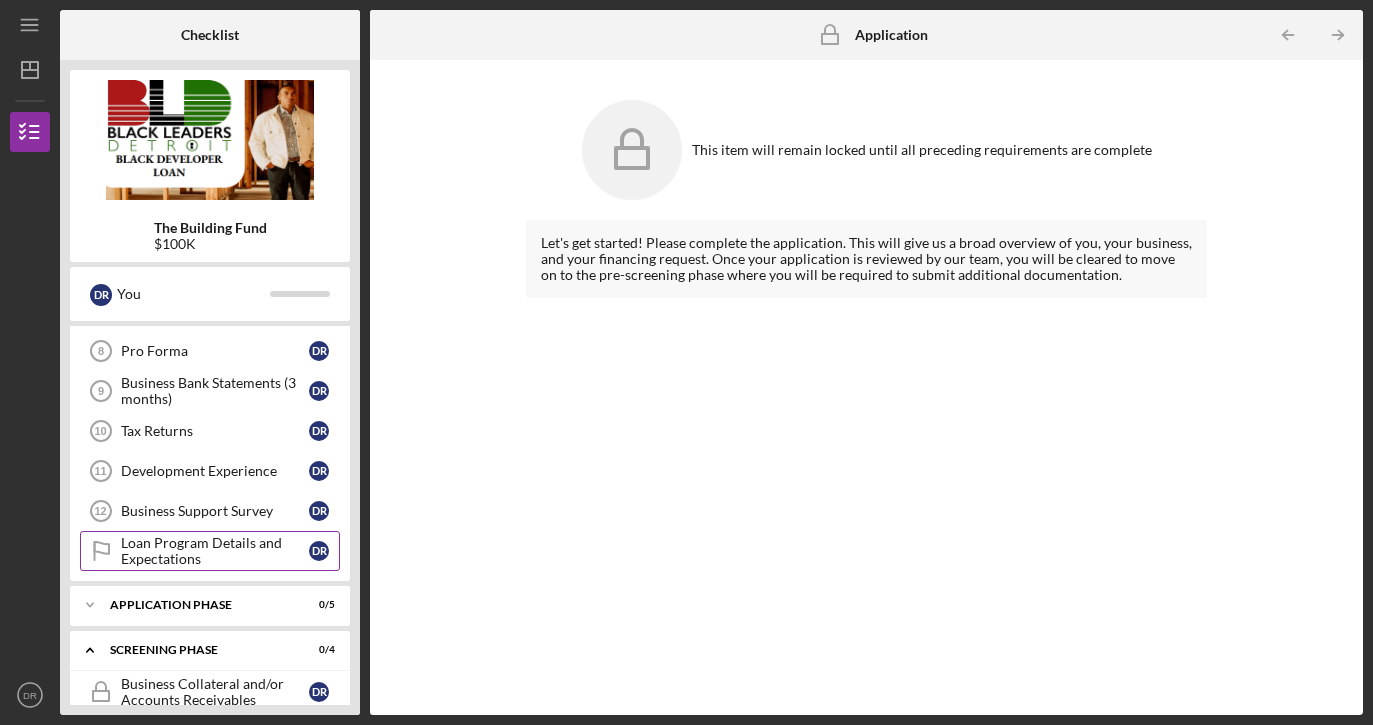 click on "Loan Program Details and Expectations" at bounding box center [215, 551] 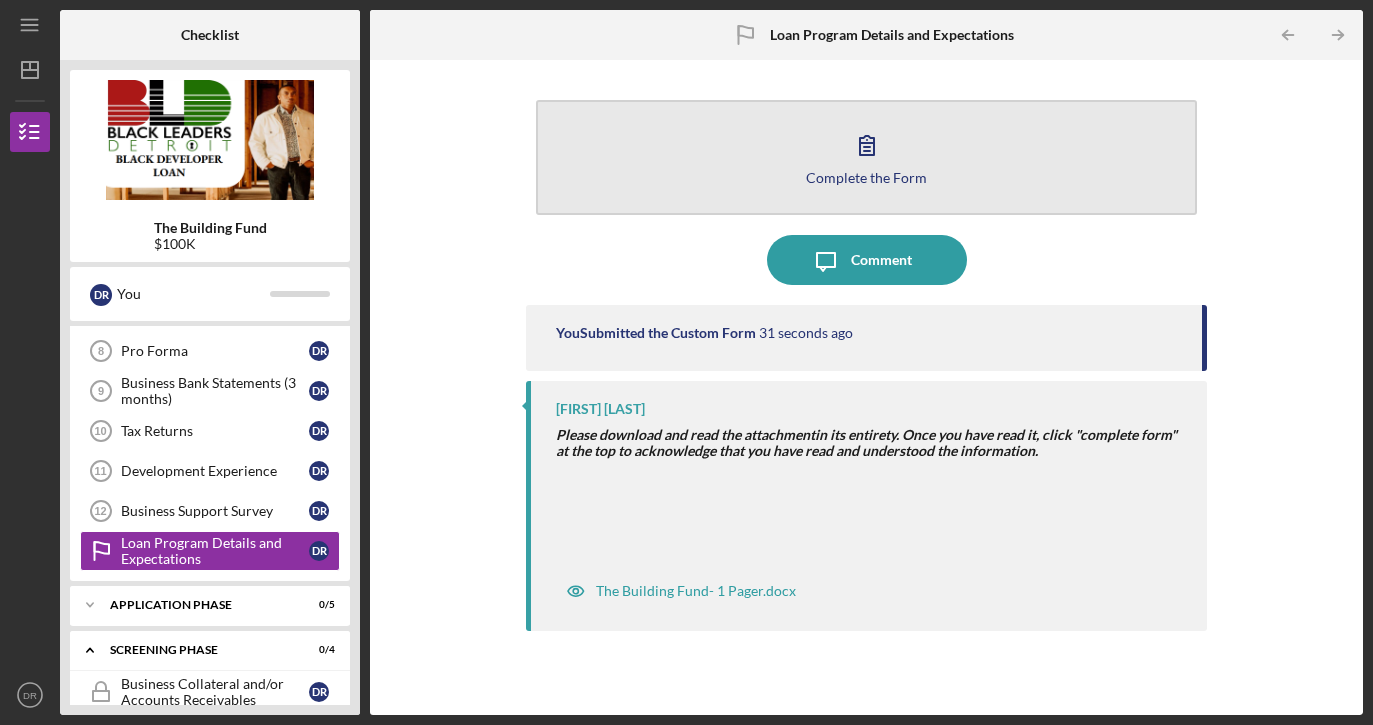 click on "Complete the Form Form" at bounding box center (866, 157) 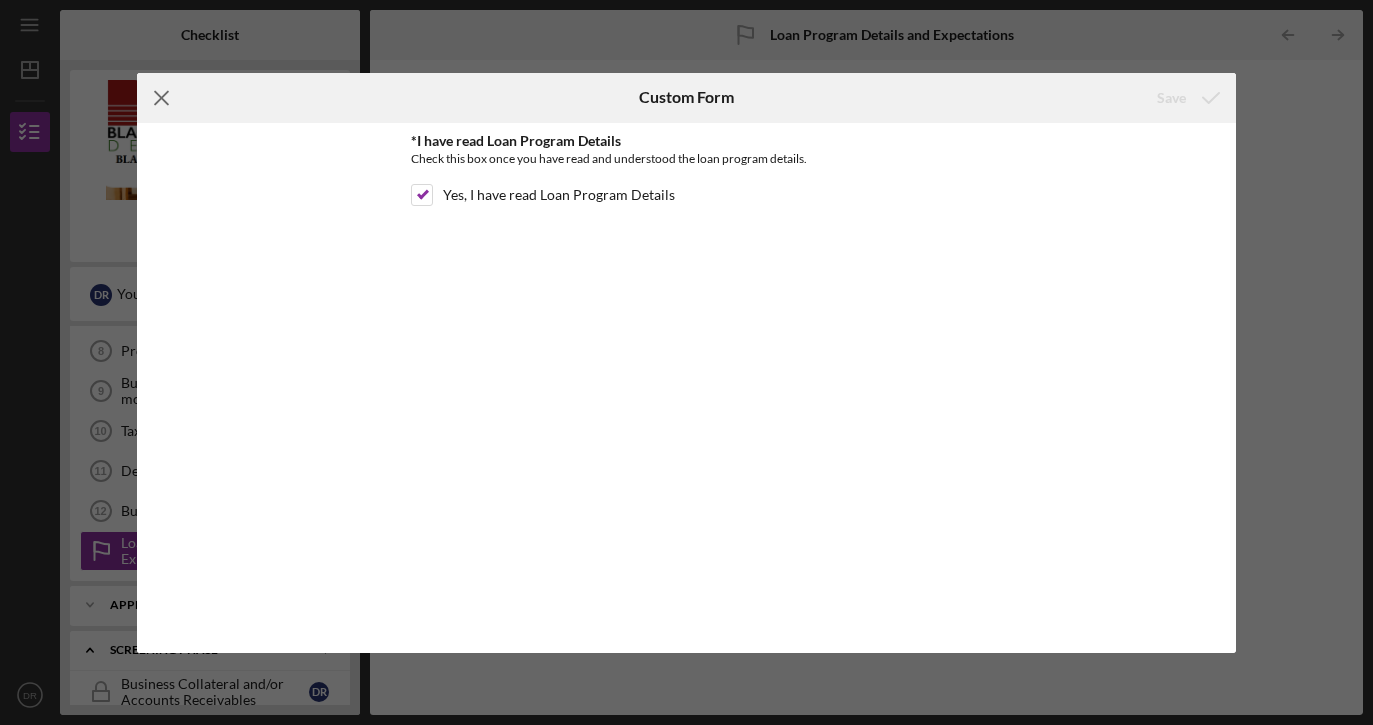 click 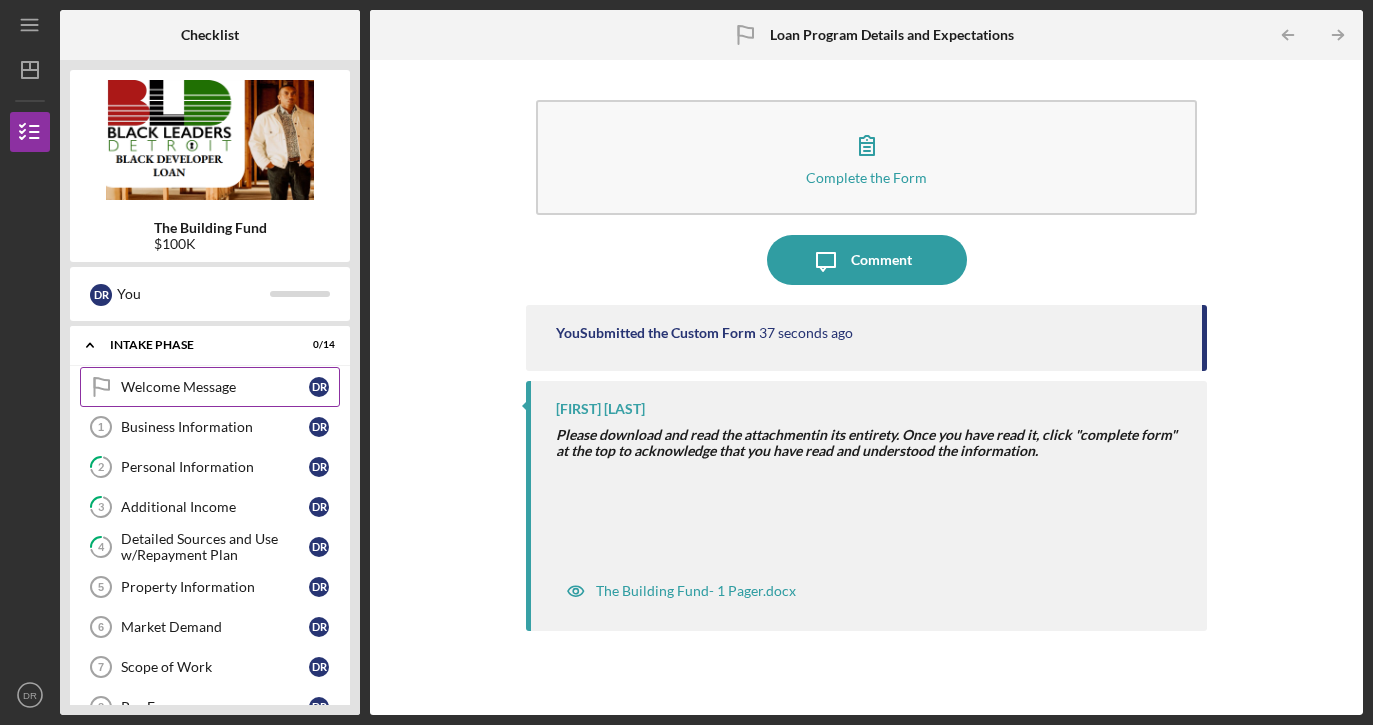 scroll, scrollTop: 0, scrollLeft: 0, axis: both 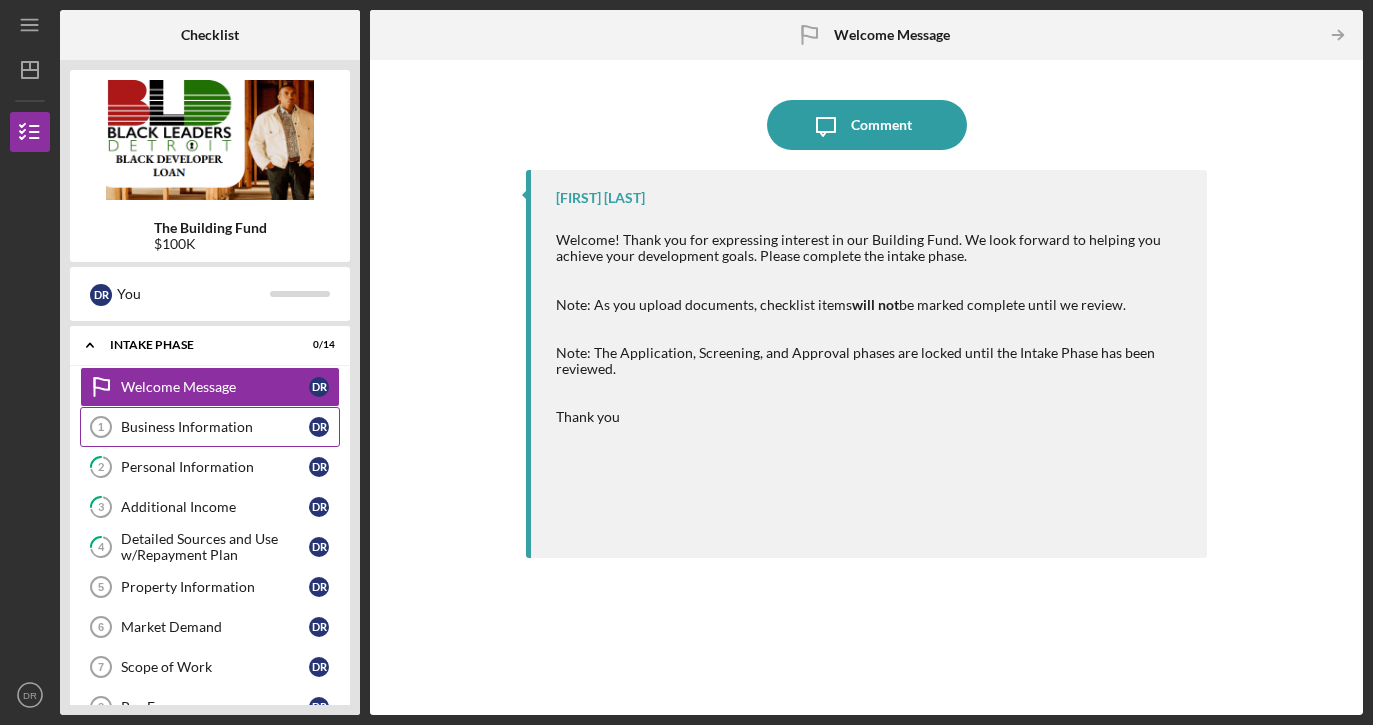 click on "Business Information 1 Business Information D R" at bounding box center [210, 427] 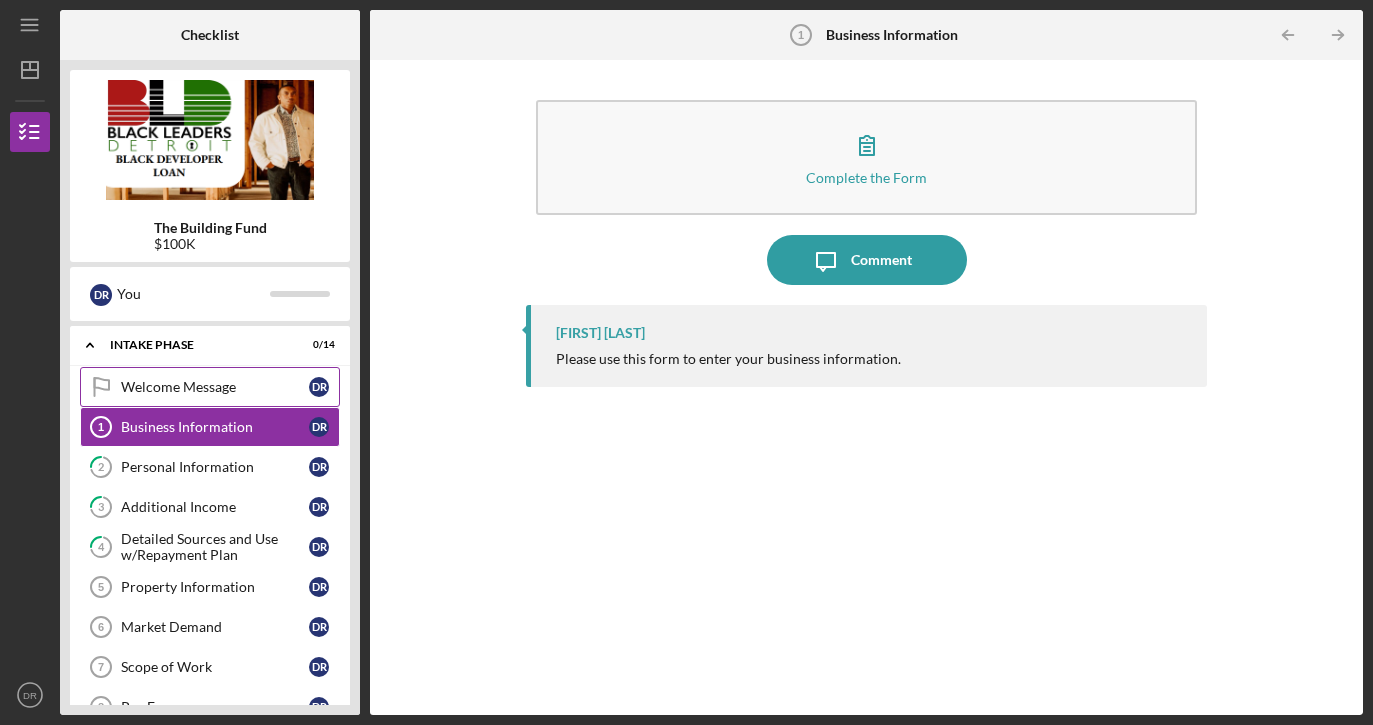 click on "Welcome Message" at bounding box center [215, 387] 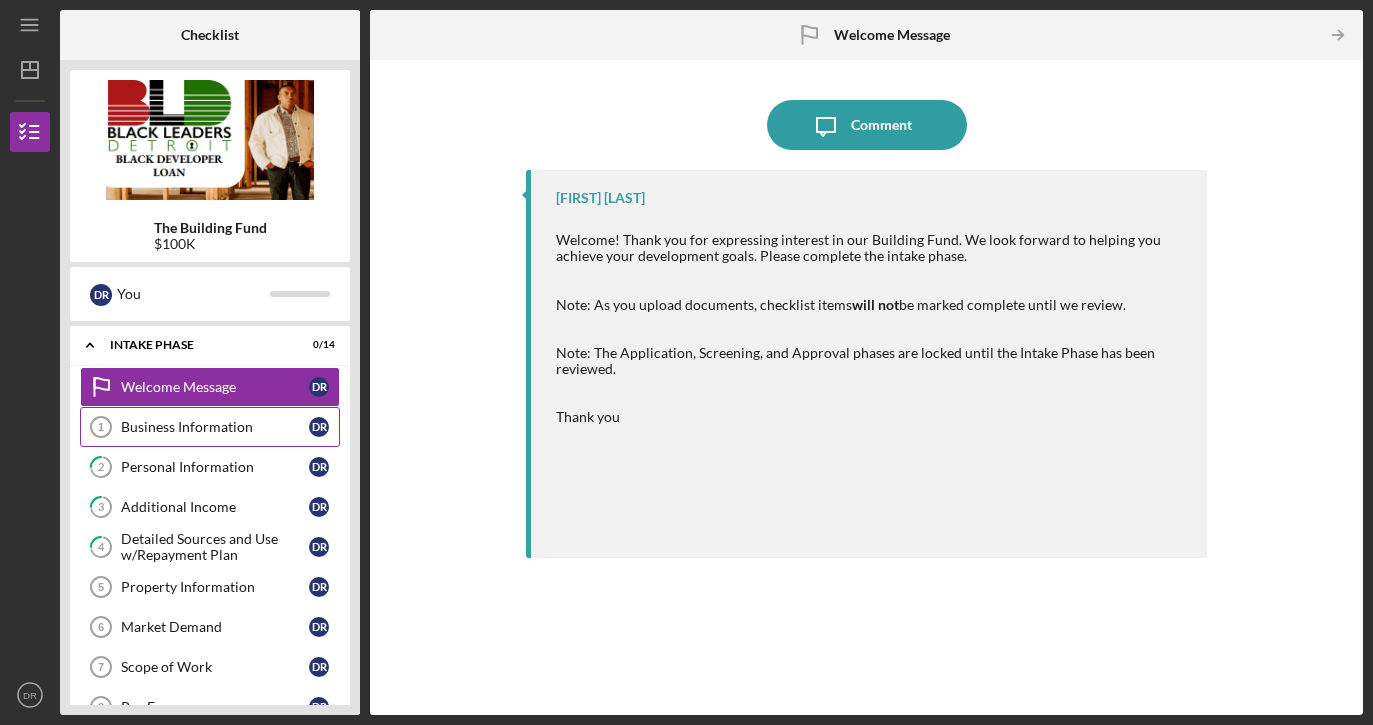 click on "Business Information" at bounding box center (215, 427) 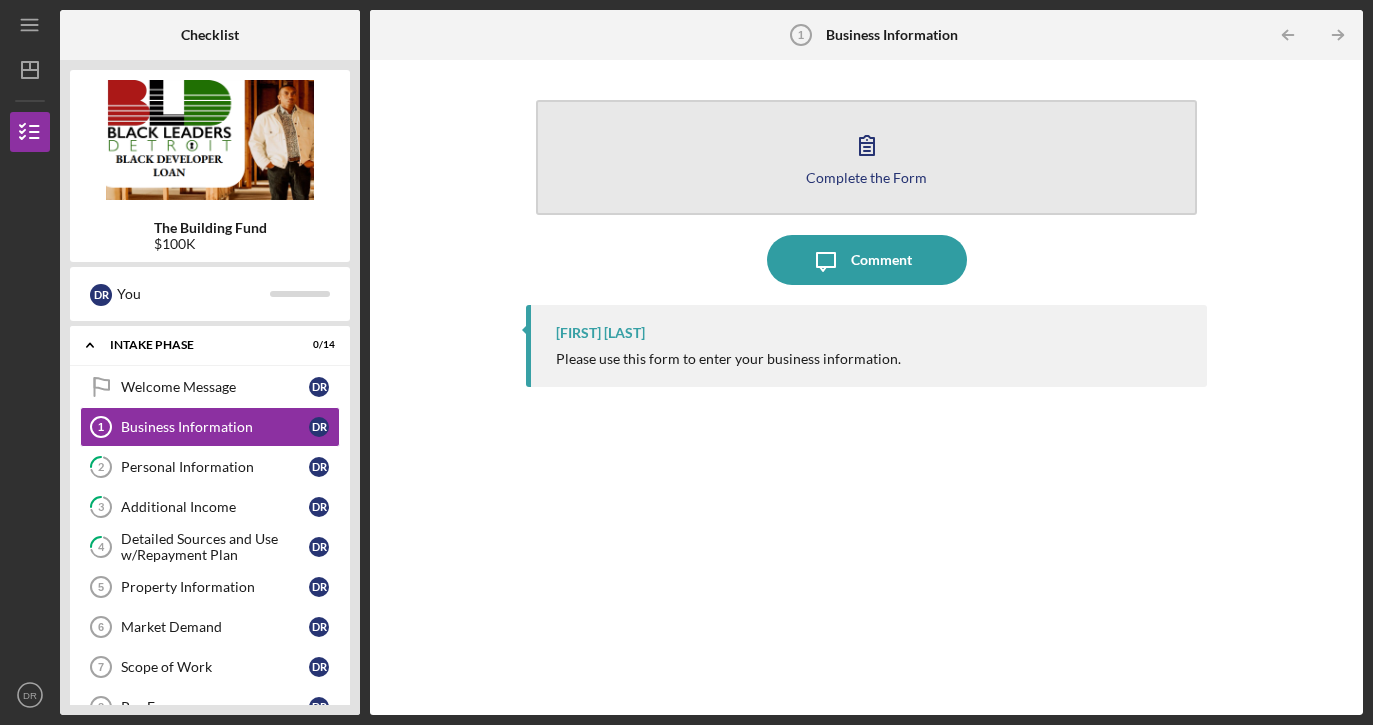 click on "Complete the Form Form" at bounding box center (866, 157) 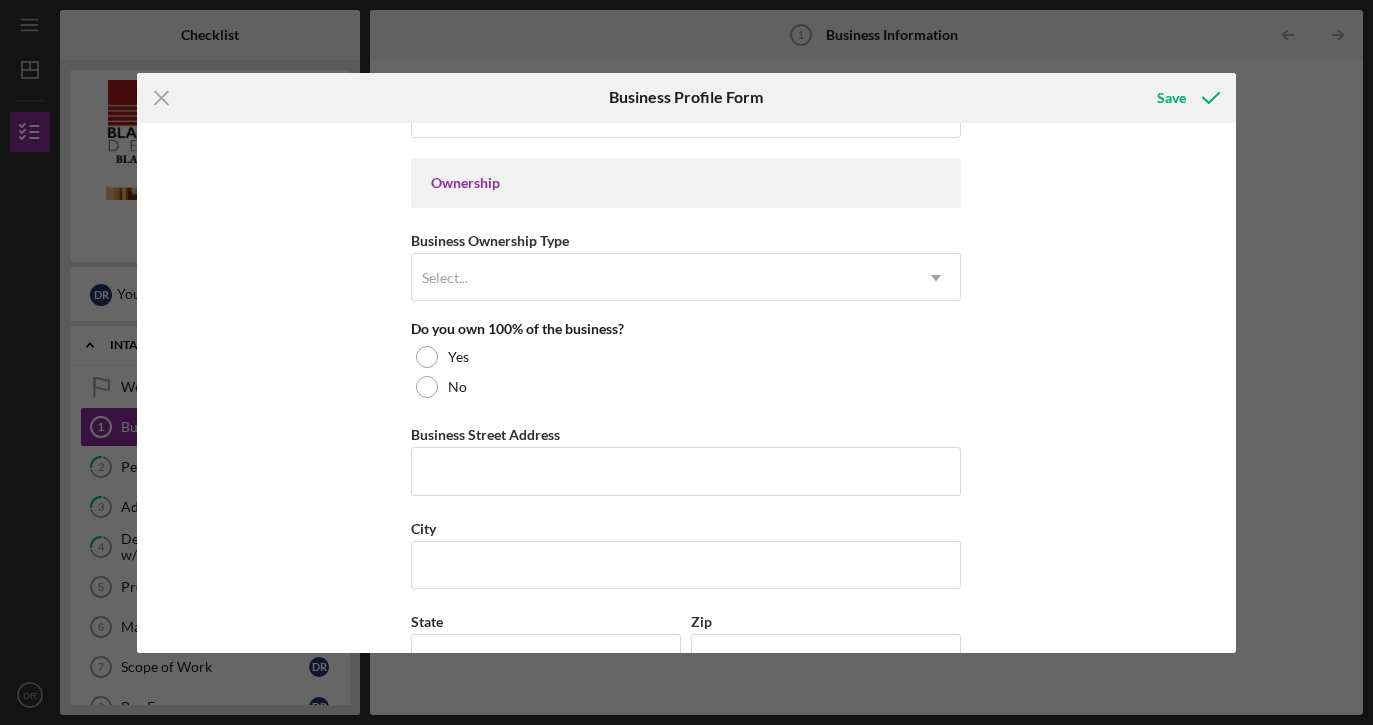 scroll, scrollTop: 901, scrollLeft: 0, axis: vertical 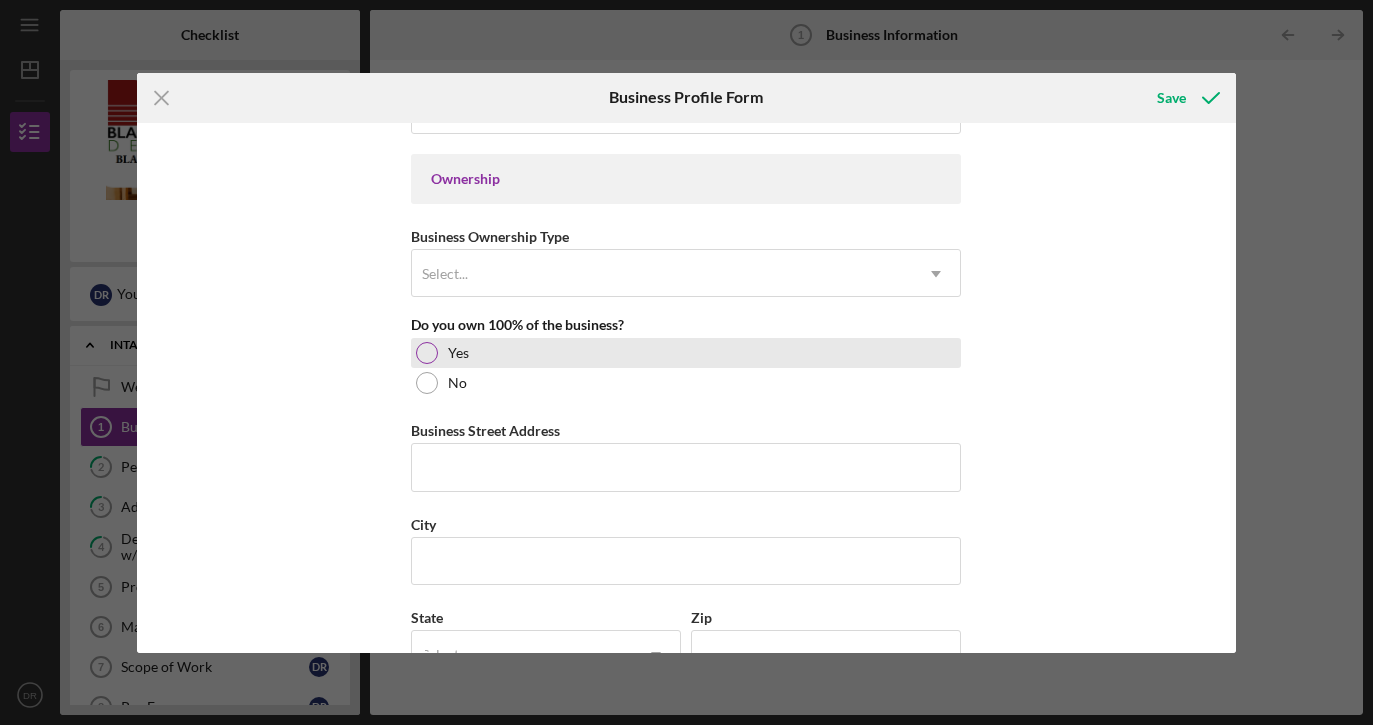 click at bounding box center [427, 353] 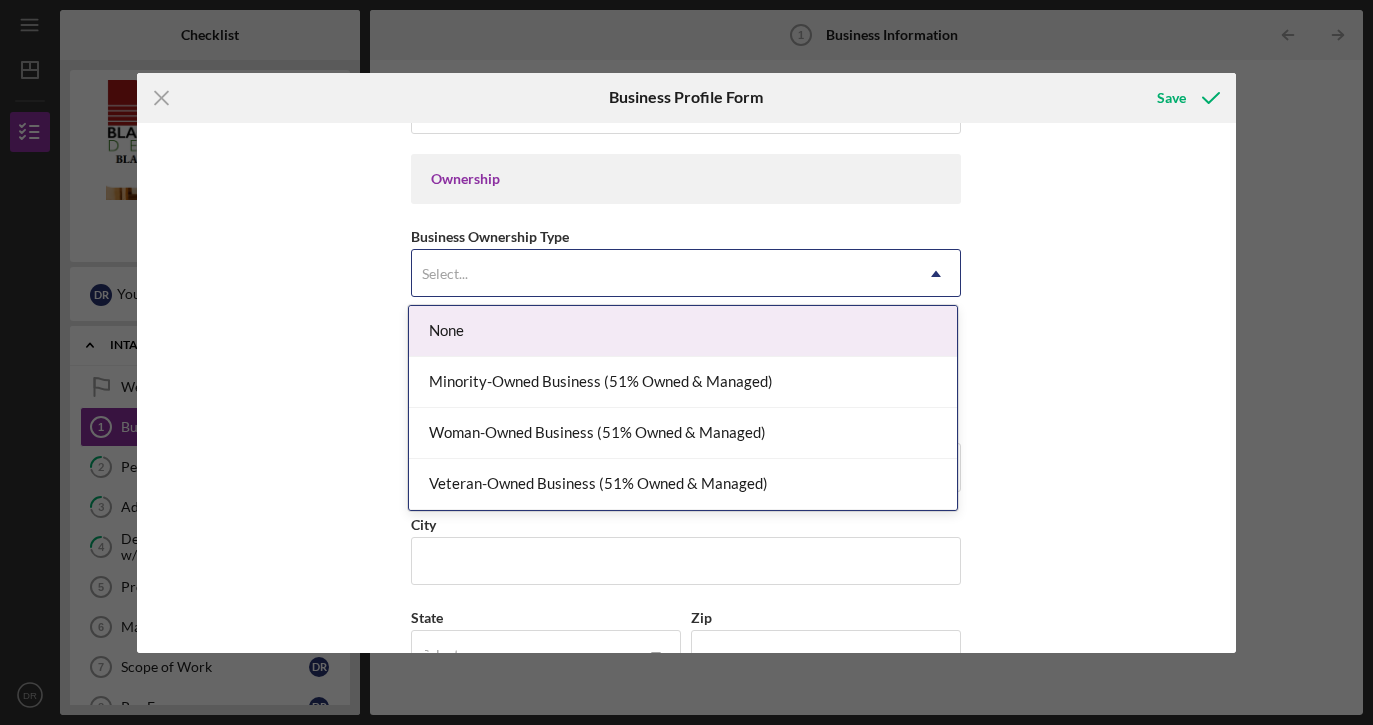 click on "Select..." at bounding box center (662, 274) 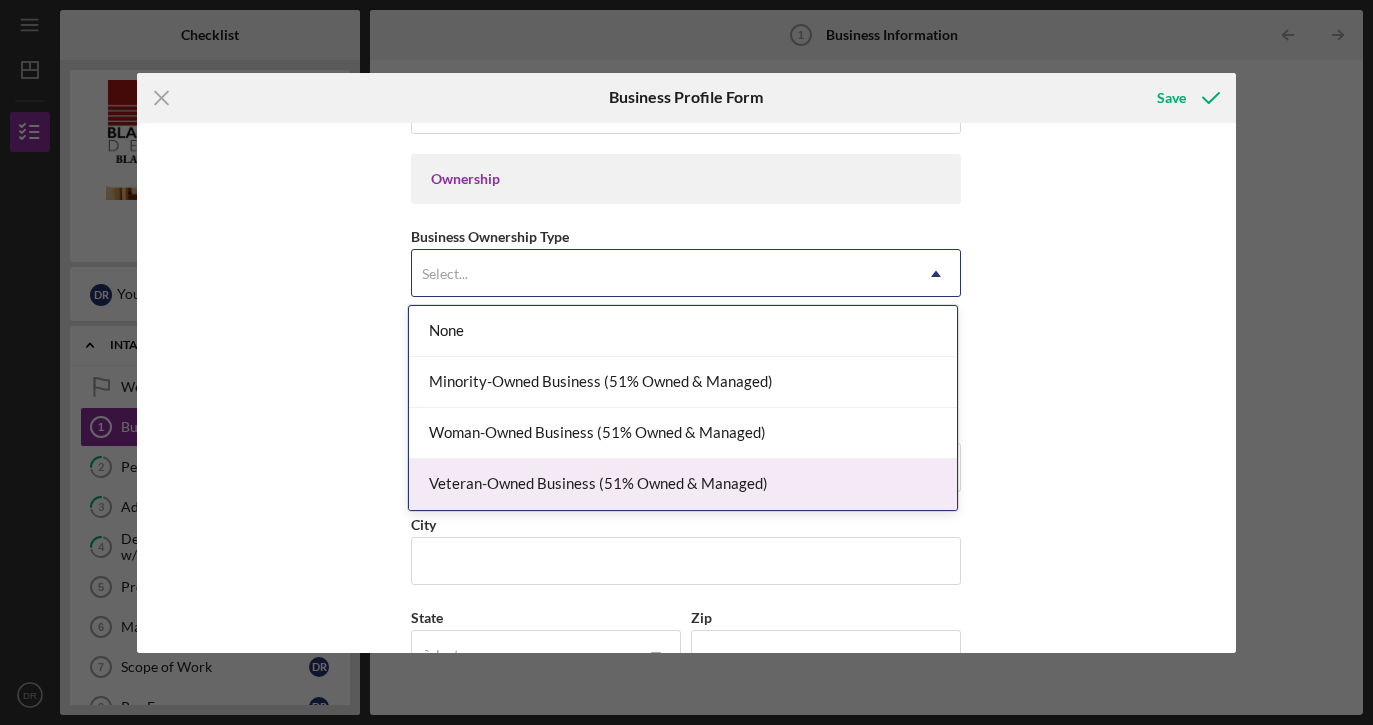 click on "Veteran-Owned Business (51% Owned & Managed)" at bounding box center (683, 484) 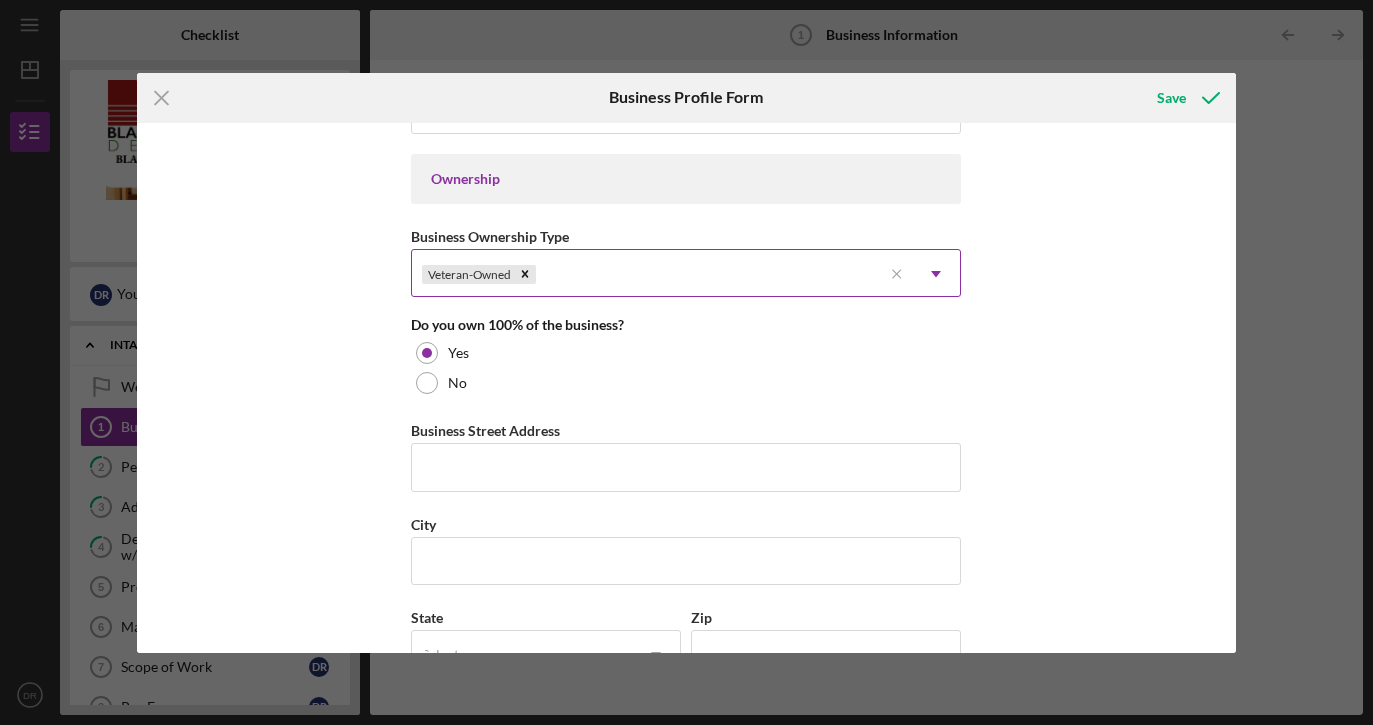 click on "Veteran-Owned" at bounding box center (647, 274) 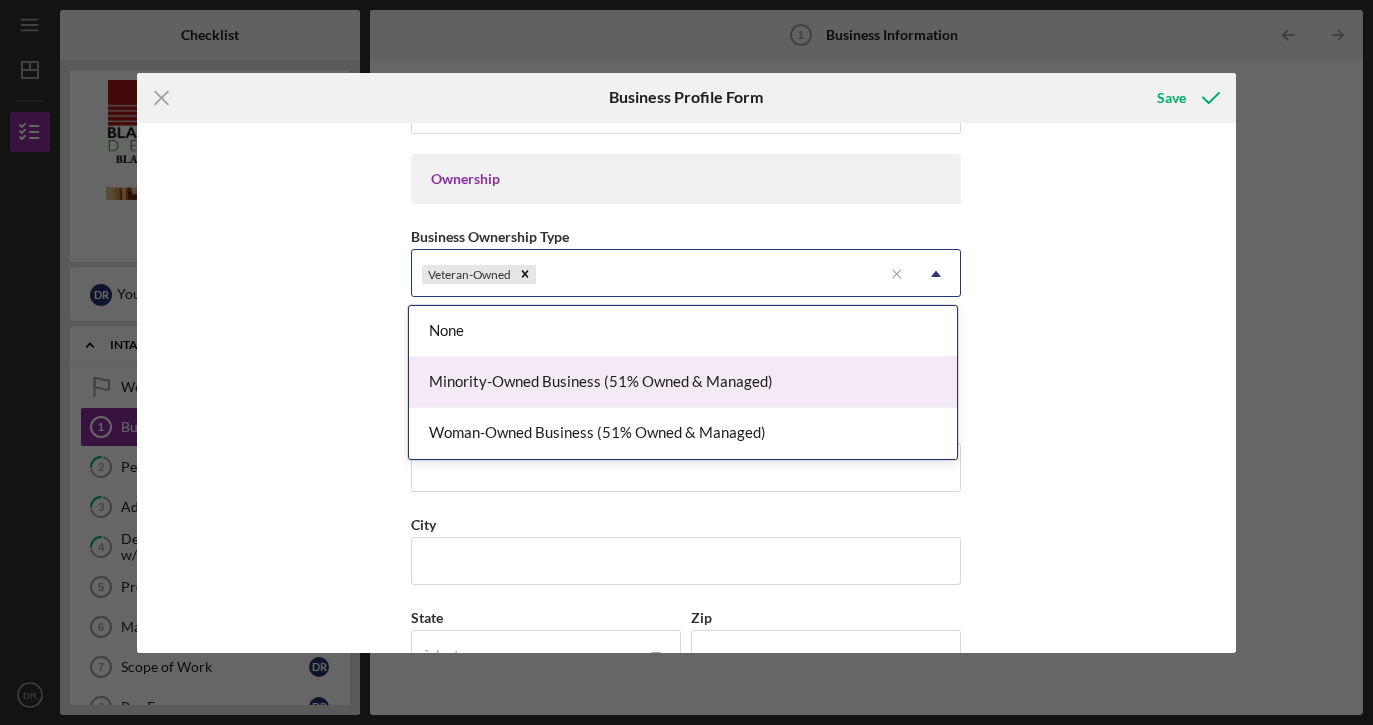 click on "Minority-Owned Business (51% Owned & Managed)" at bounding box center (683, 382) 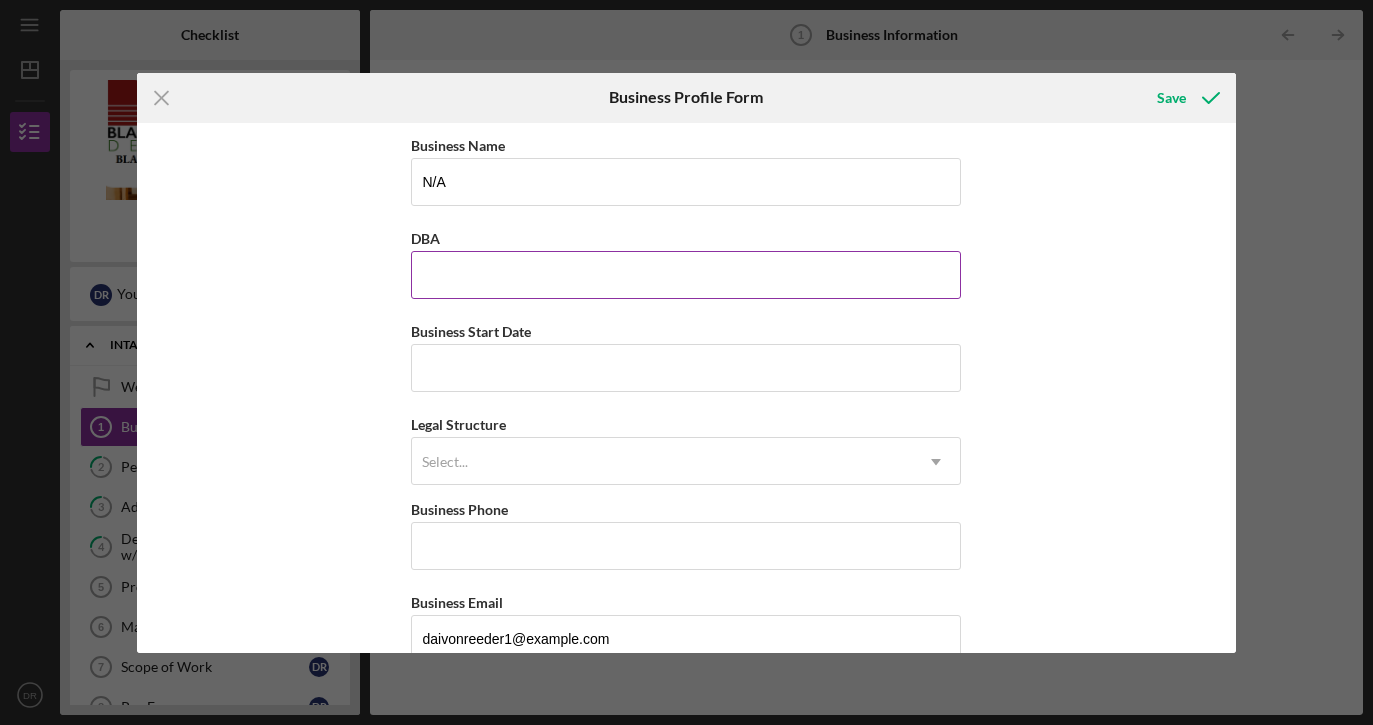 scroll, scrollTop: 0, scrollLeft: 0, axis: both 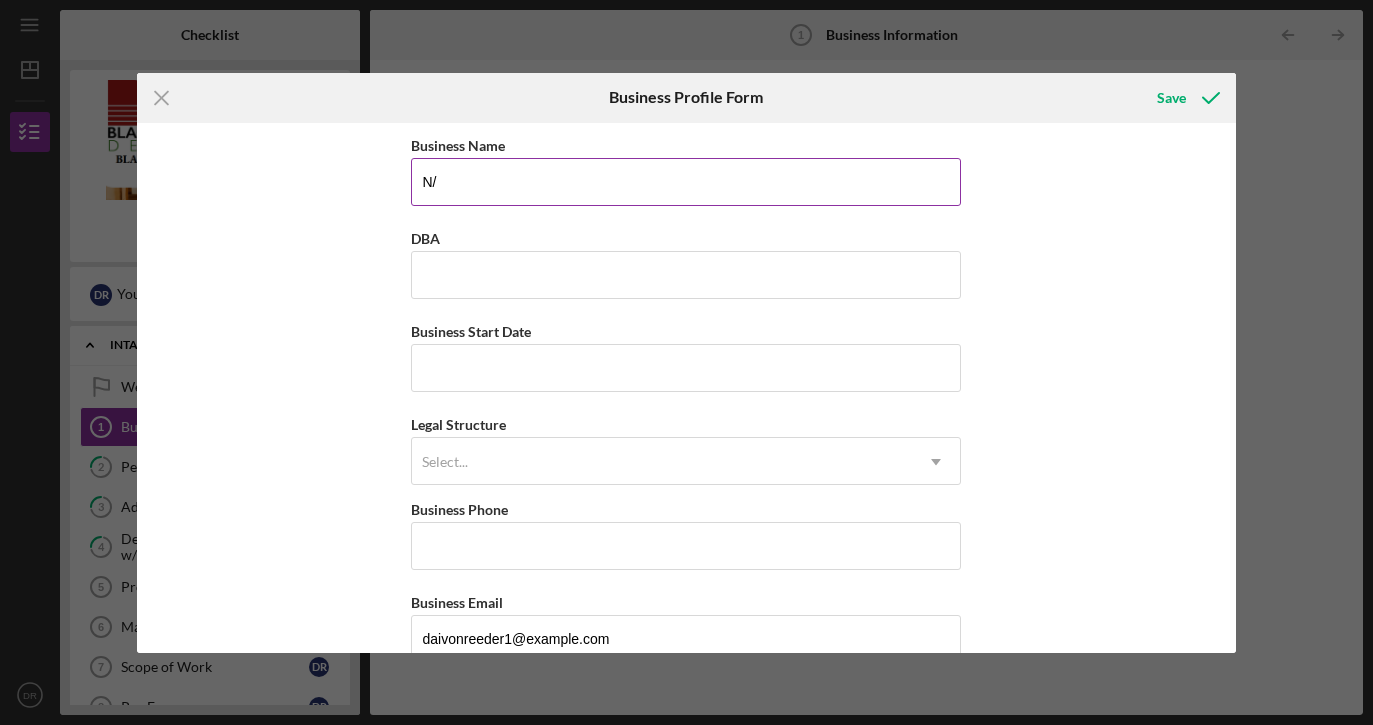 type on "N" 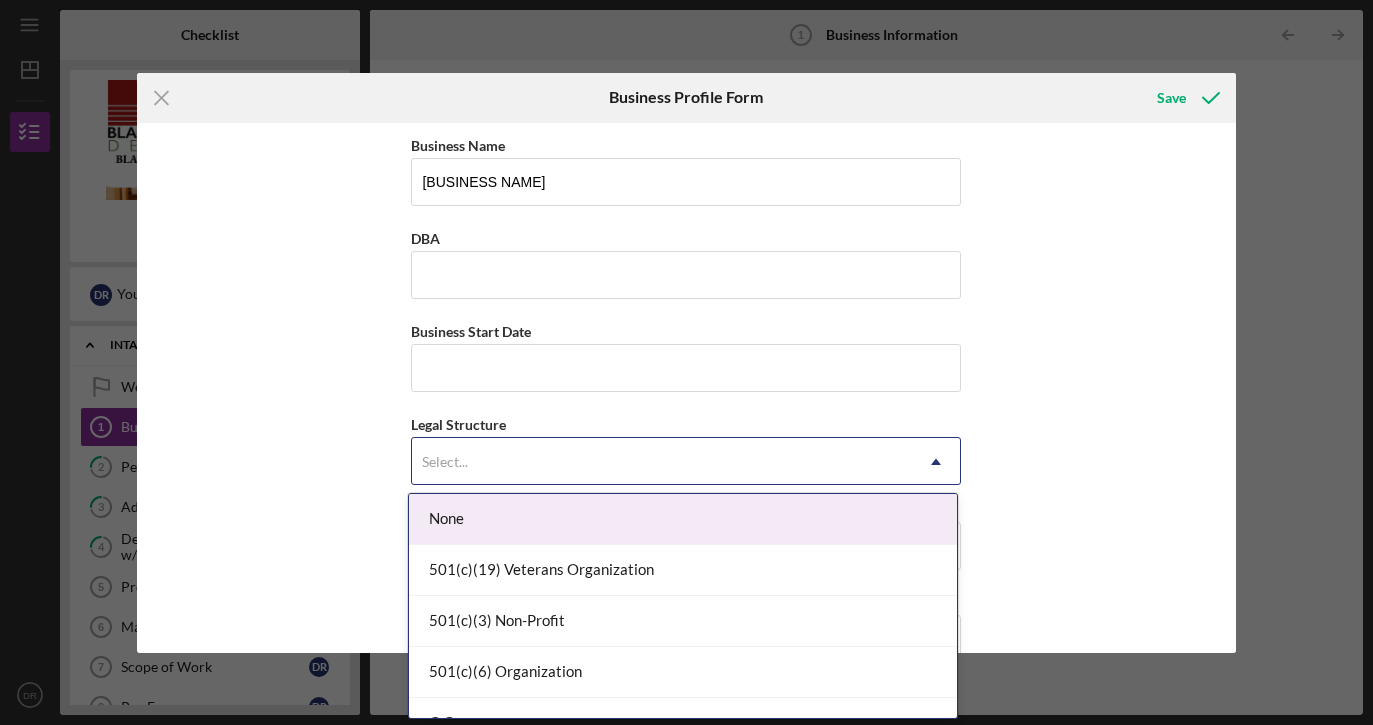 click on "Select..." at bounding box center [662, 462] 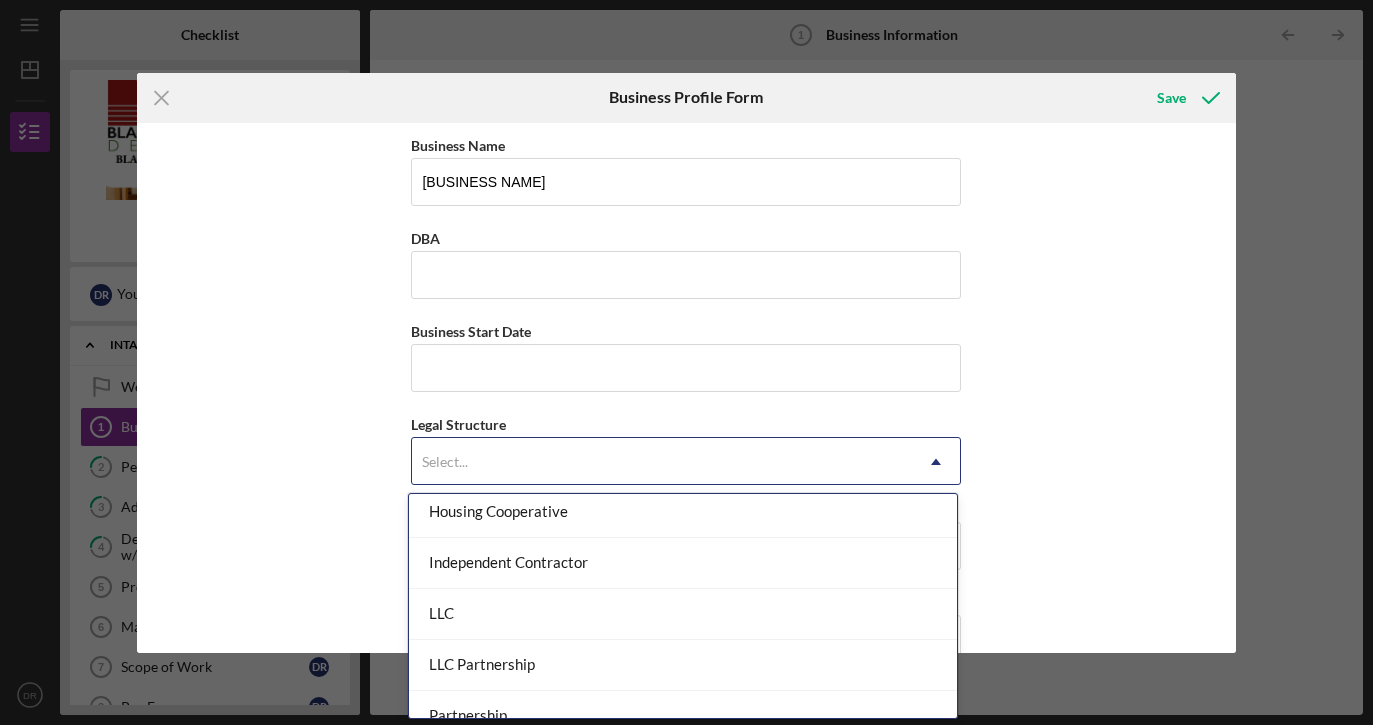 scroll, scrollTop: 288, scrollLeft: 0, axis: vertical 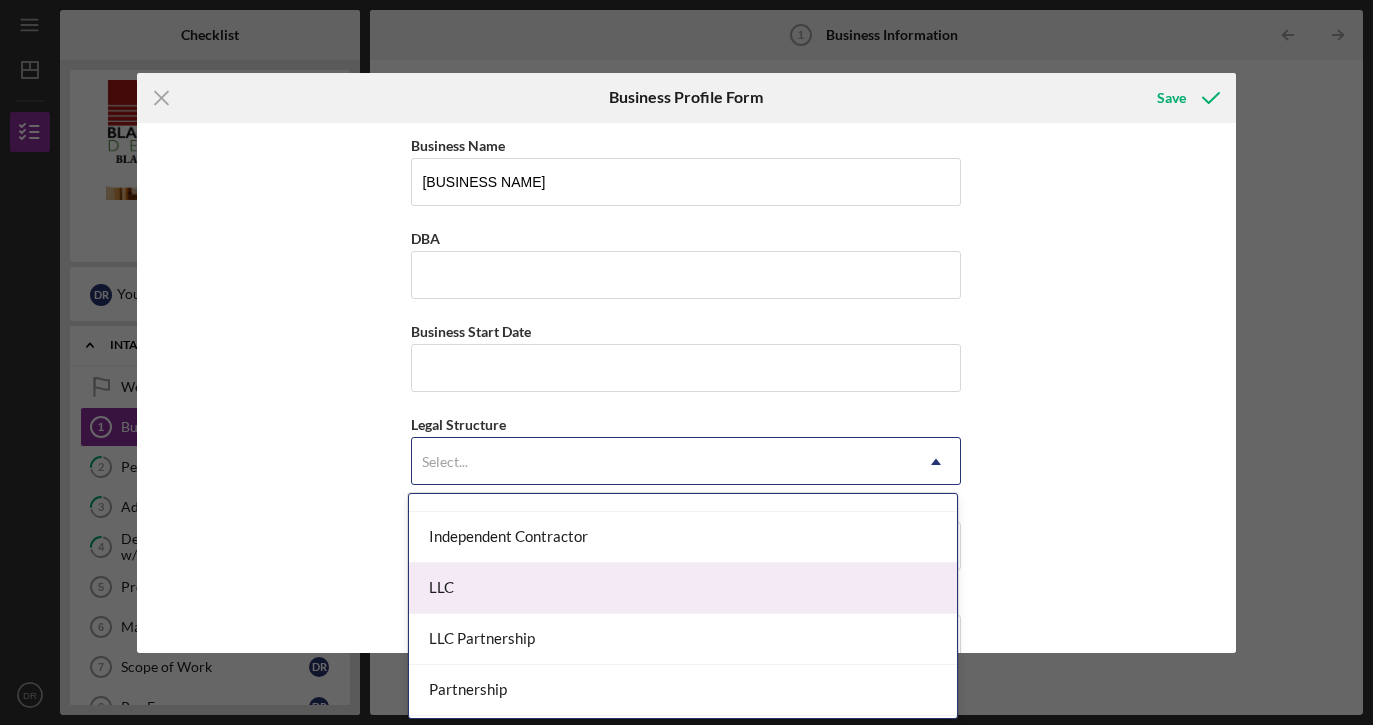 click on "LLC" at bounding box center (683, 588) 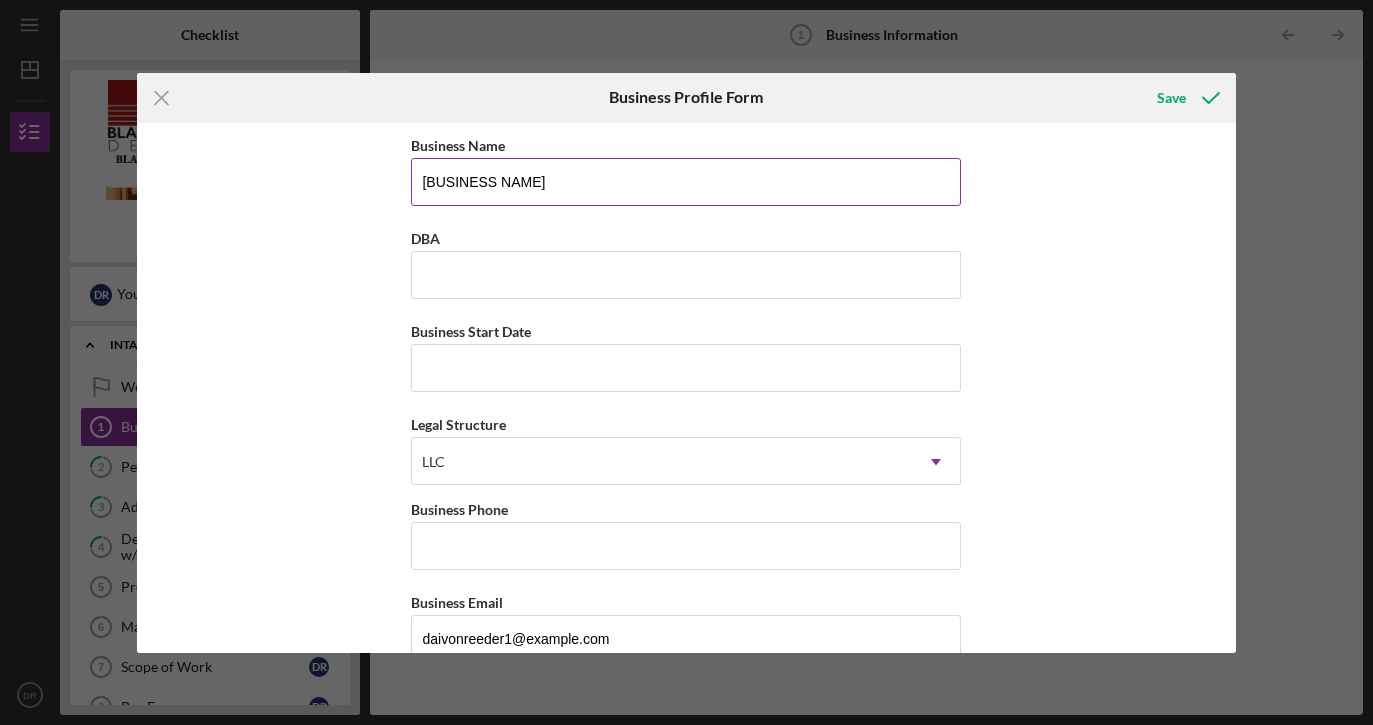 scroll, scrollTop: -2, scrollLeft: 0, axis: vertical 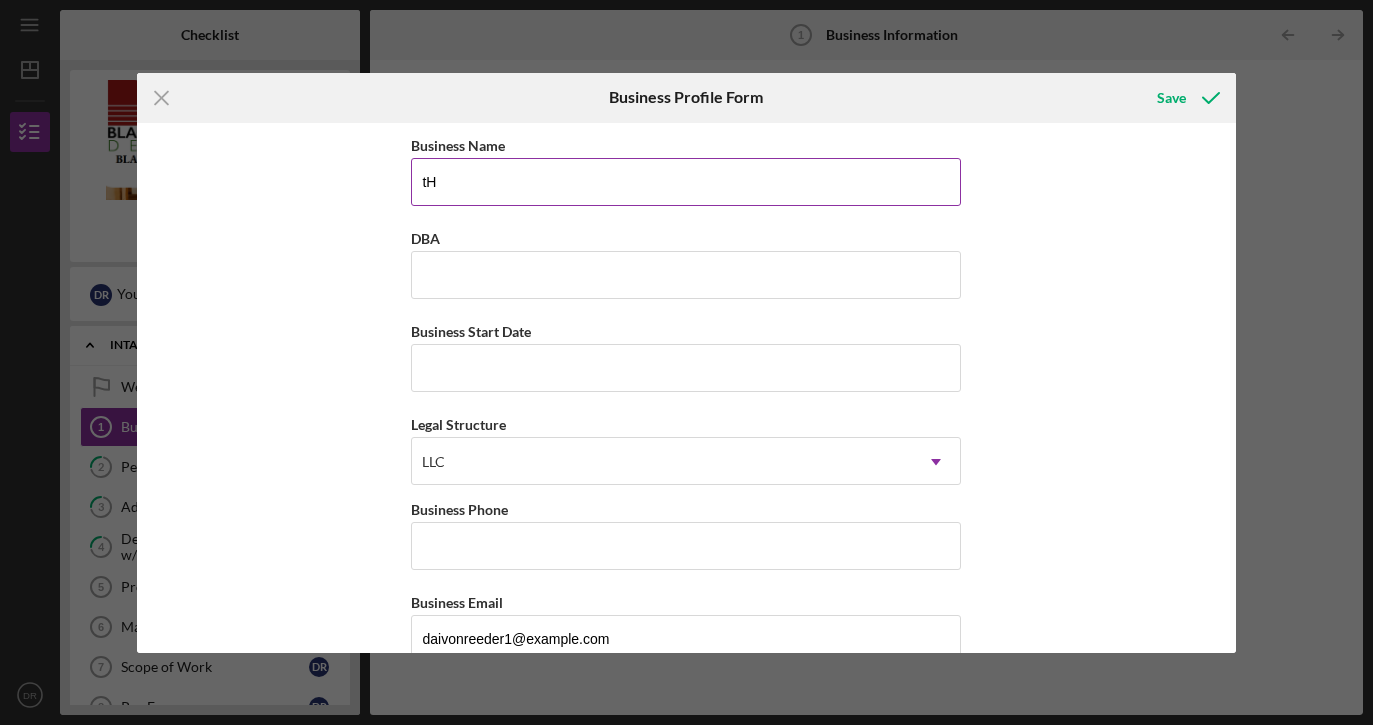 type on "t" 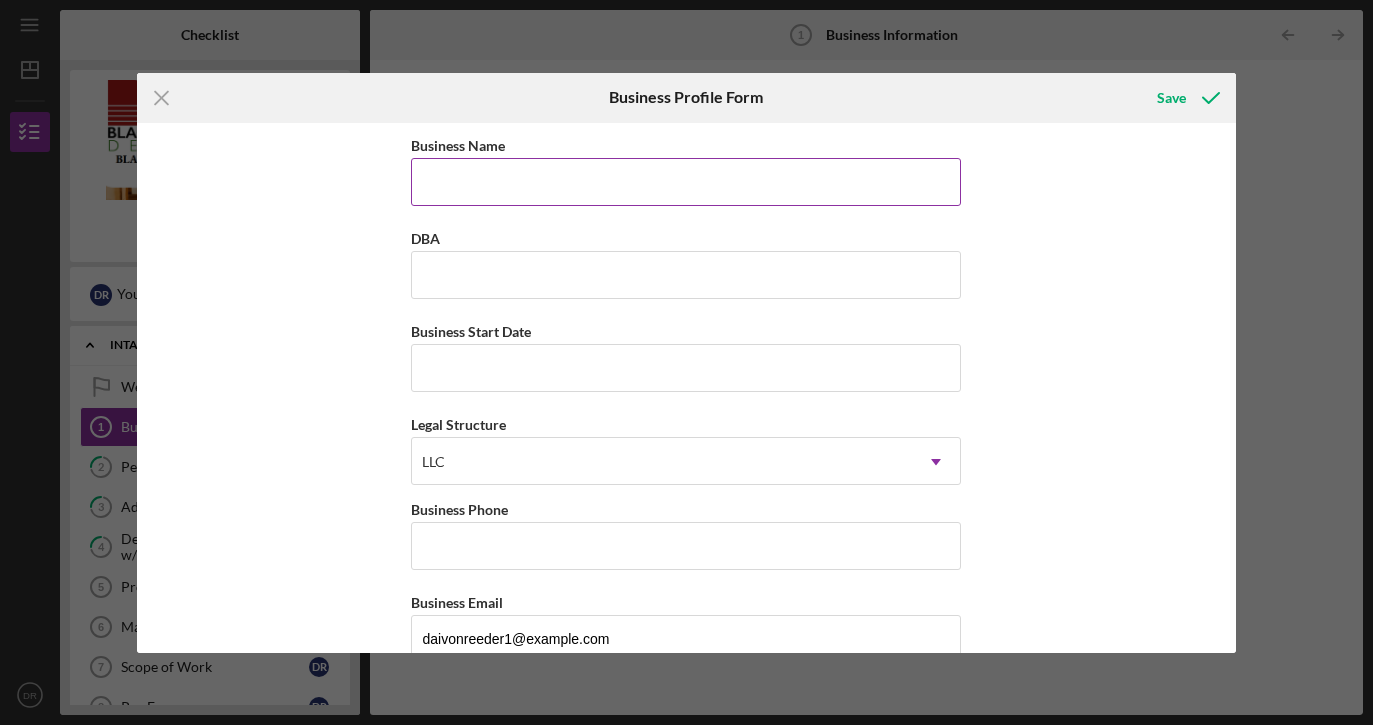 type on "t" 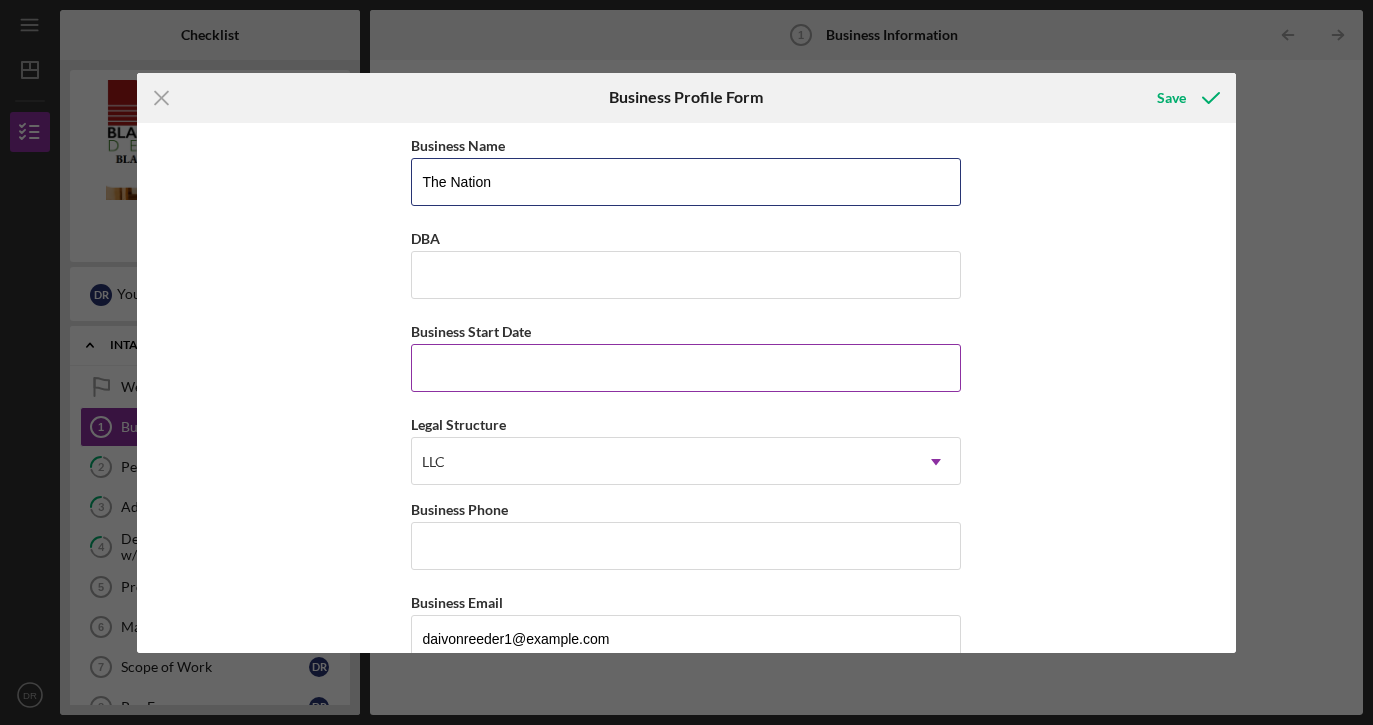 type on "The Nation" 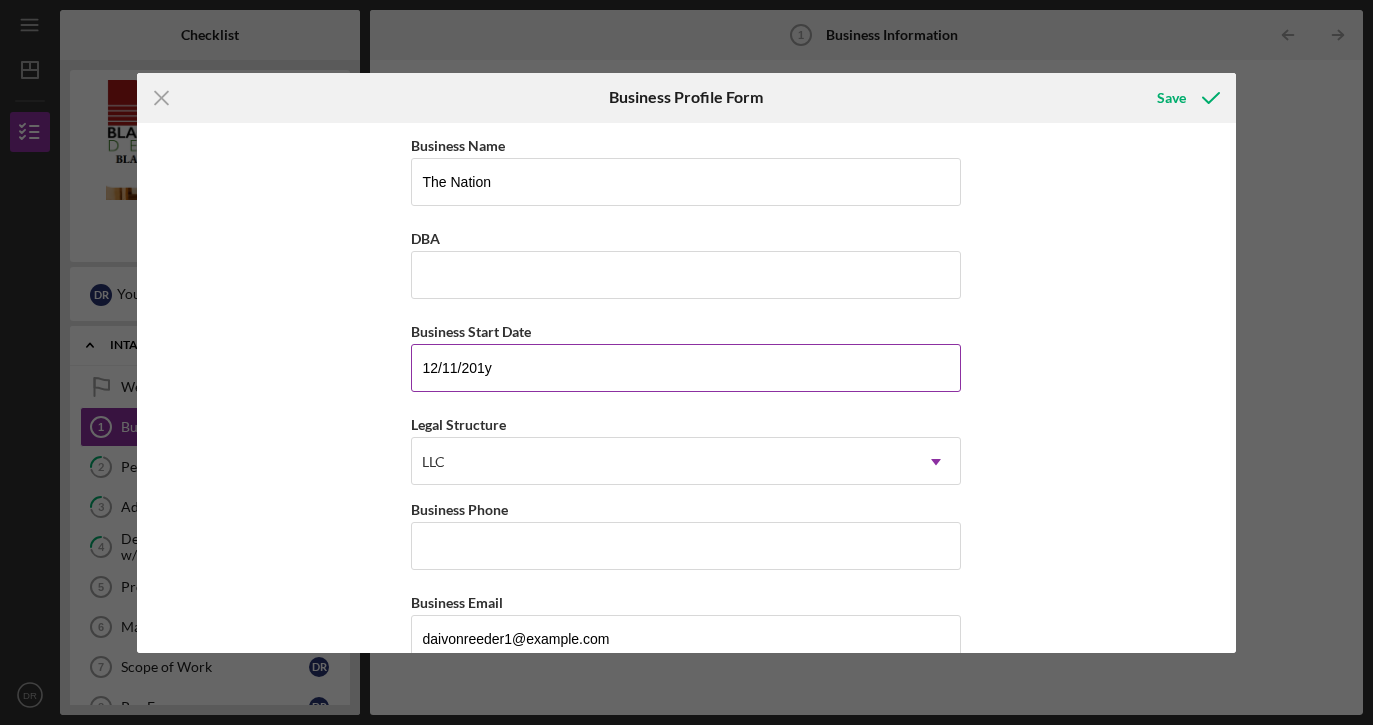 type on "12/11/2017" 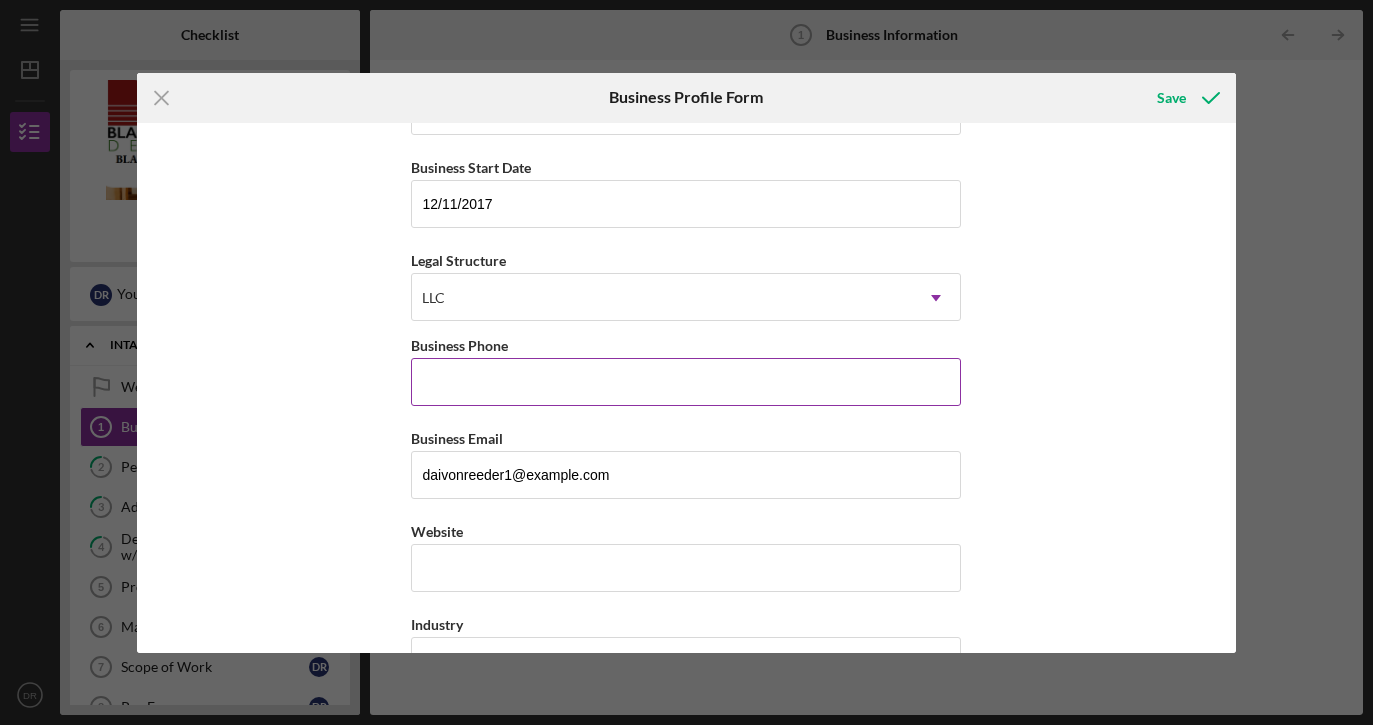 scroll, scrollTop: 168, scrollLeft: 0, axis: vertical 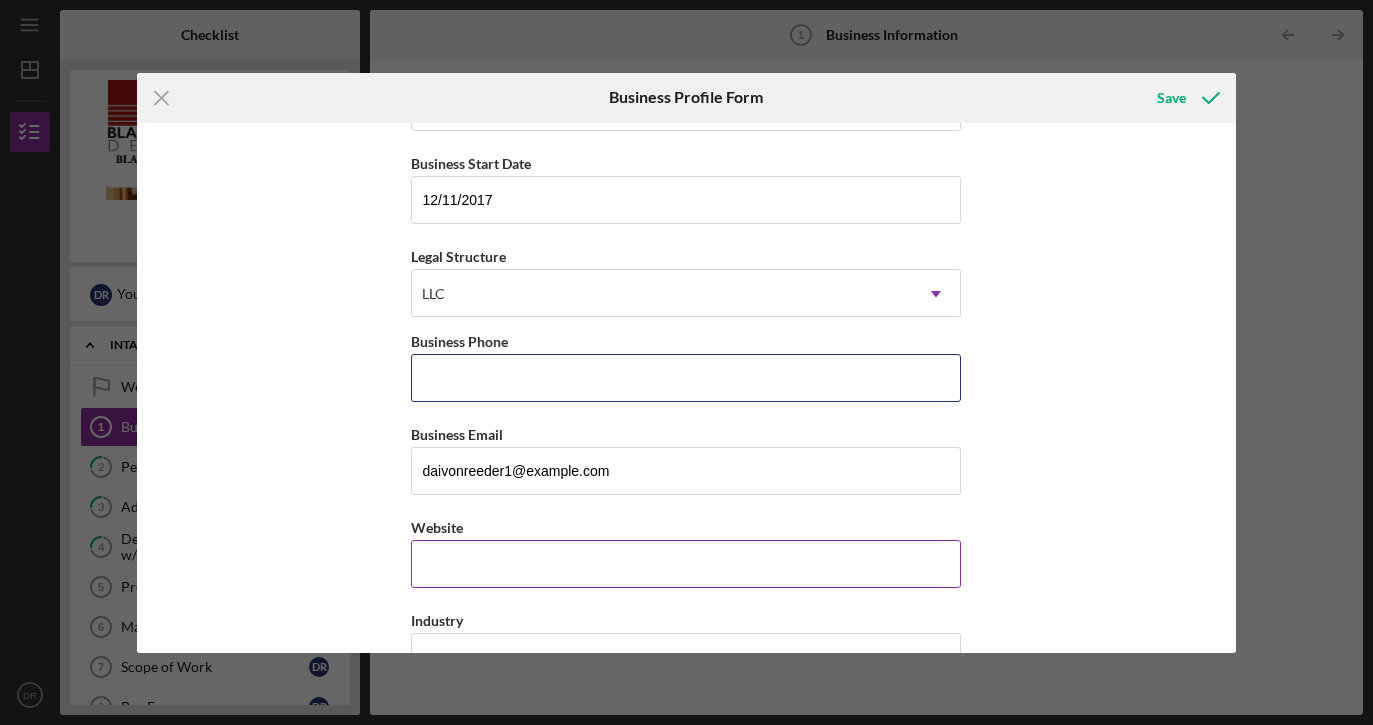 type on "[PHONE]" 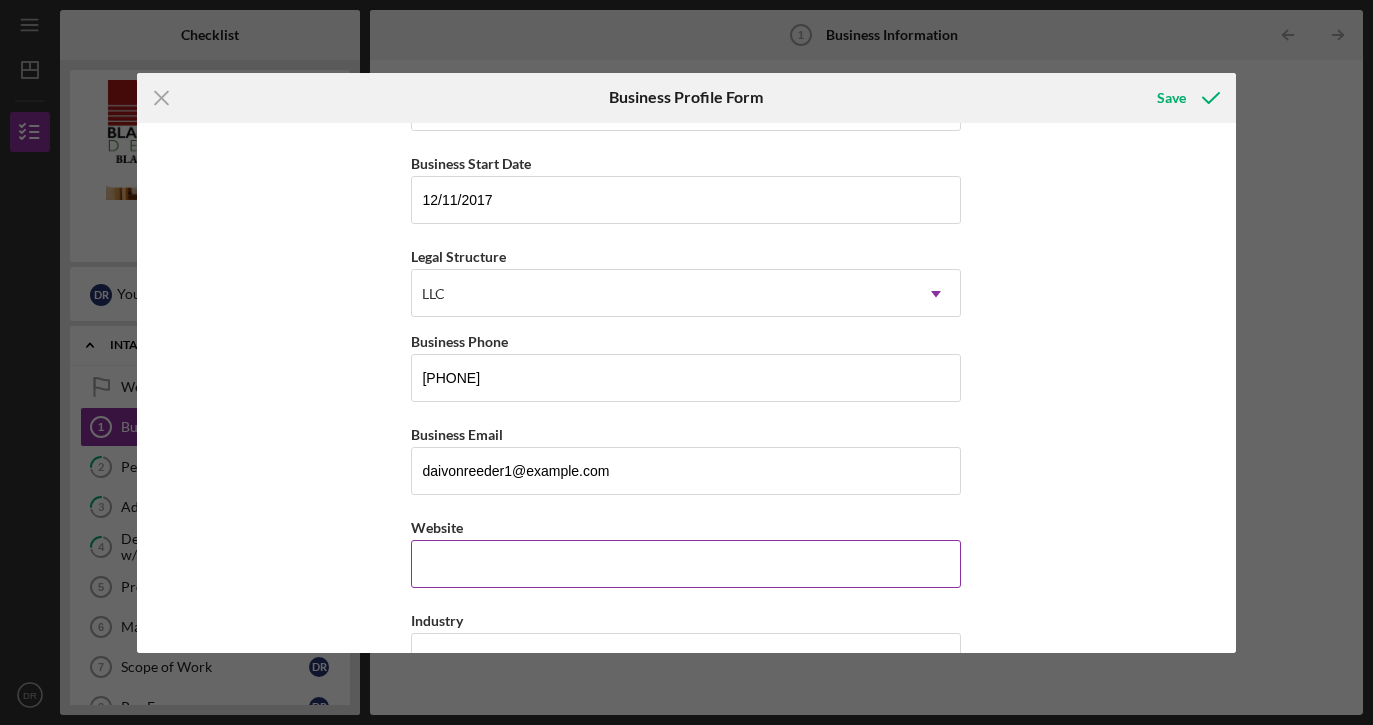 click on "Website" at bounding box center [686, 564] 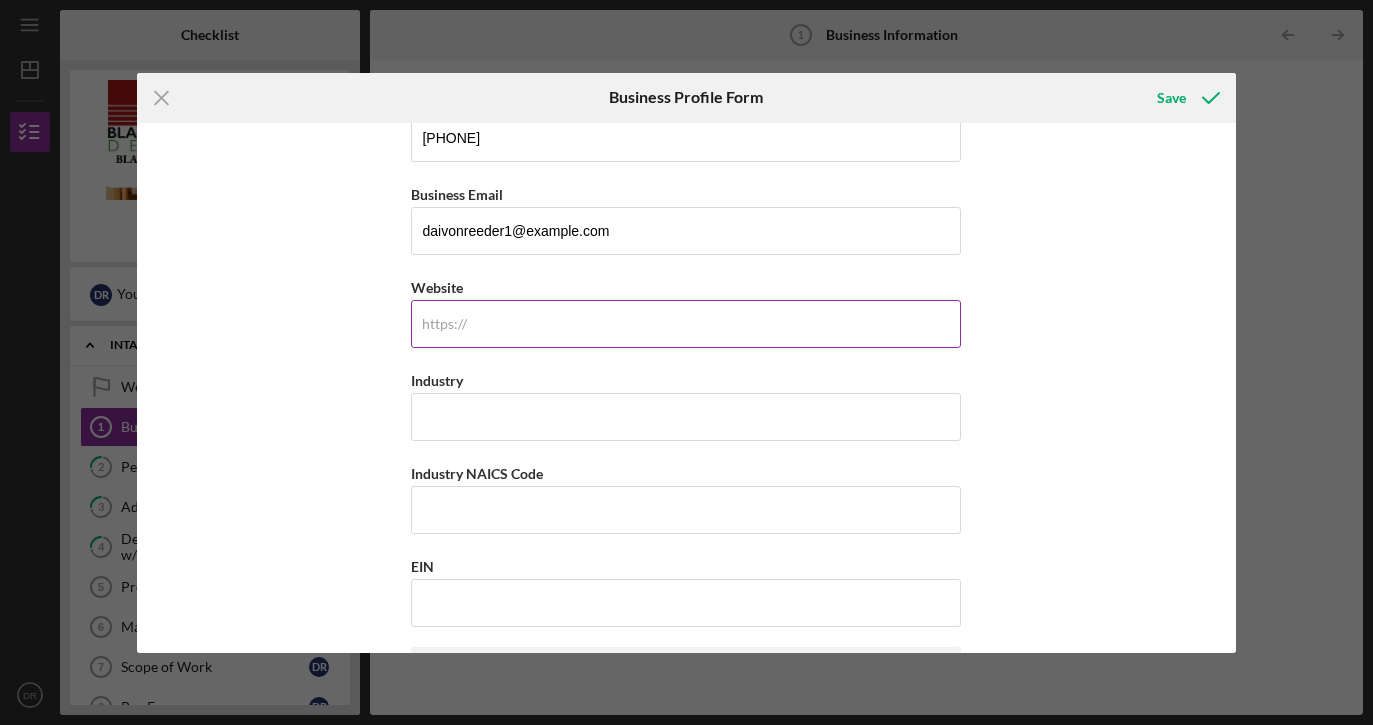 scroll, scrollTop: 436, scrollLeft: 0, axis: vertical 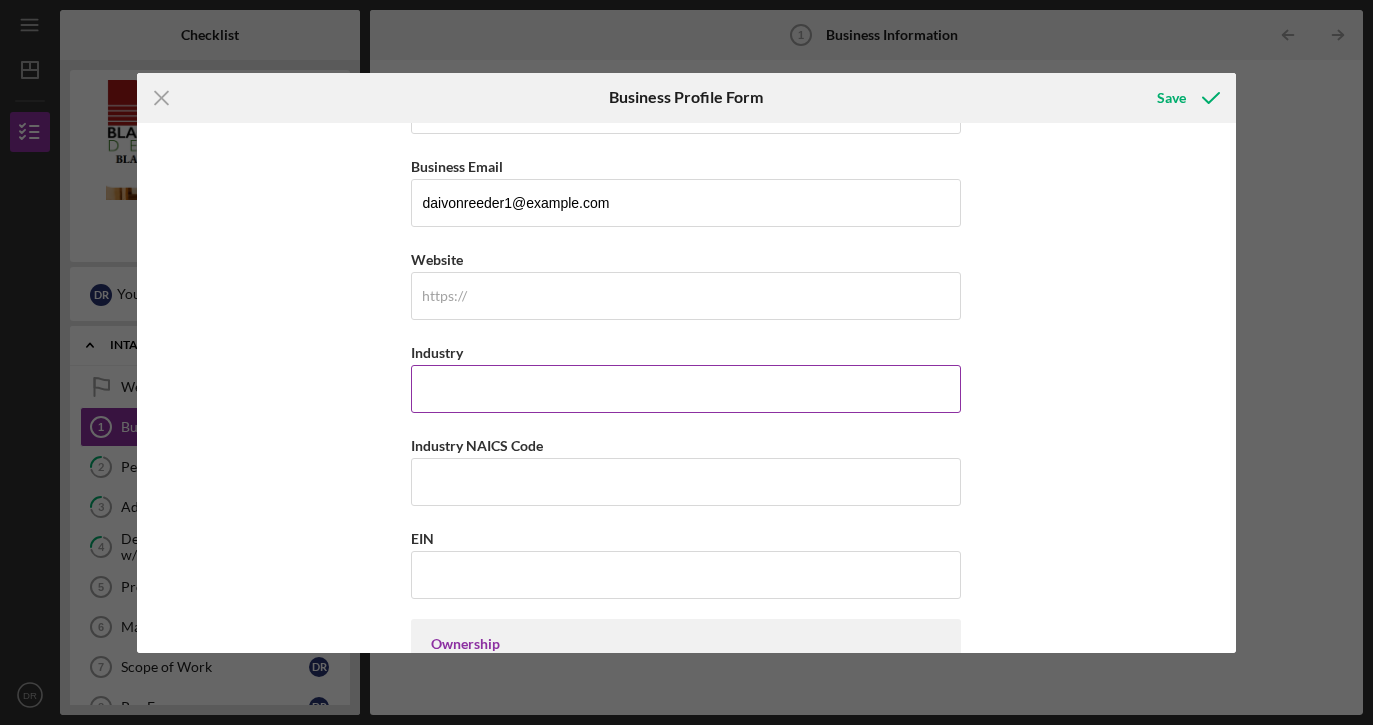 click on "Industry" at bounding box center (686, 389) 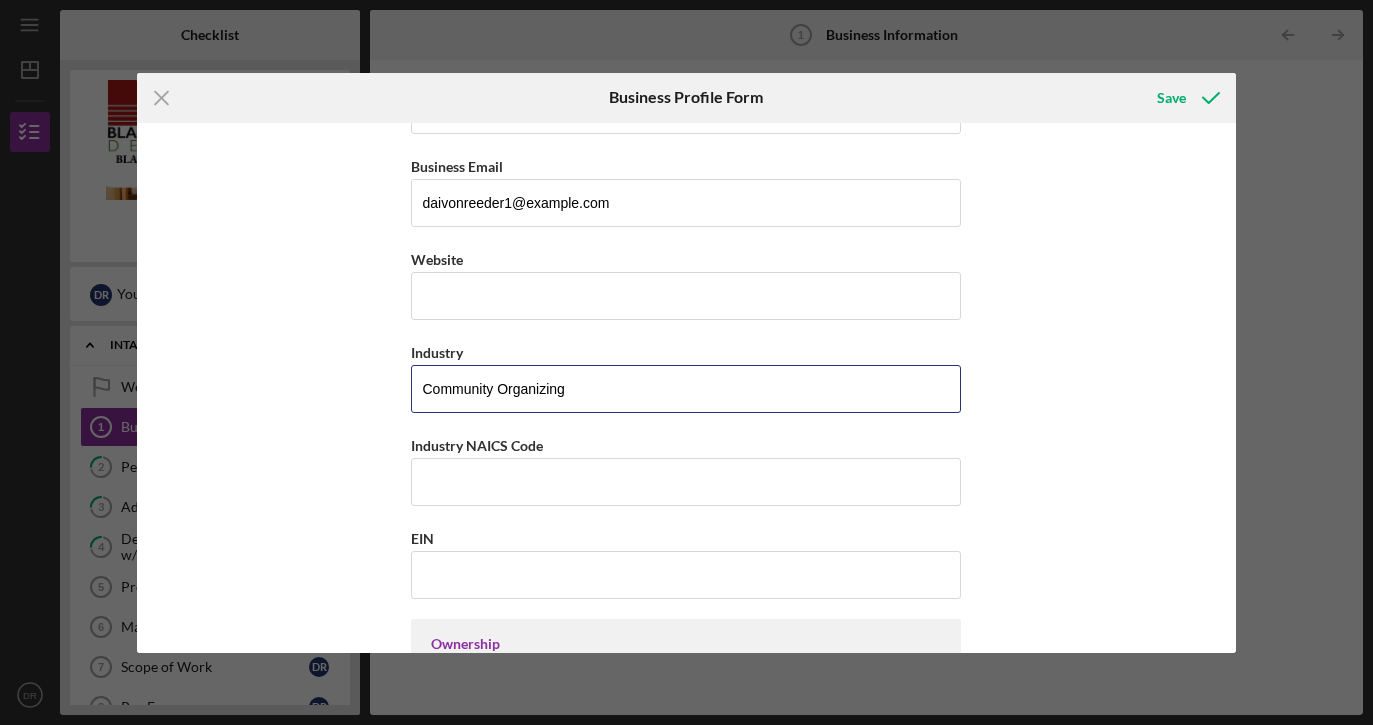type on "Community Organizing" 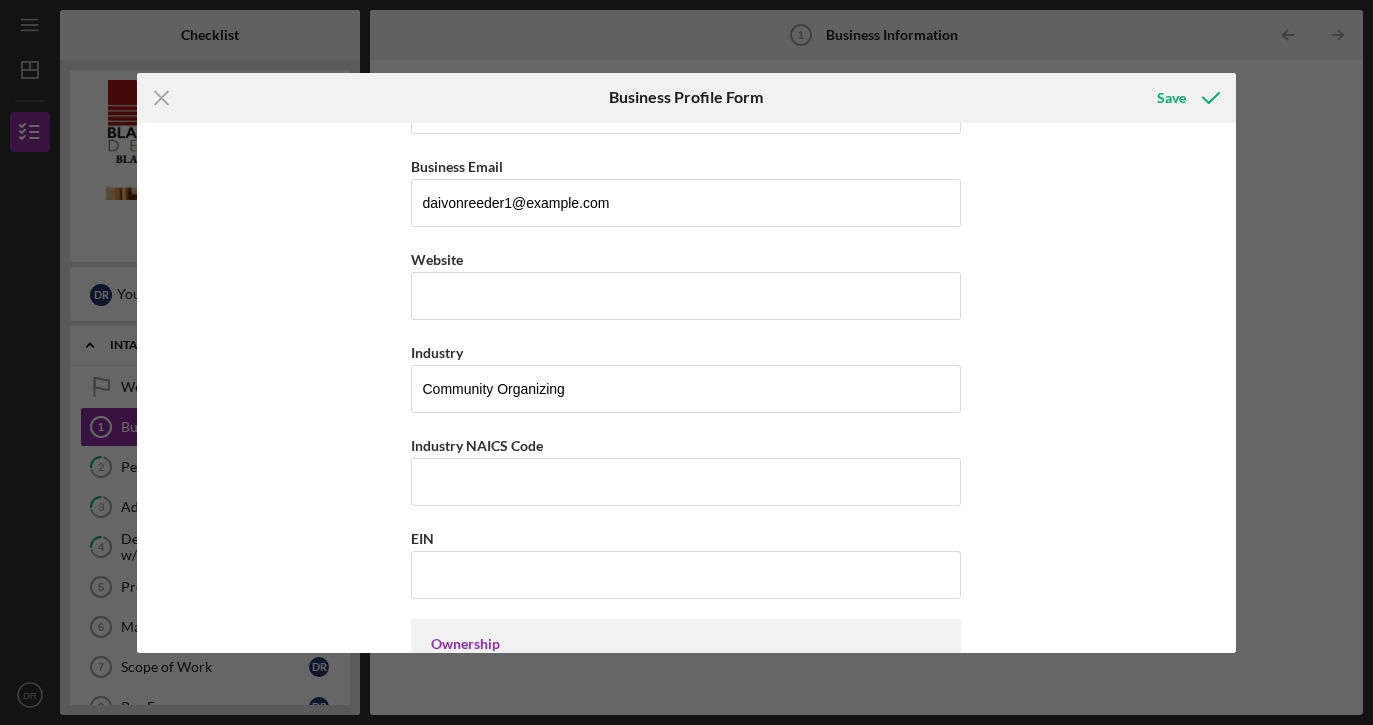click on "Business Name The Nation DBA Business Start Date 12/11/2017 Legal Structure LLC Icon/Dropdown Arrow Business Phone (313) 753-1262 Business Email daivonreeder1@example.com Website Industry Community Organizing Industry NAICS Code EIN Ownership Business Ownership Type Minority-Owned Veteran-Owned Icon/Menu Close Icon/Dropdown Arrow Do you own 100% of the business? Yes No Business Street Address City State Select... Icon/Dropdown Arrow Zip County Is your Mailing Address the same as your Business Address? Yes No Do you own or lease your business premisses? Select... Icon/Dropdown Arrow Annual Gross Revenue Number of Full-Time Employees Number of Part-Time Employees" at bounding box center (686, 709) 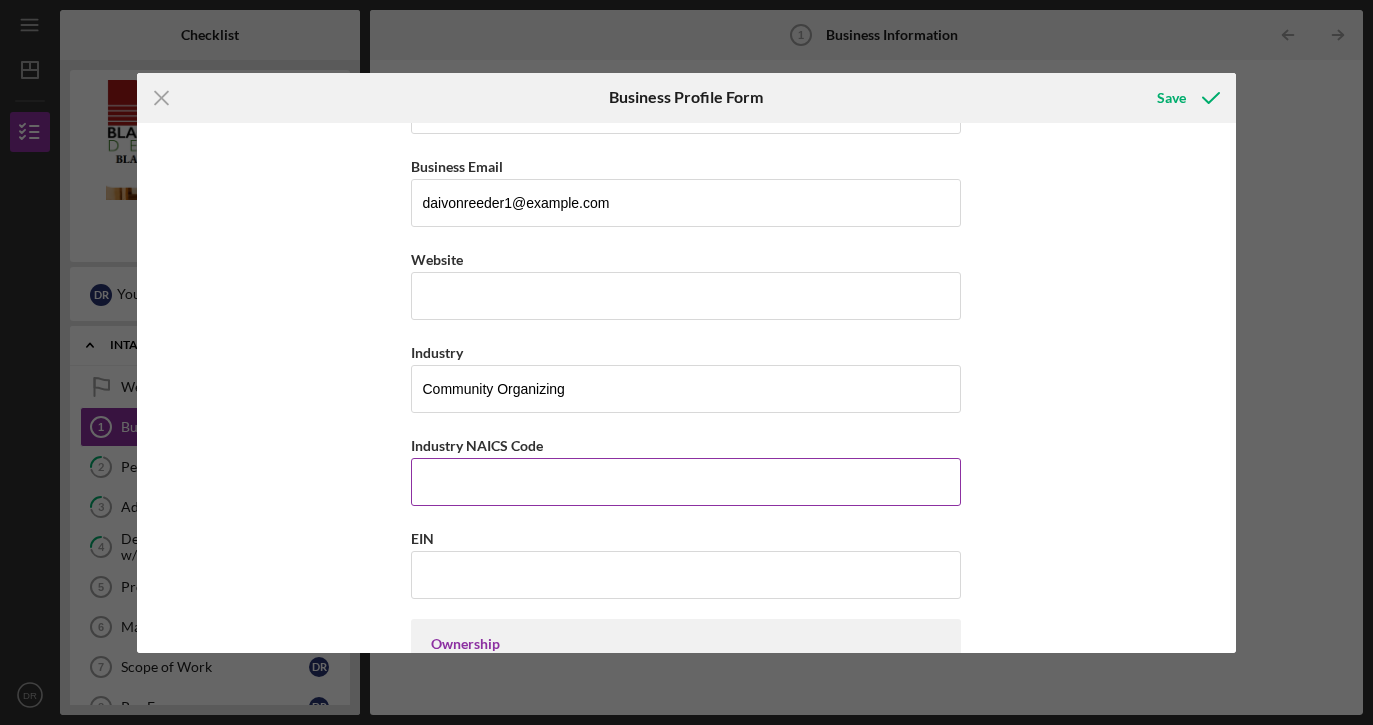click on "Industry NAICS Code" at bounding box center [686, 482] 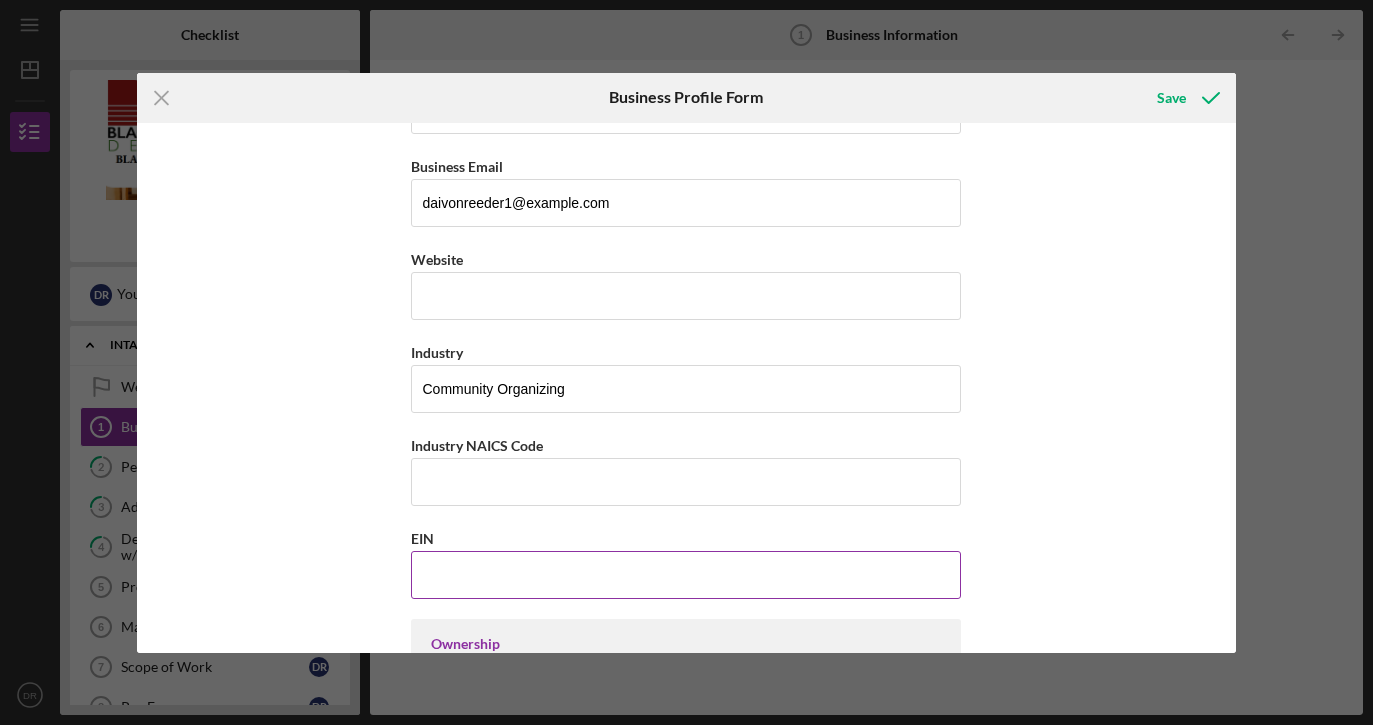 click on "EIN" at bounding box center (686, 575) 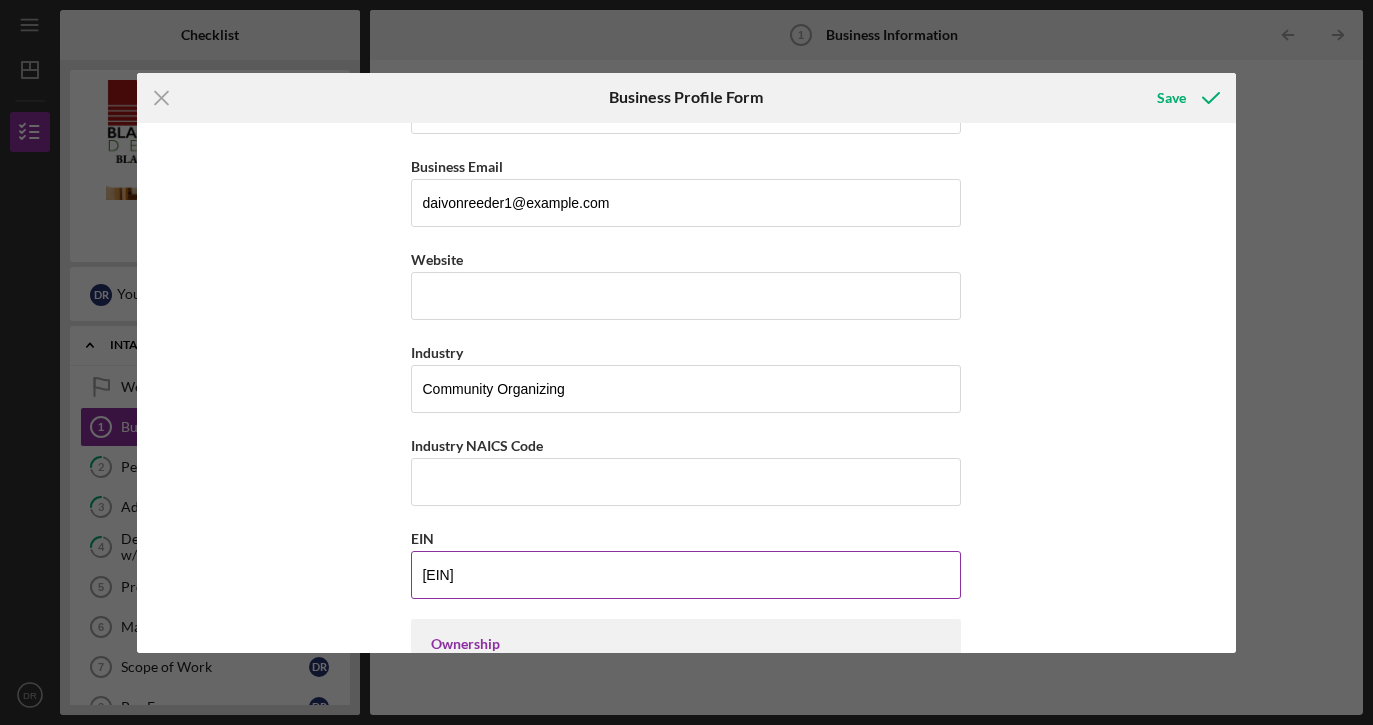 type on "[EIN]" 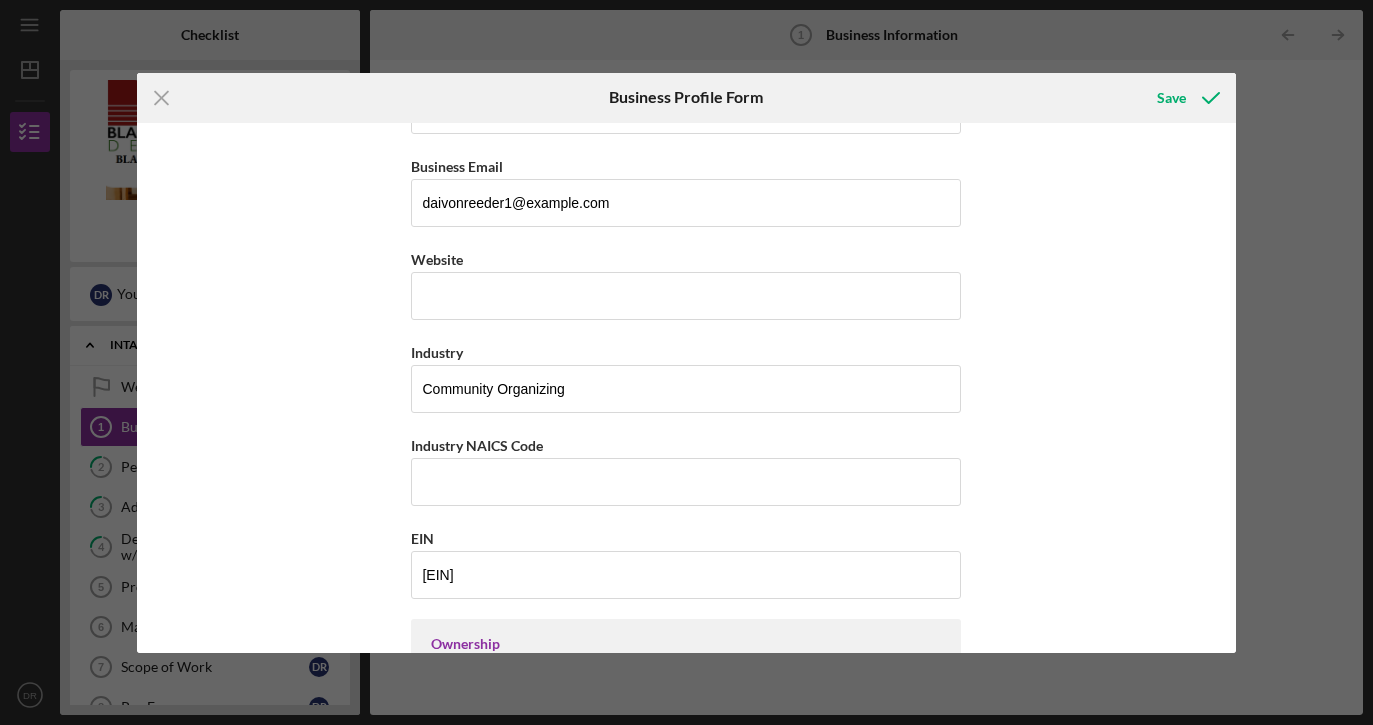click on "Business Name The Nation DBA Business Start Date [DATE] Legal Structure LLC Icon/Dropdown Arrow Business Phone [PHONE] Business Email [EMAIL] Website Industry Community Organizing Industry NAICS Code EIN [EIN] Ownership Business Ownership Type Minority-Owned Veteran-Owned Icon/Menu Close Icon/Dropdown Arrow Do you own 100% of the business? Yes No Business Street Address City State Select... Icon/Dropdown Arrow Zip [ZIP] County [COUNTY] Is your Mailing Address the same as your Business Address? Yes No Do you own or lease your business premisses? Select... Icon/Dropdown Arrow Annual Gross Revenue Number of Full-Time Employees Number of Part-Time Employees" at bounding box center [686, 709] 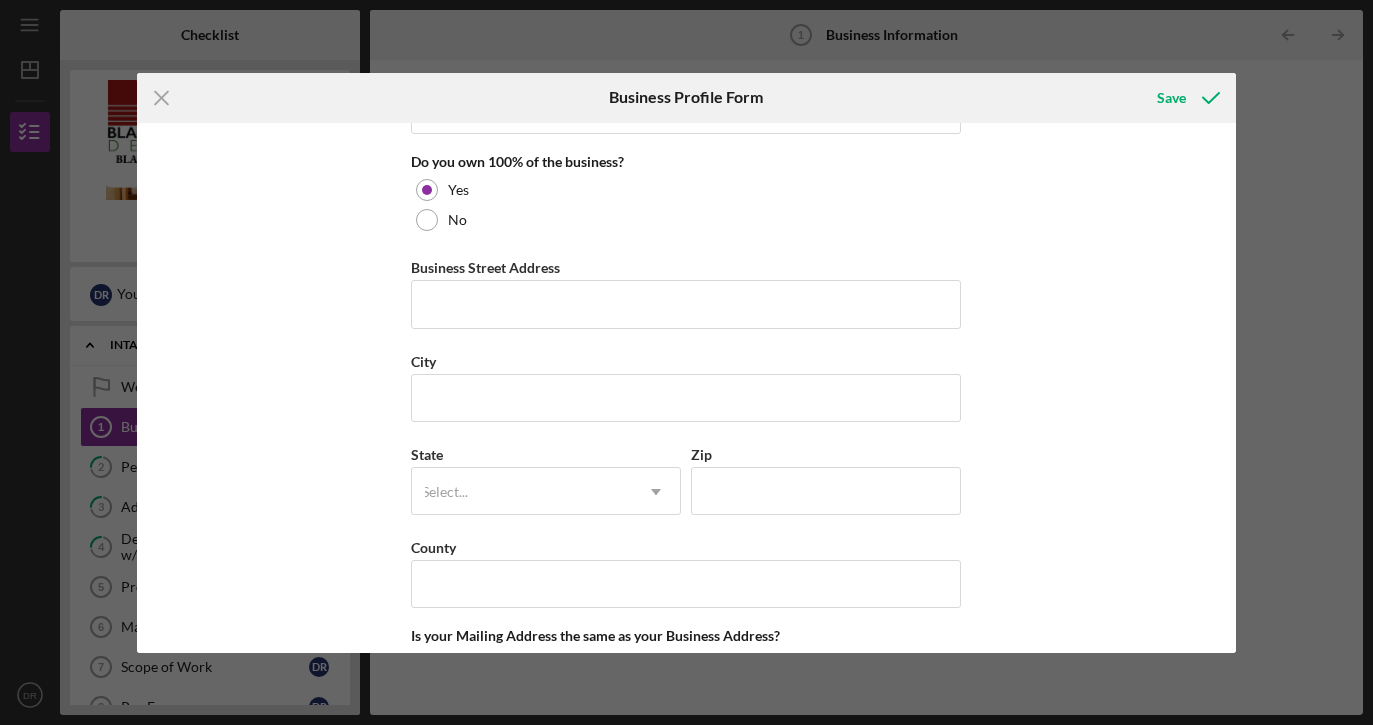 scroll, scrollTop: 1070, scrollLeft: 0, axis: vertical 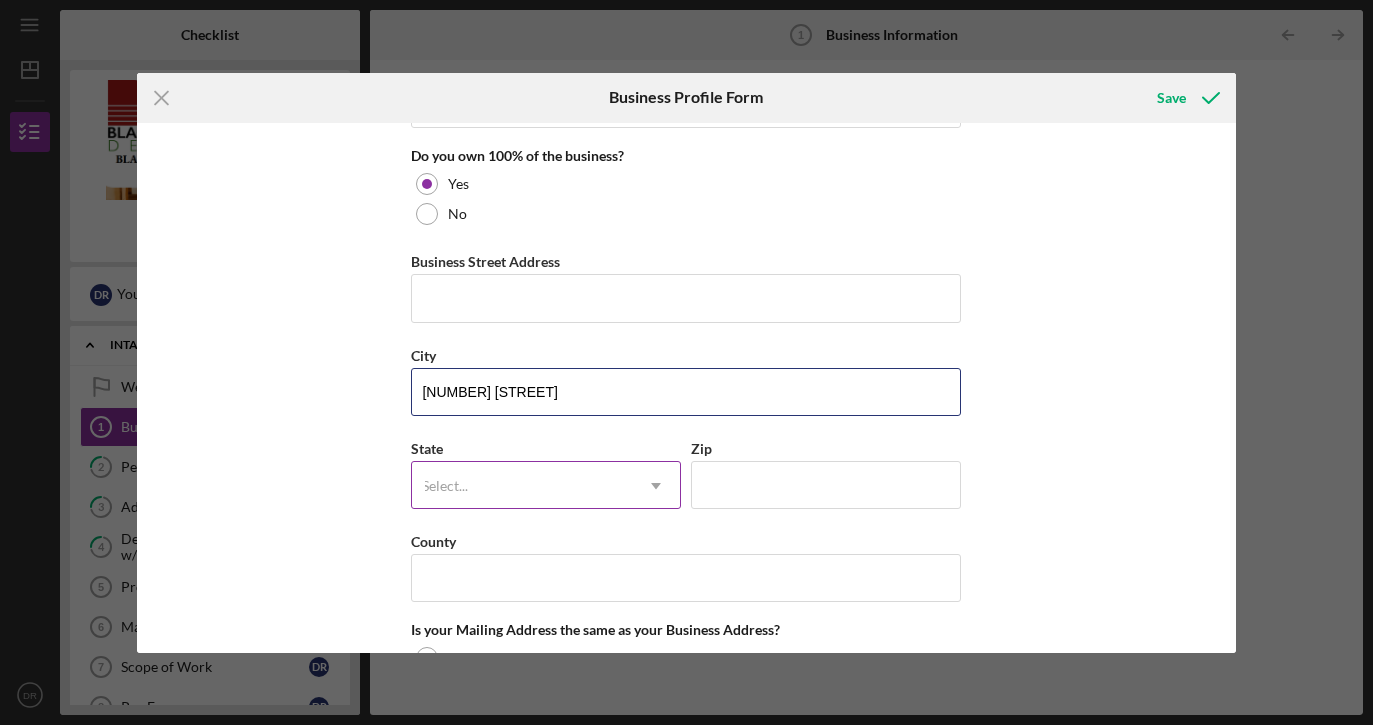 type on "[NUMBER] [STREET]" 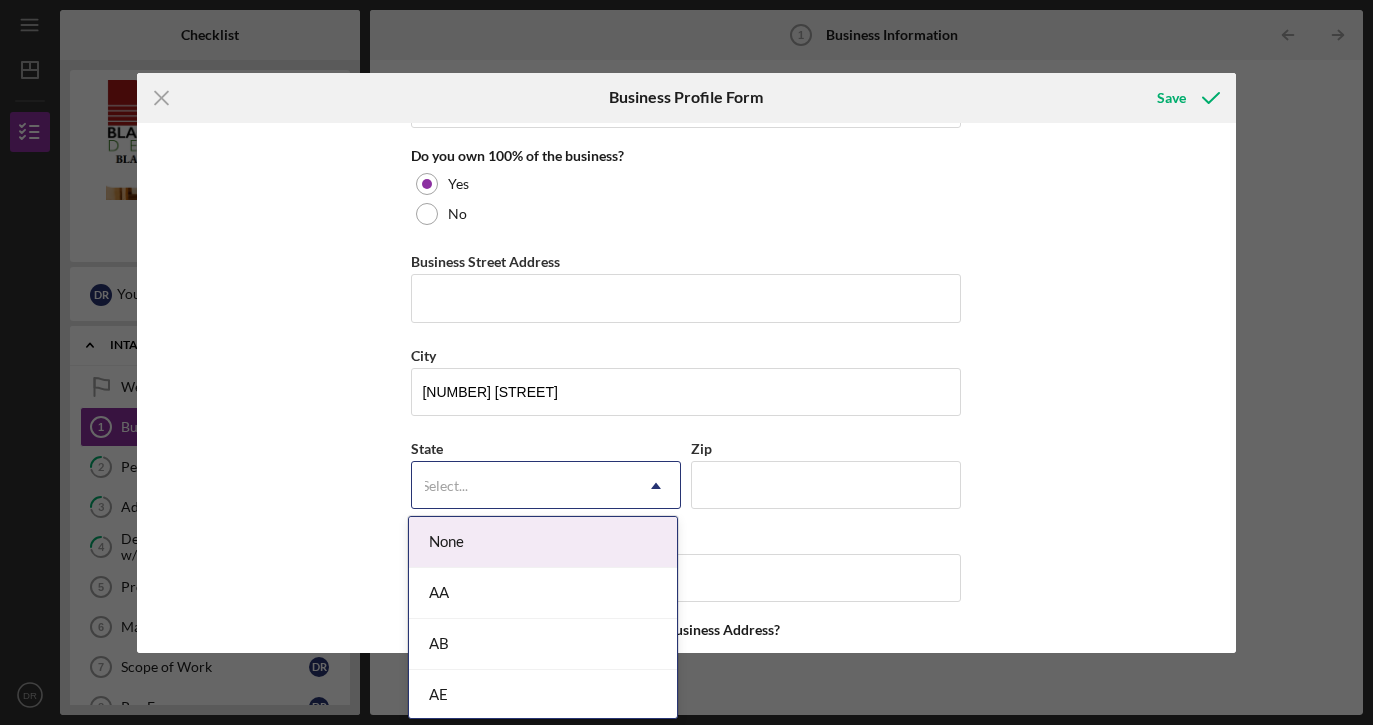 click on "Select..." at bounding box center [445, 486] 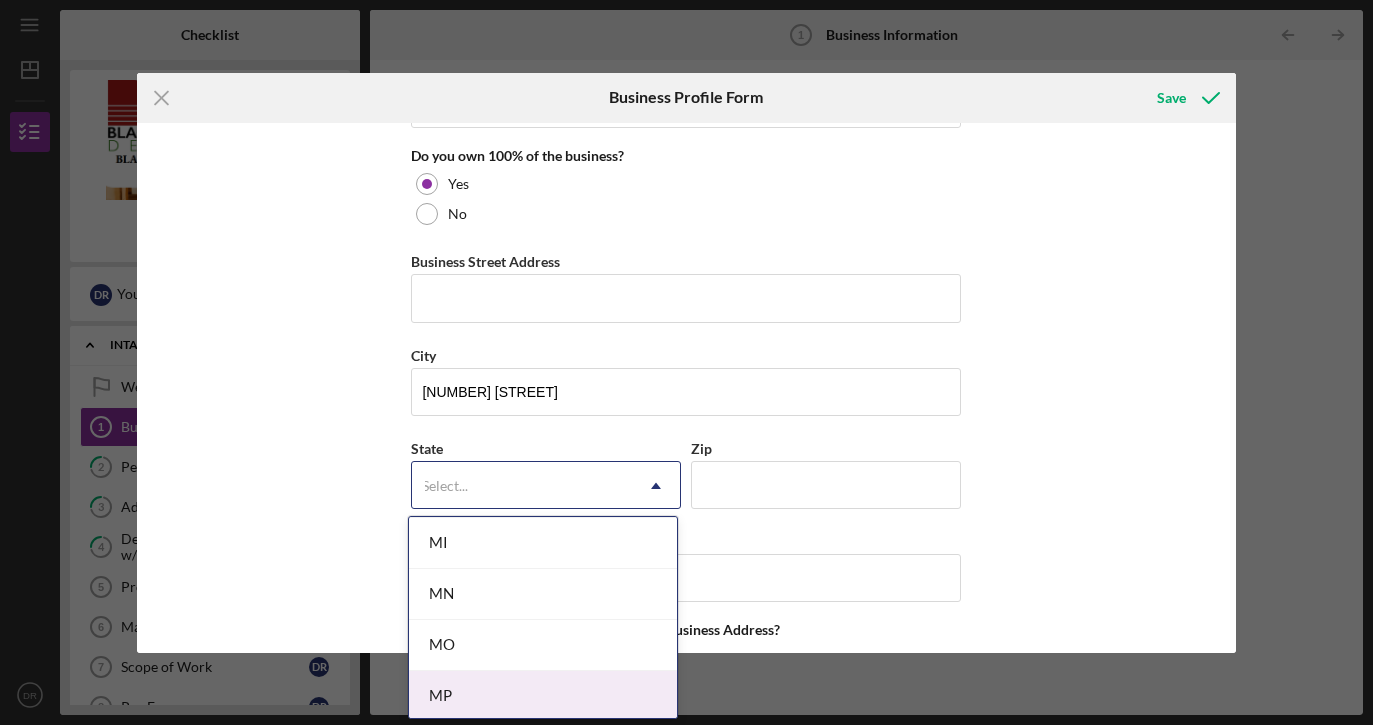 scroll, scrollTop: 1681, scrollLeft: 0, axis: vertical 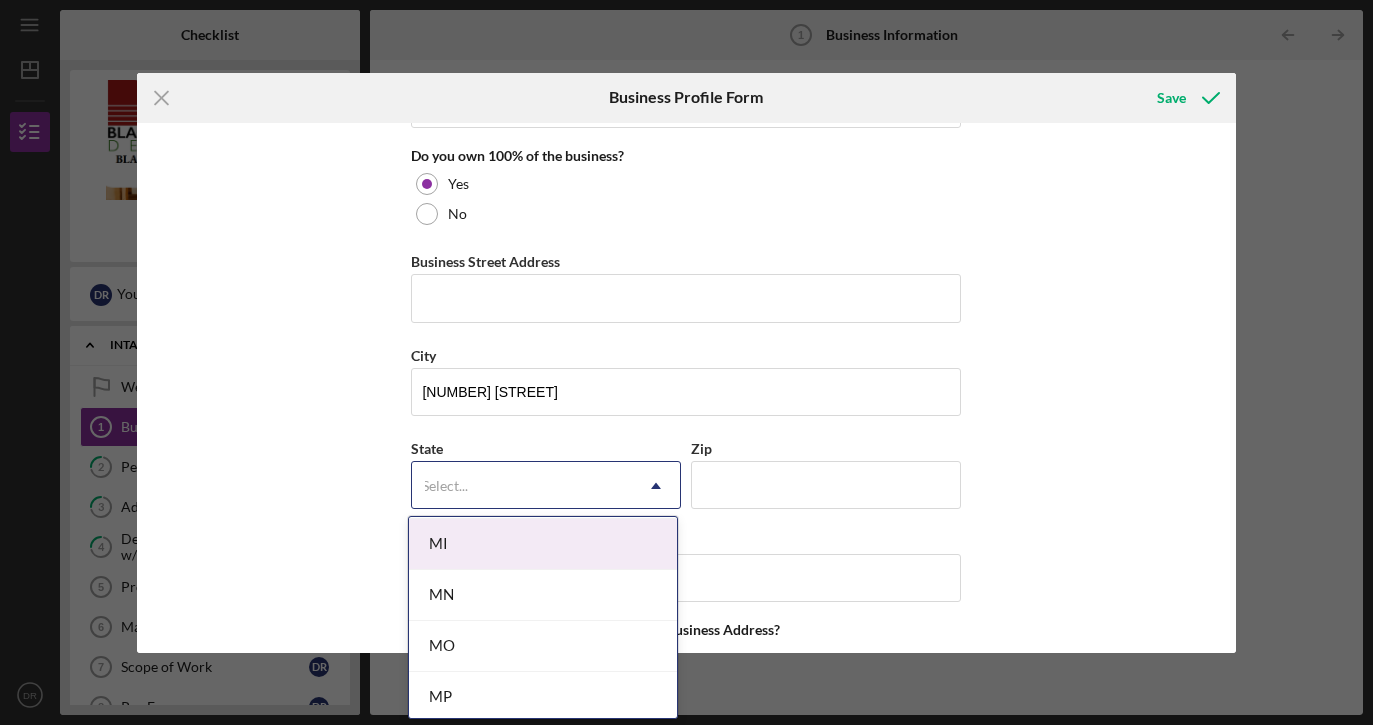 click on "MI" at bounding box center (543, 544) 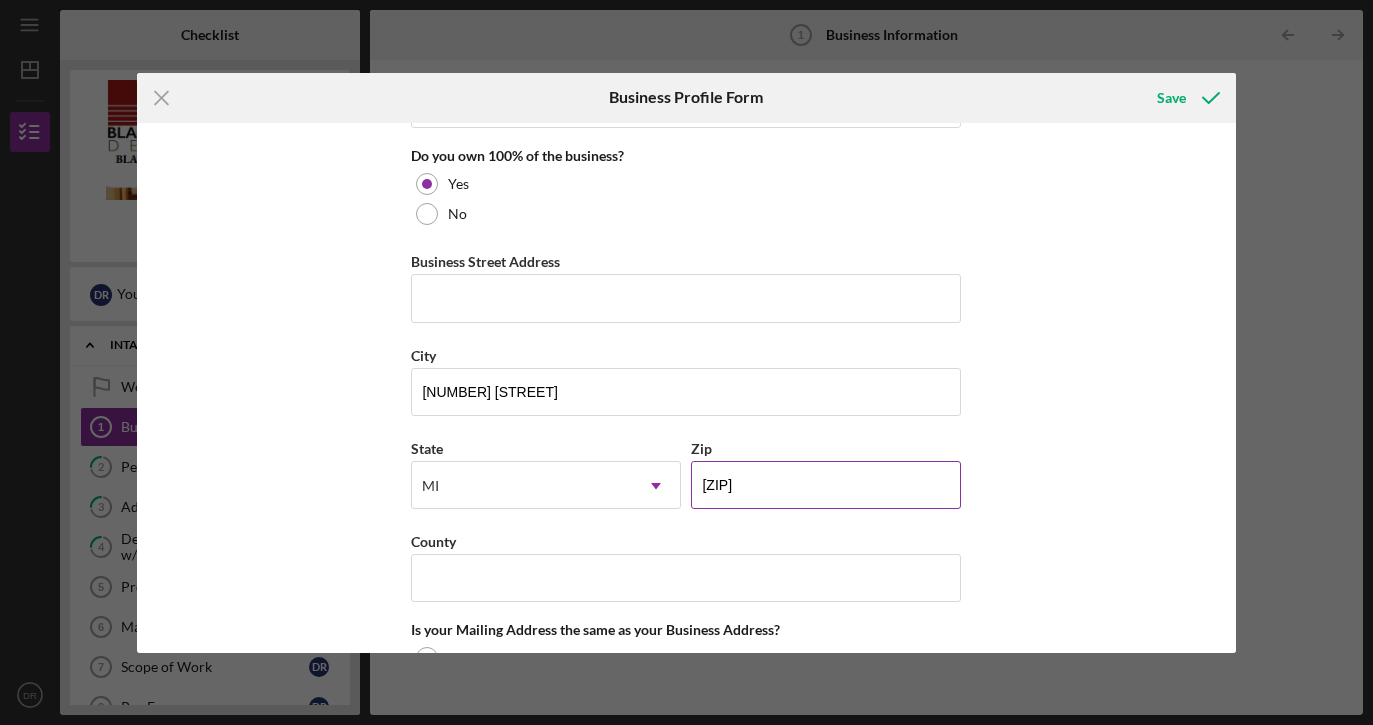 type on "[ZIP]" 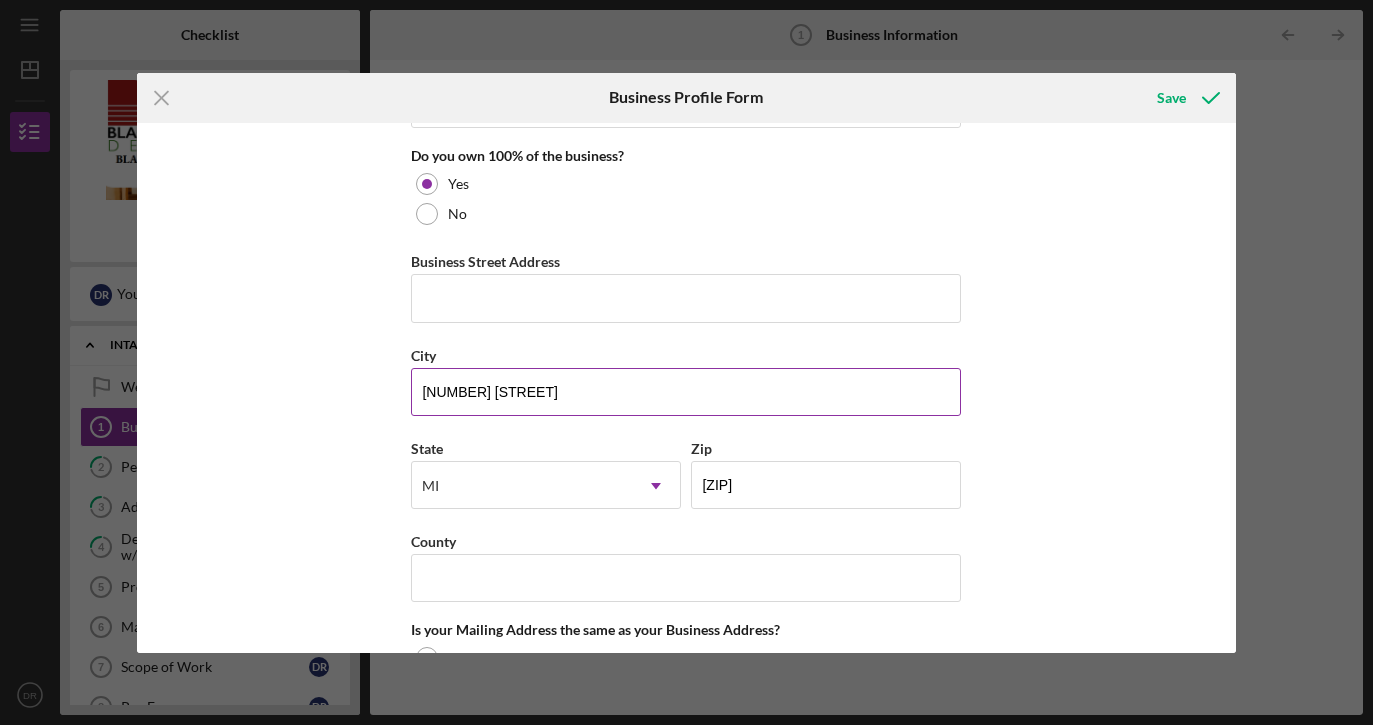 click on "[NUMBER] [STREET]" at bounding box center (686, 392) 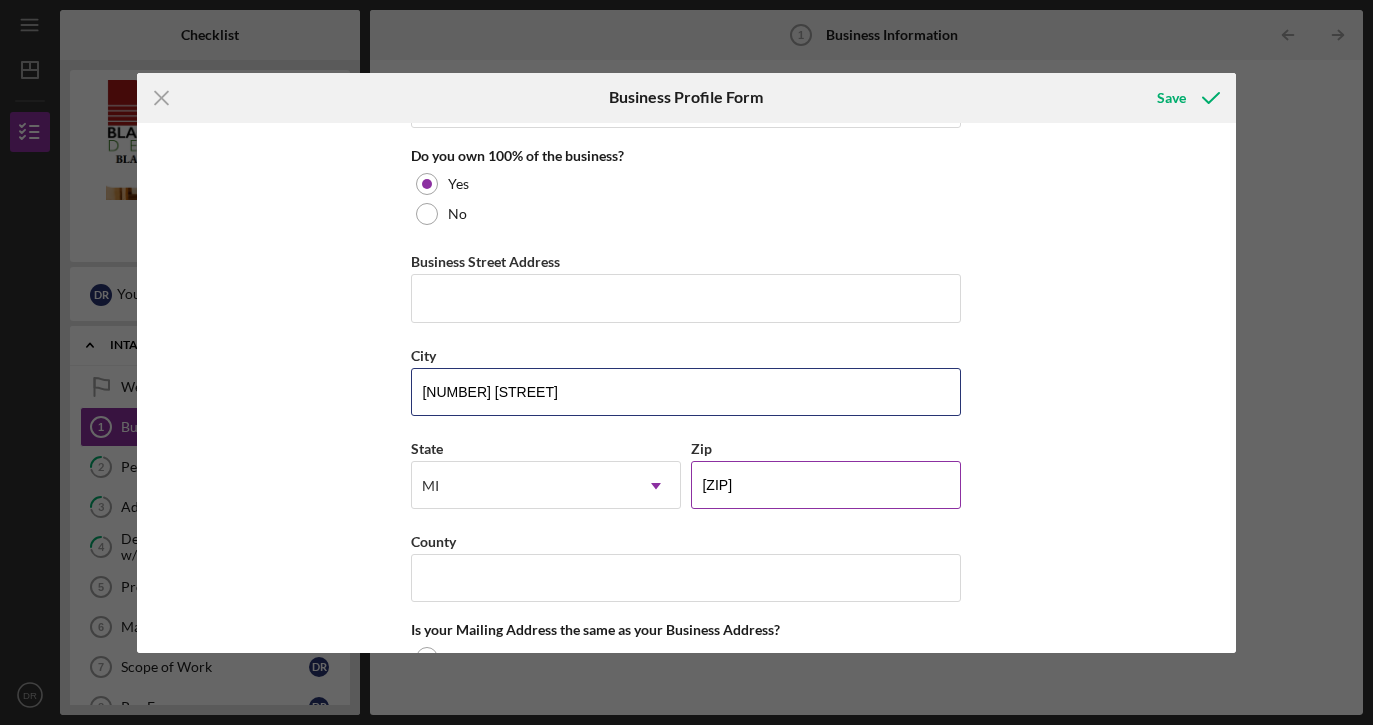 type on "[NUMBER] [STREET]" 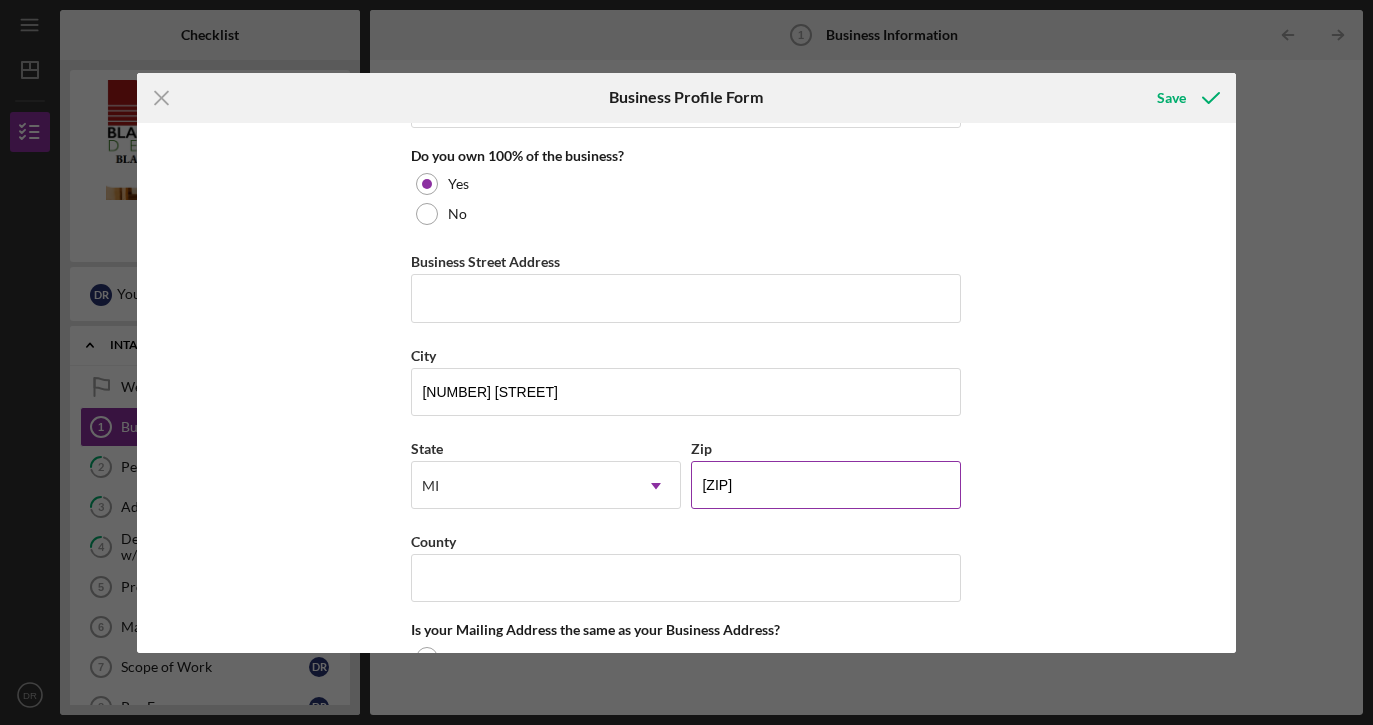 click on "[ZIP]" at bounding box center (826, 485) 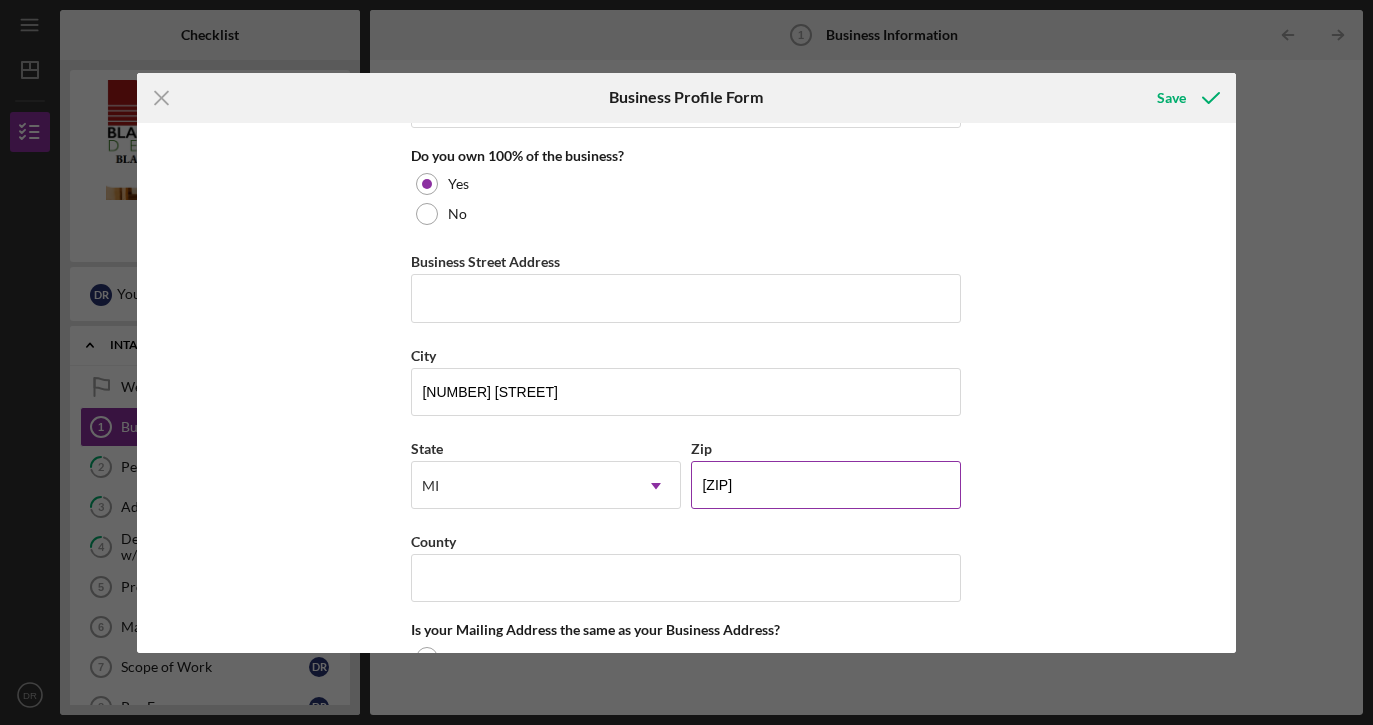 type on "48202" 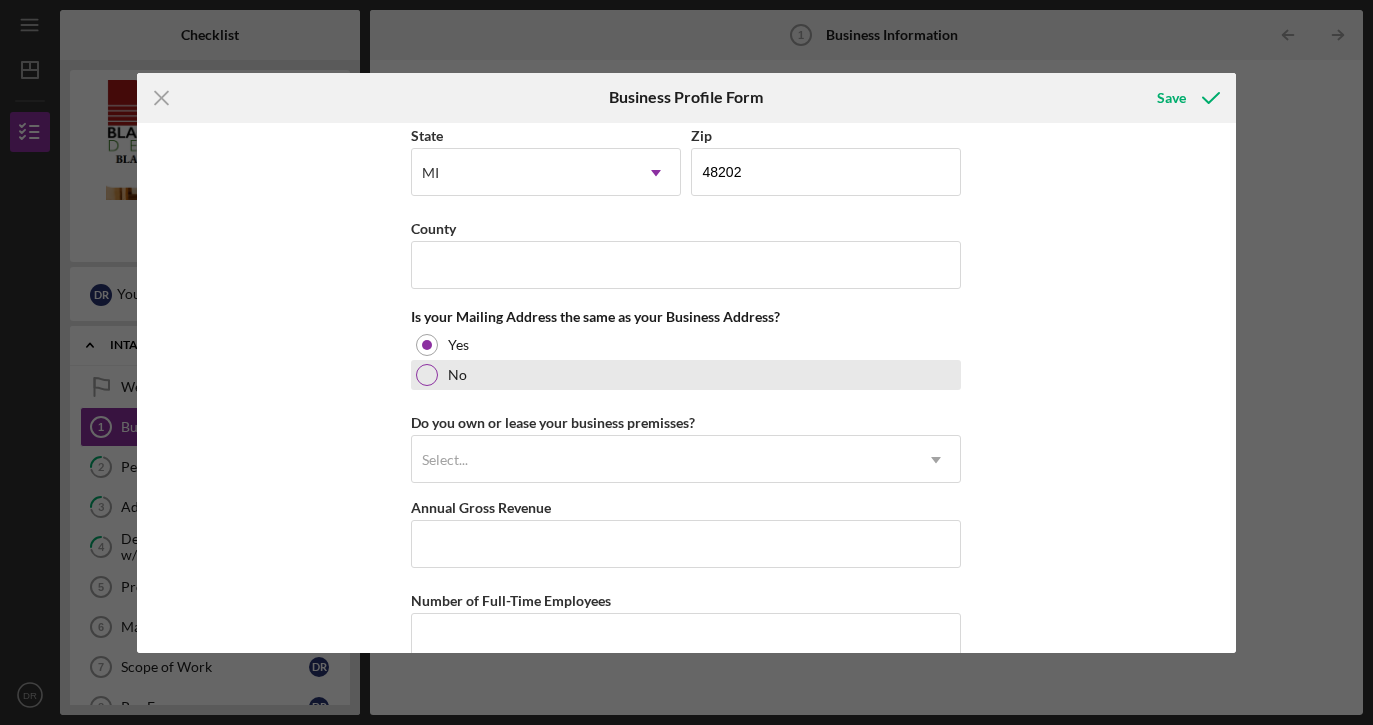 scroll, scrollTop: 1353, scrollLeft: 0, axis: vertical 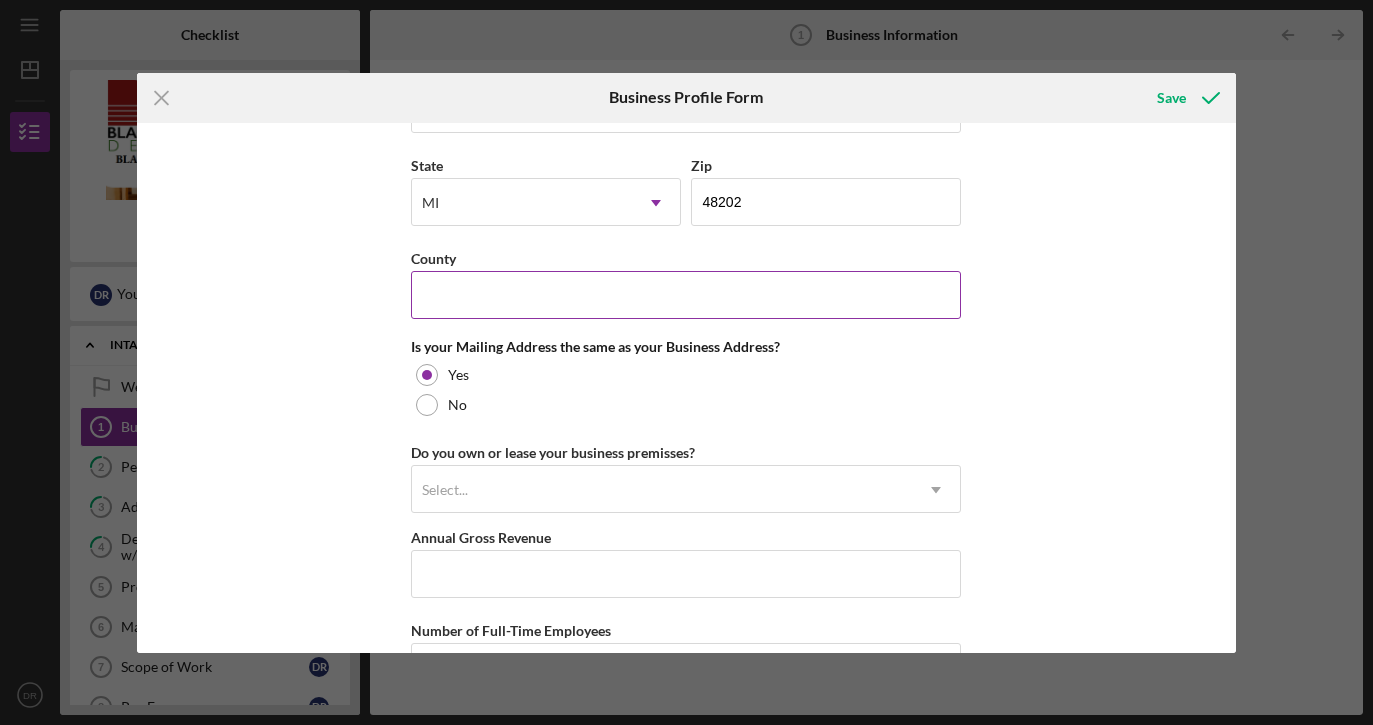 click on "County" at bounding box center (686, 295) 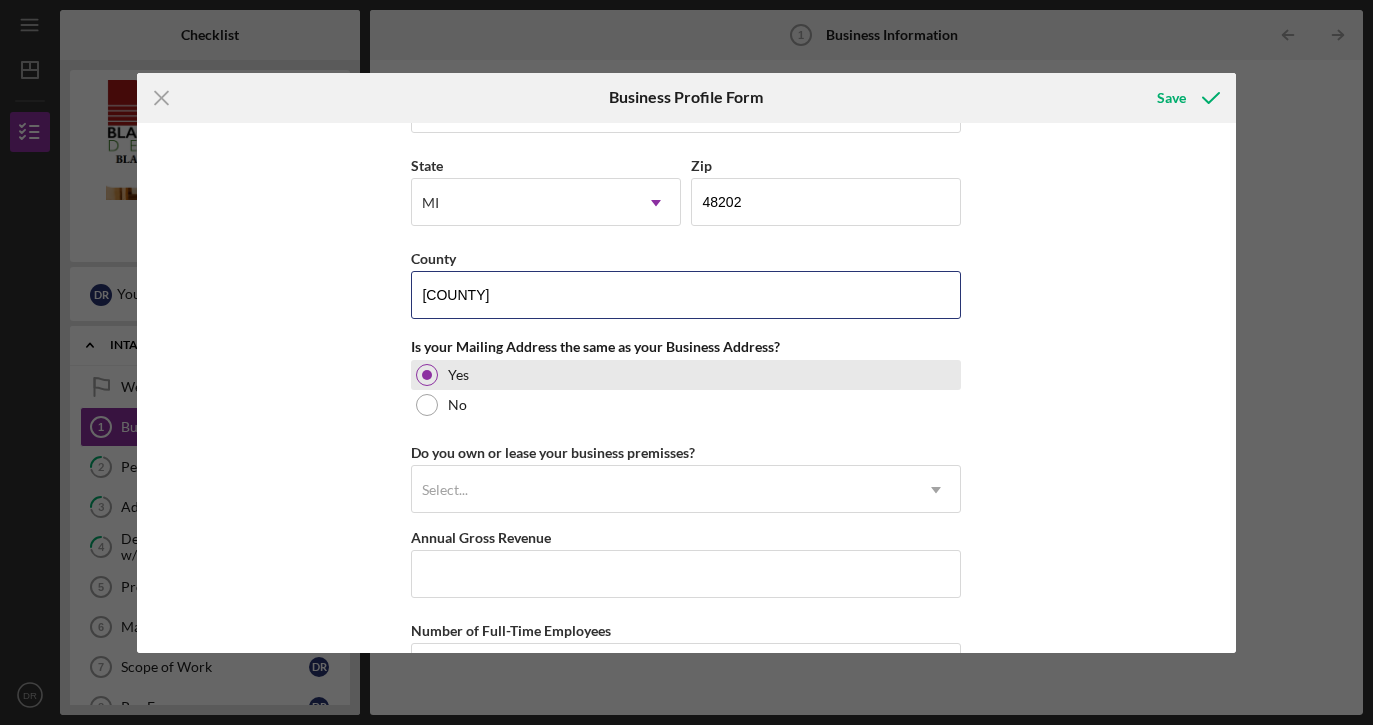 type on "[COUNTY]" 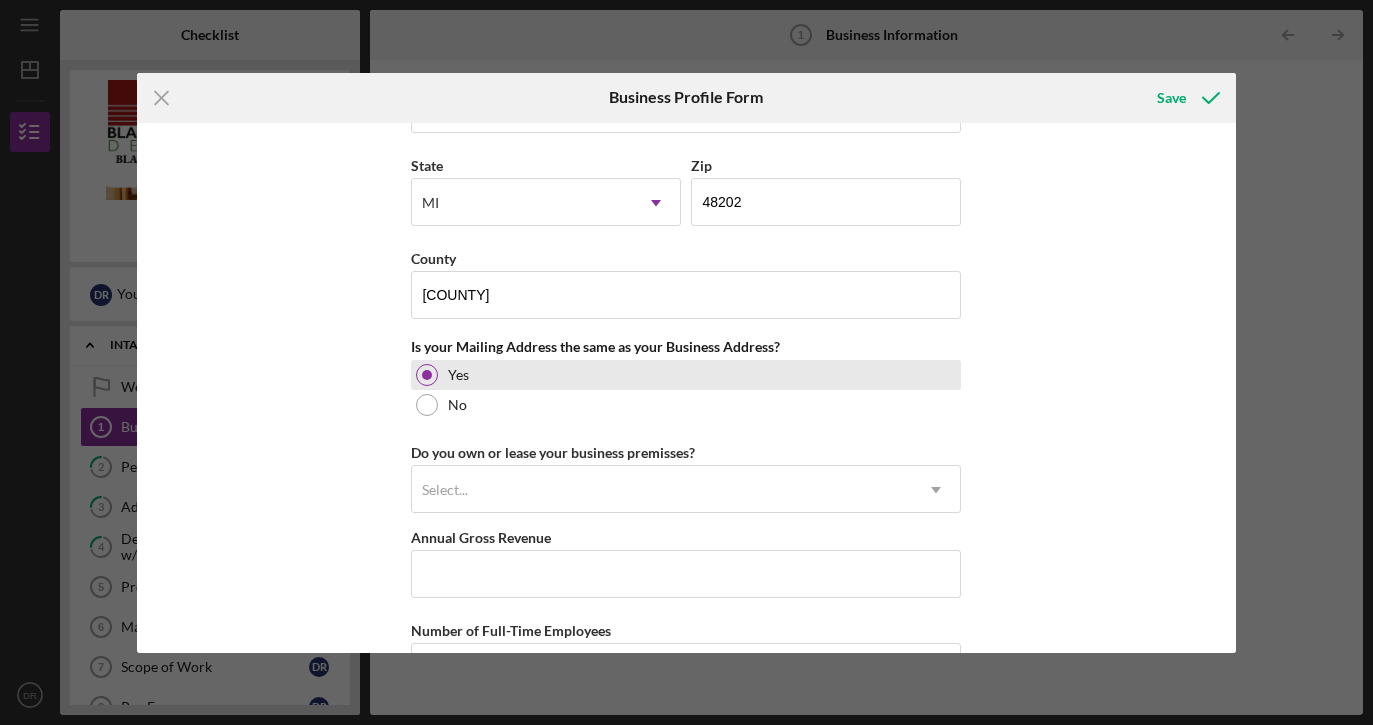 click on "Yes" at bounding box center [686, 375] 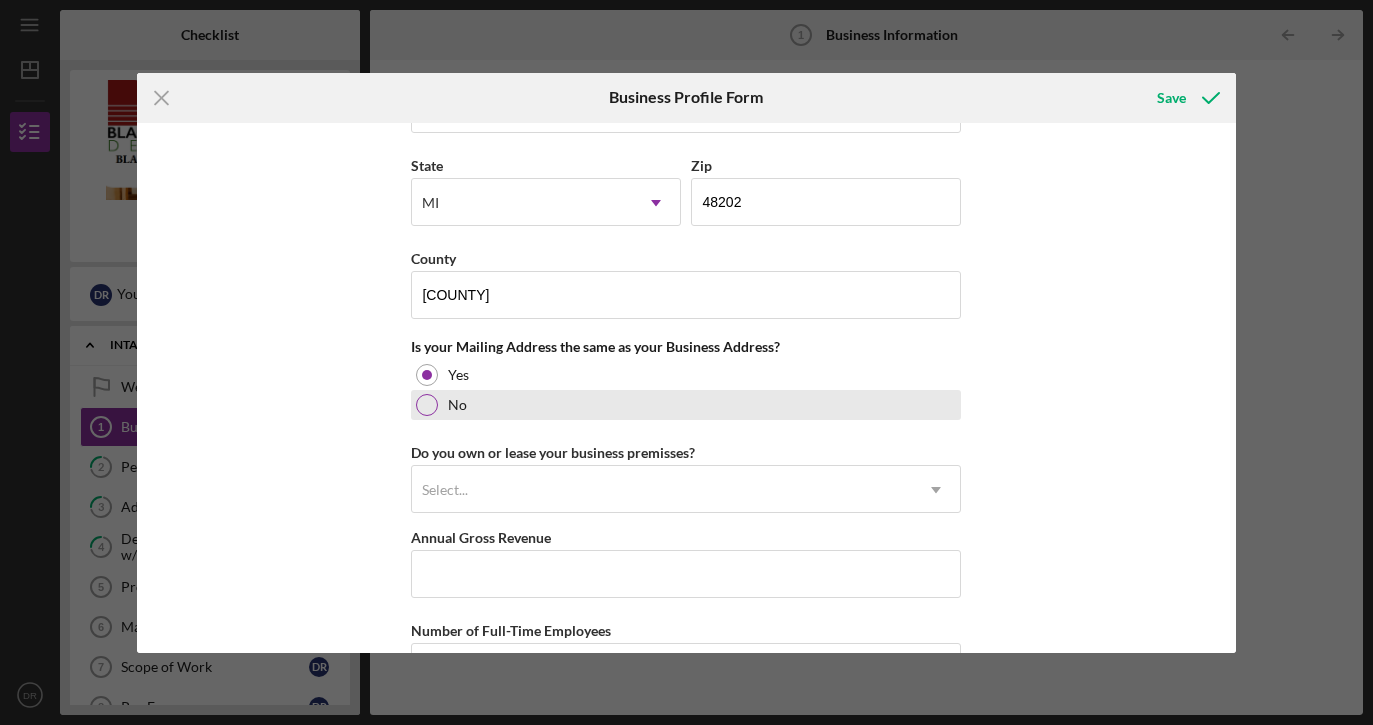 click on "No" at bounding box center [686, 405] 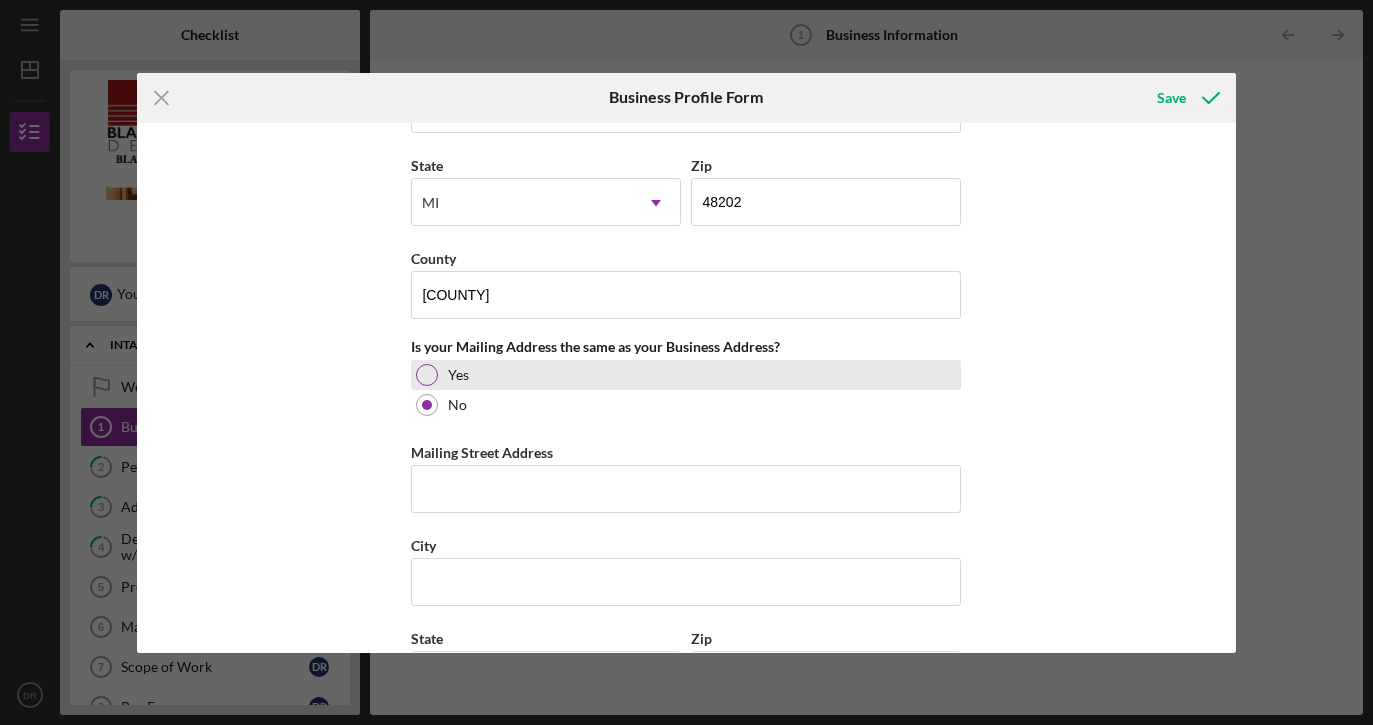 click on "Yes" at bounding box center (686, 375) 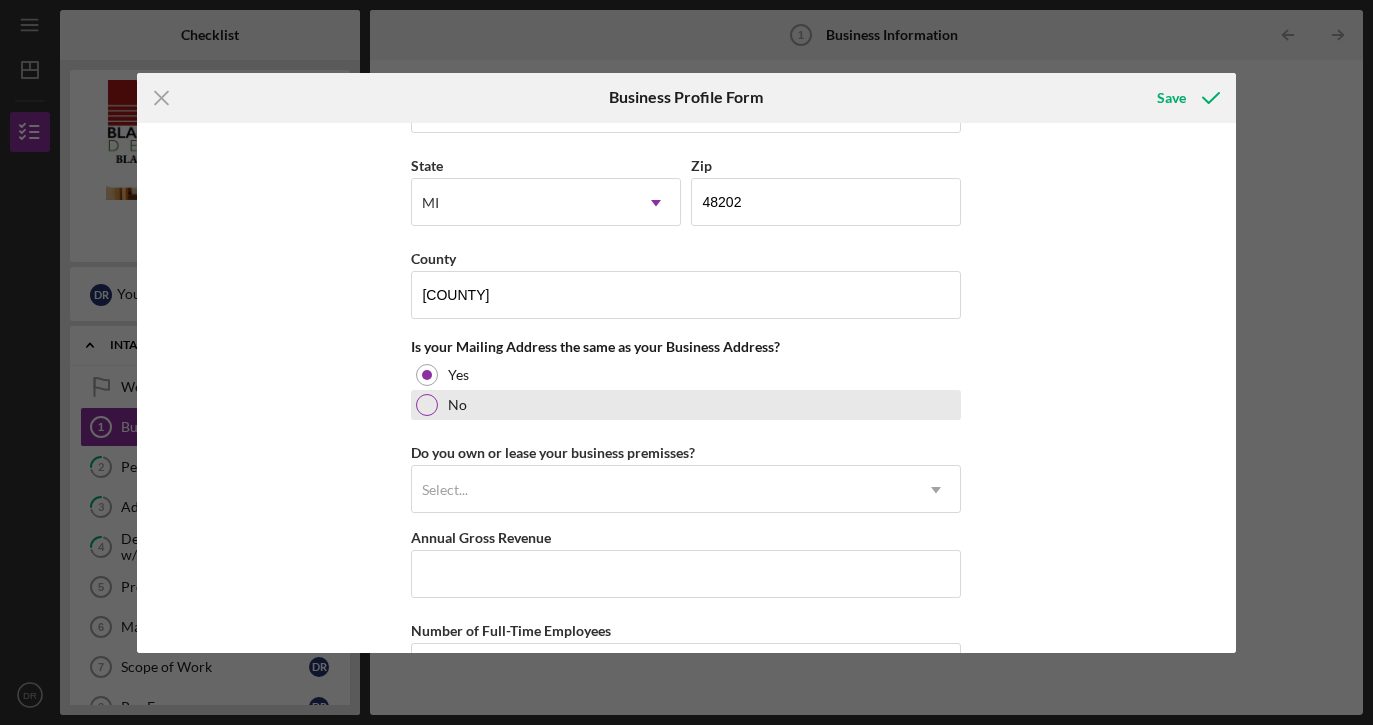click at bounding box center [427, 405] 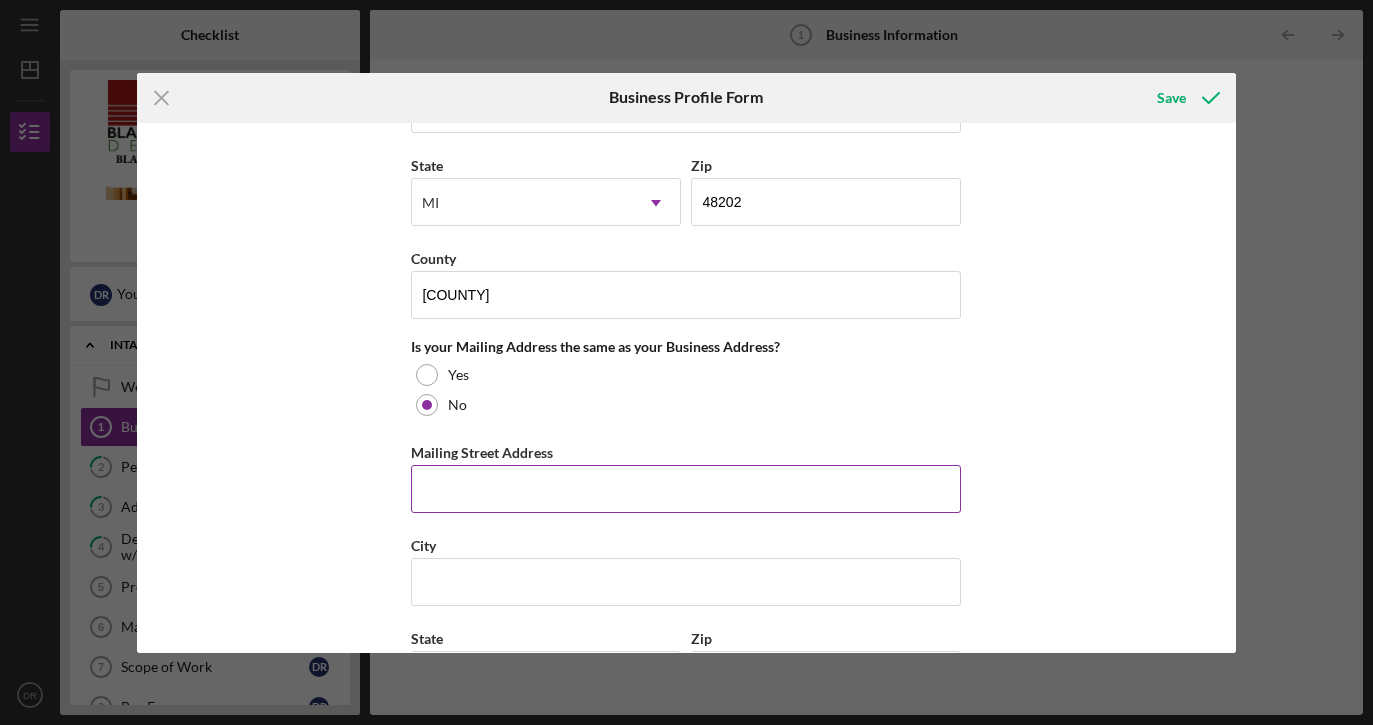 type on "1" 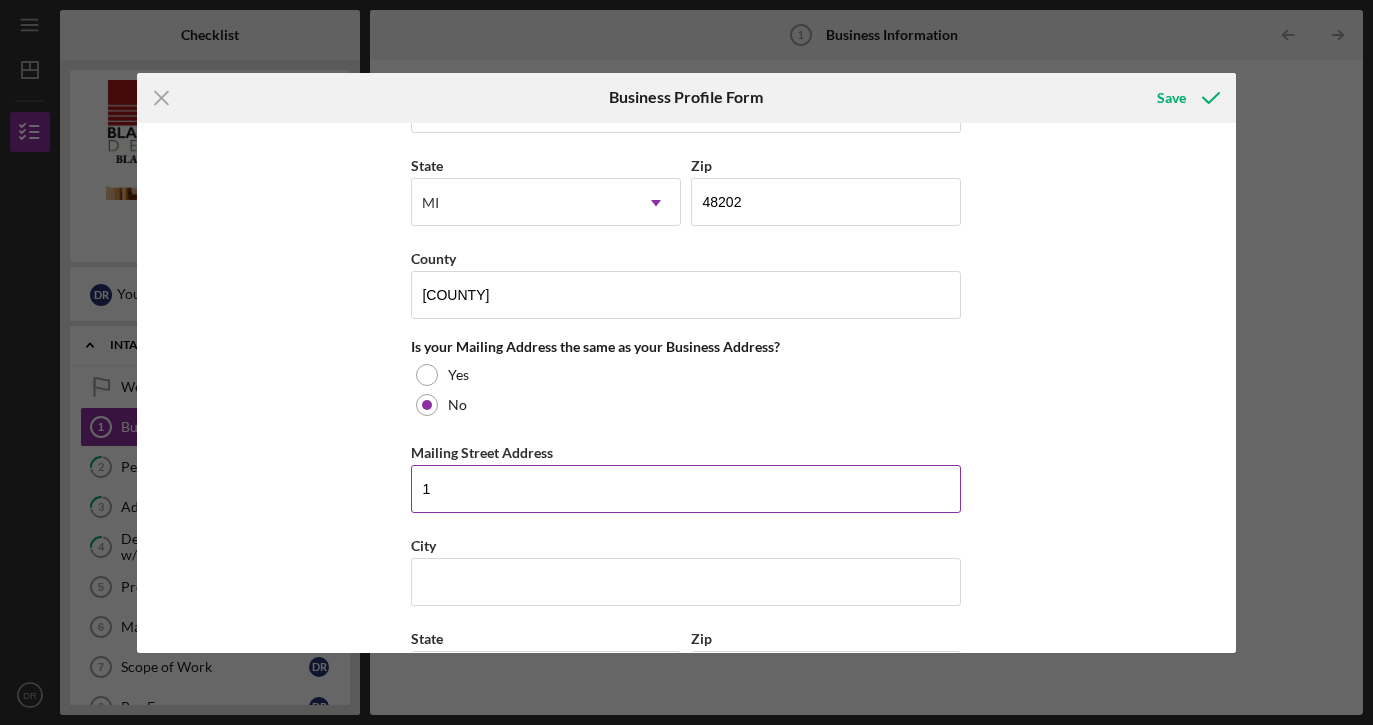 type on "[NUMBER] [STREET]" 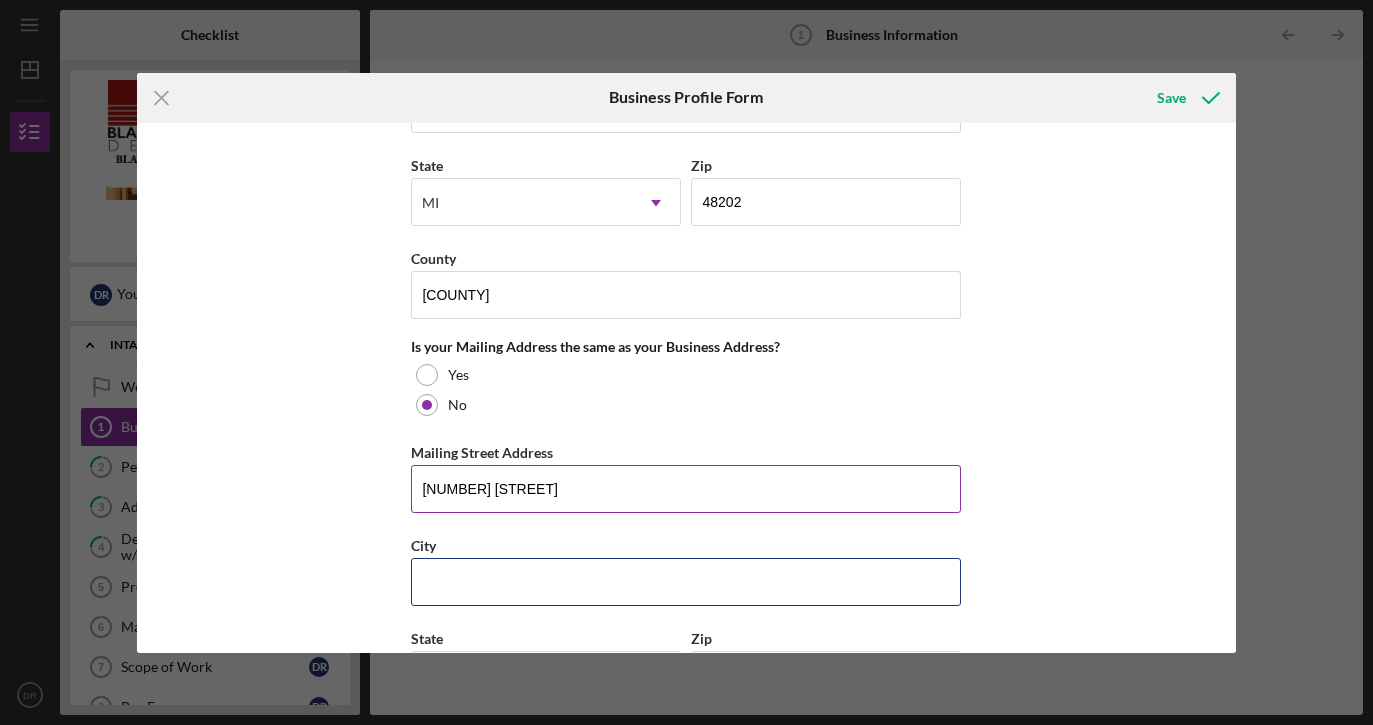 type on "[CITY]" 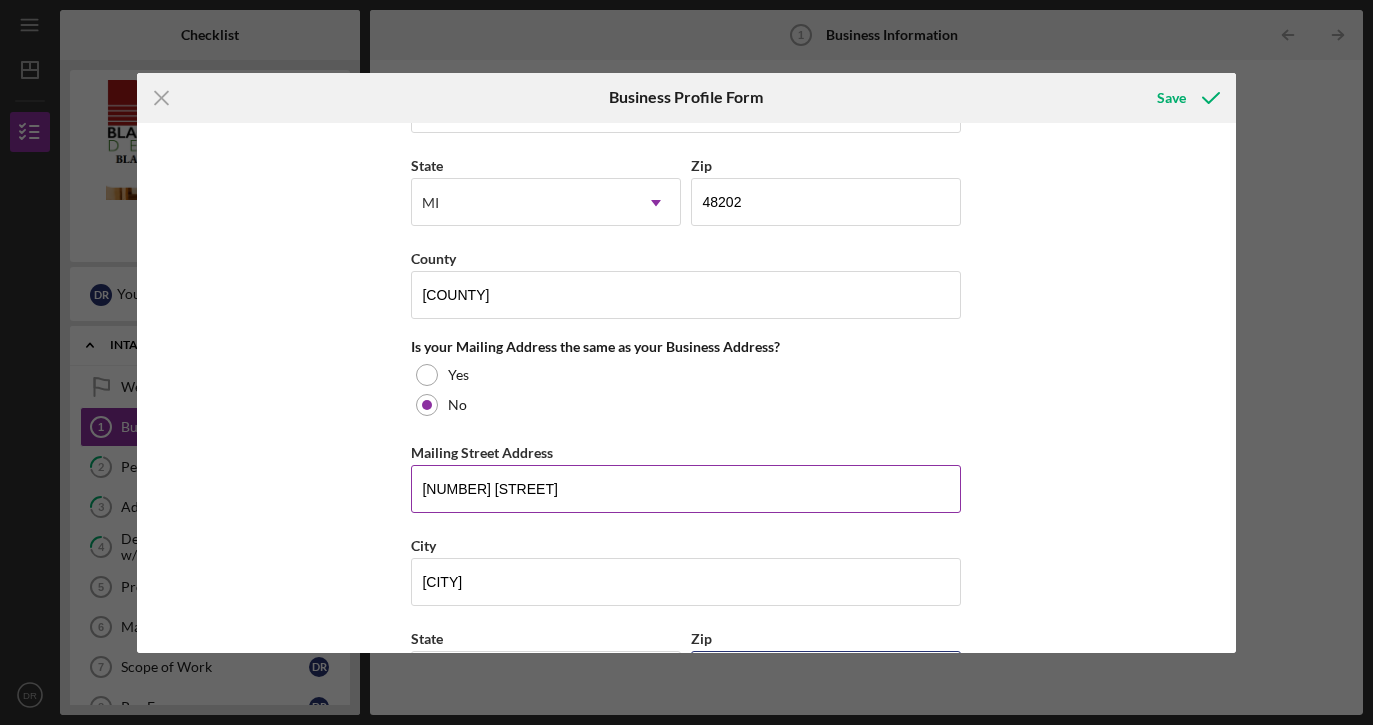 type on "[ZIP]" 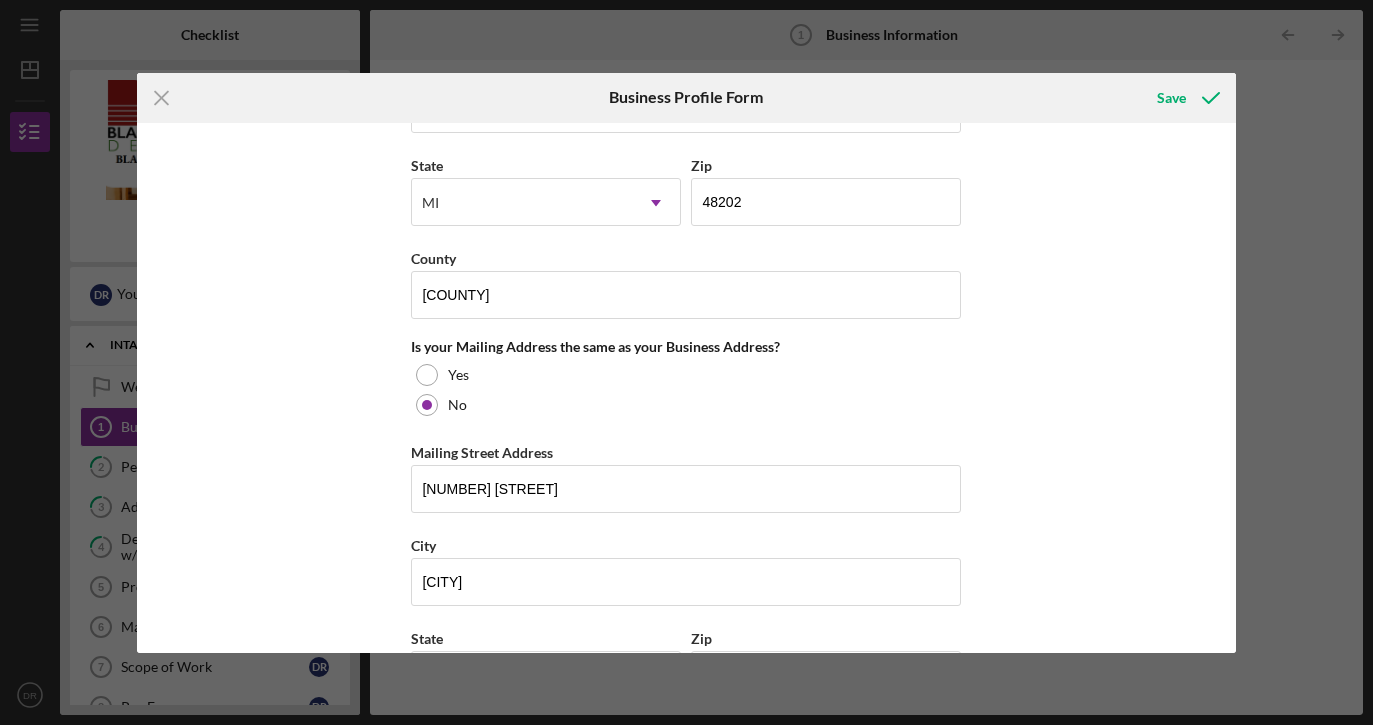 scroll, scrollTop: 1732, scrollLeft: 0, axis: vertical 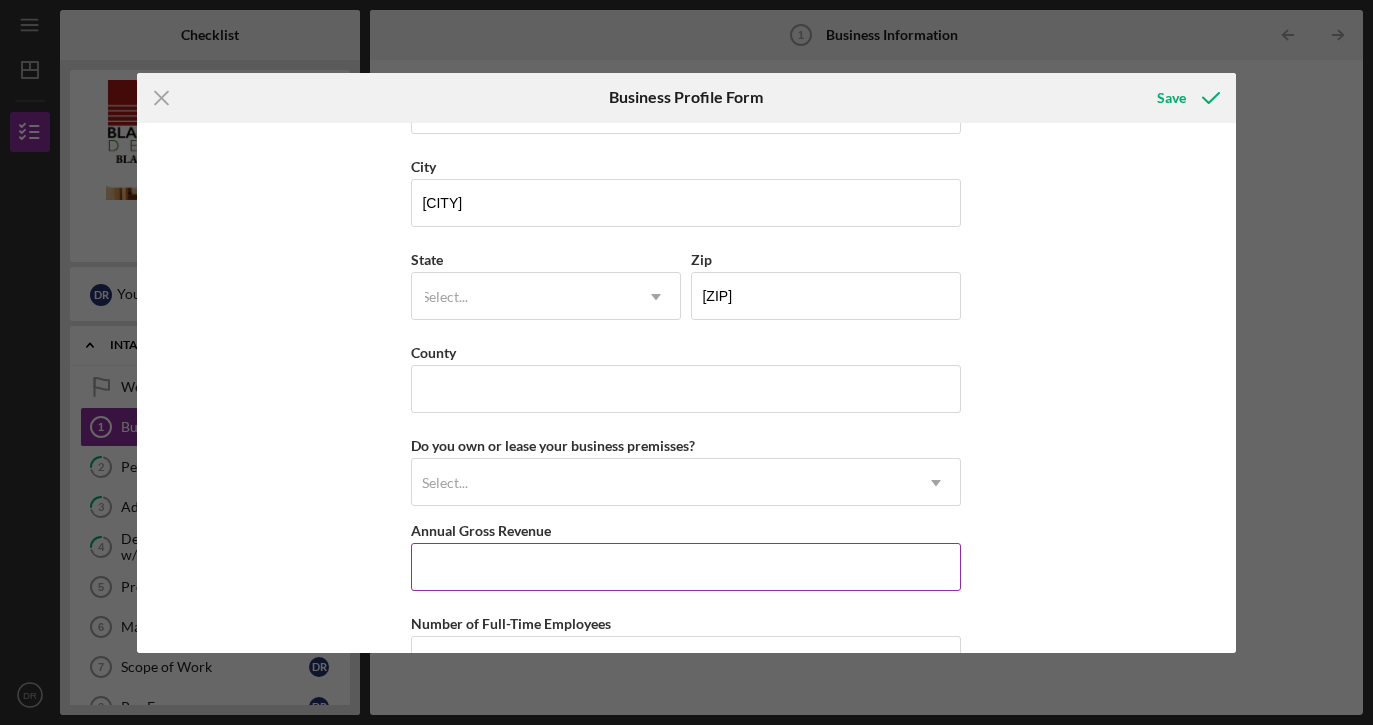 click on "Annual Gross Revenue" at bounding box center [686, 567] 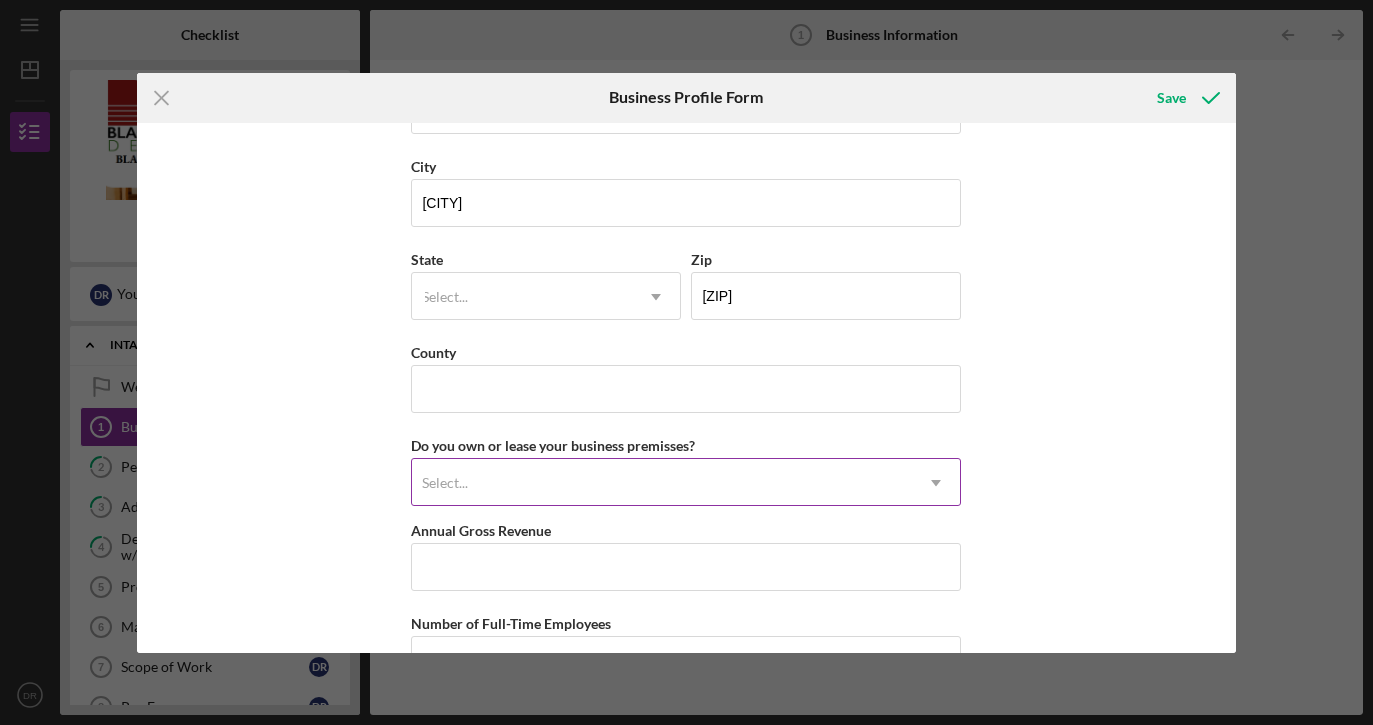 click on "Select..." at bounding box center (662, 483) 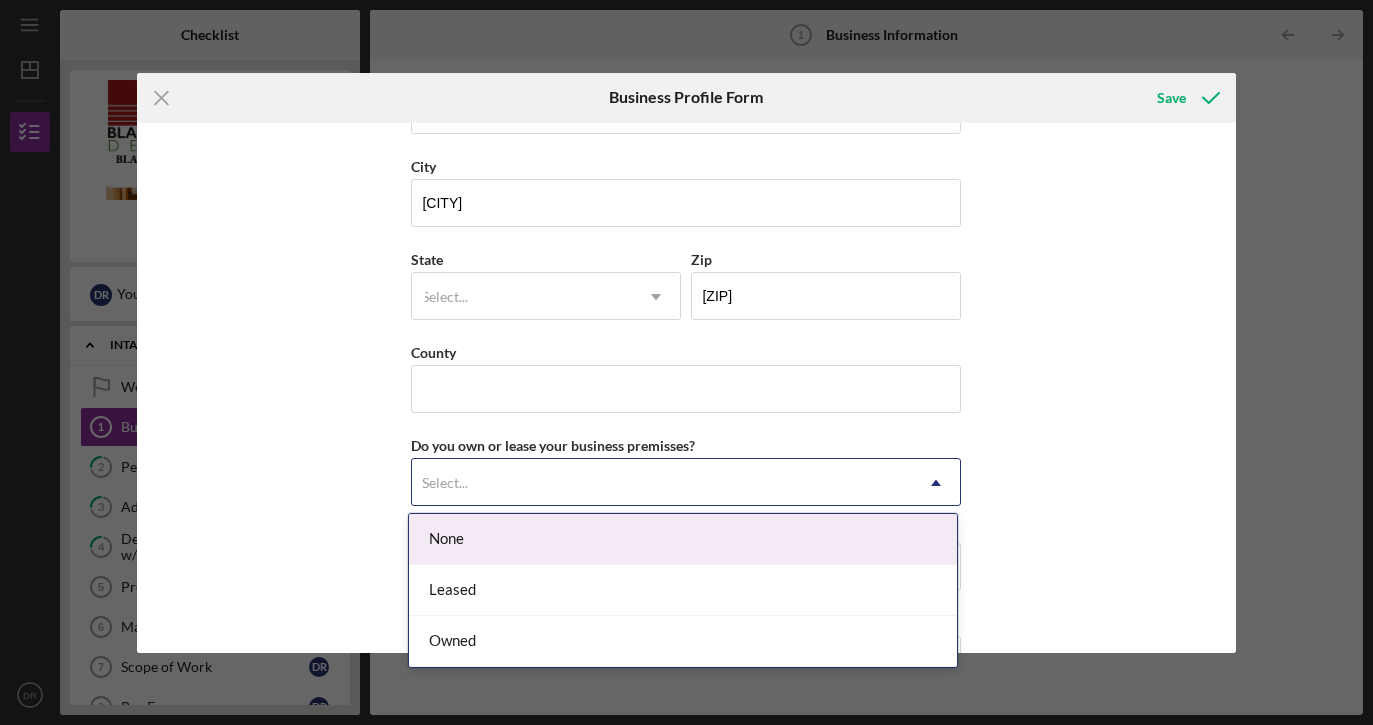 click on "None" at bounding box center (683, 539) 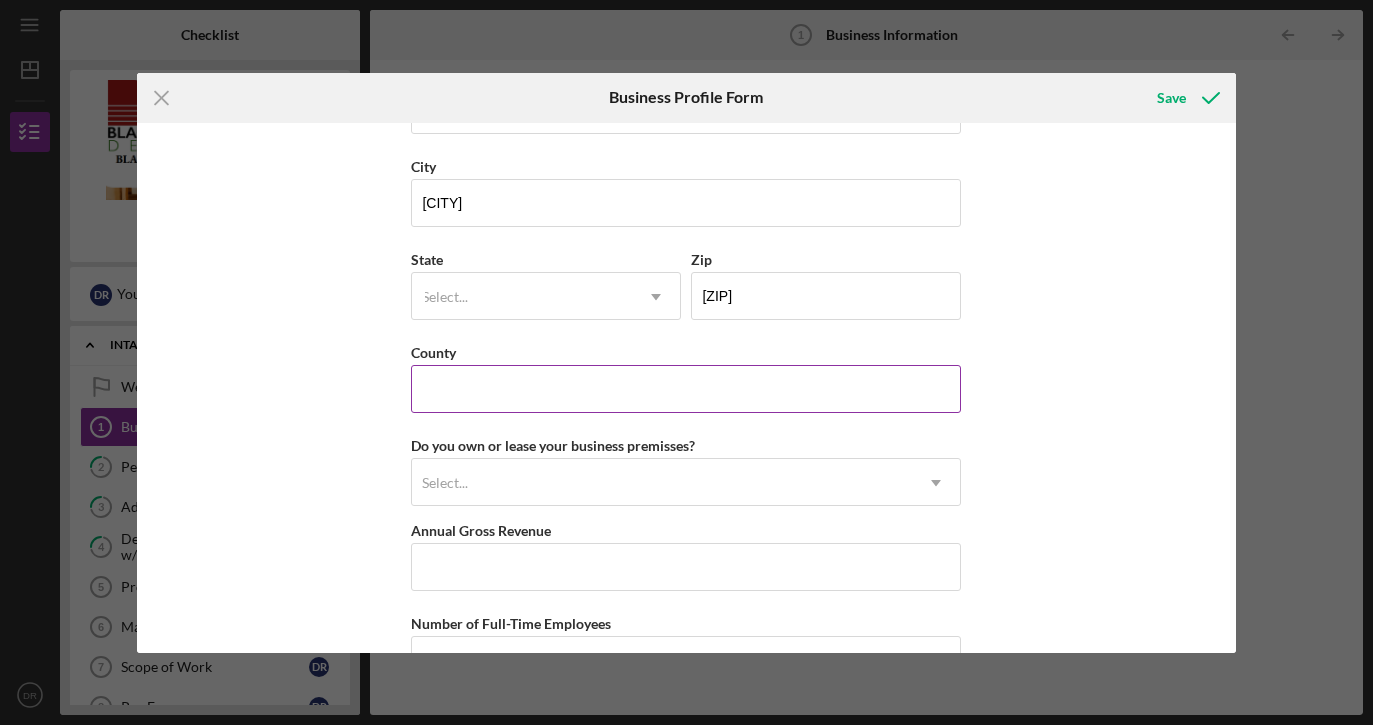click on "County" at bounding box center [686, 389] 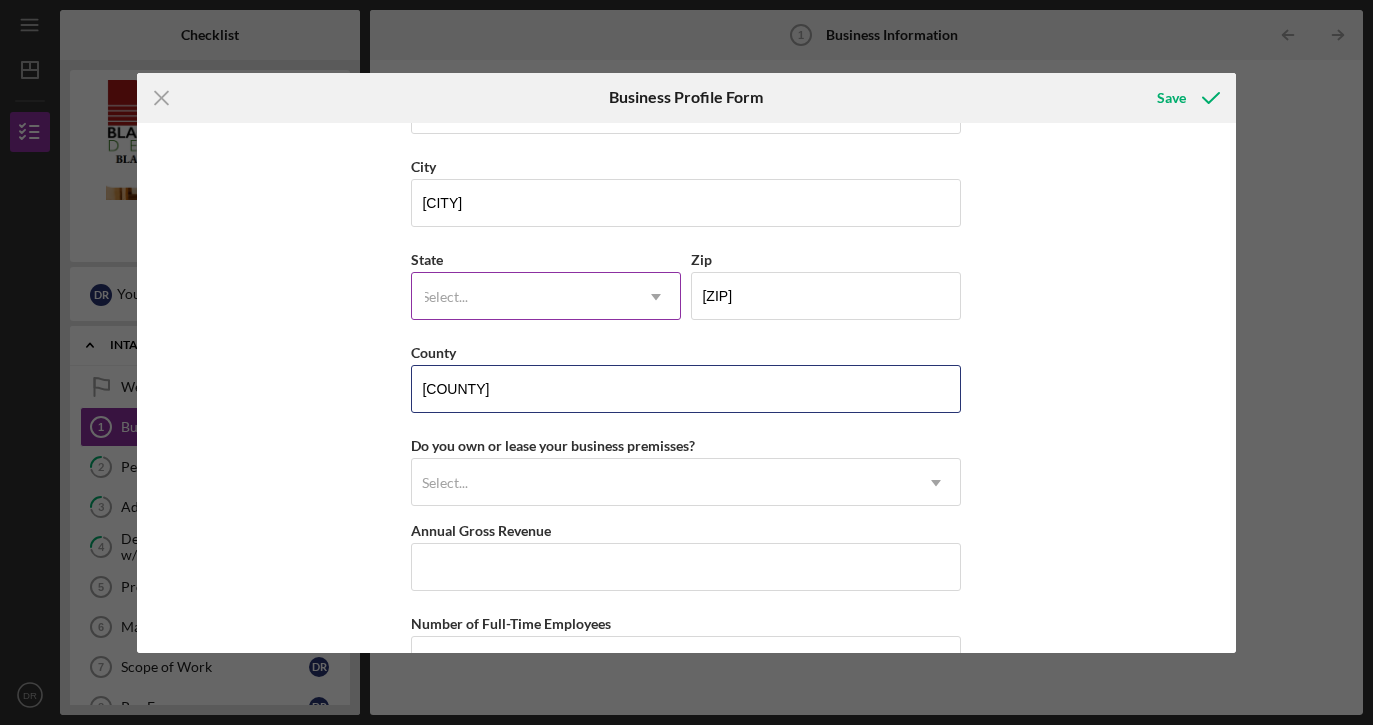 type on "[COUNTY]" 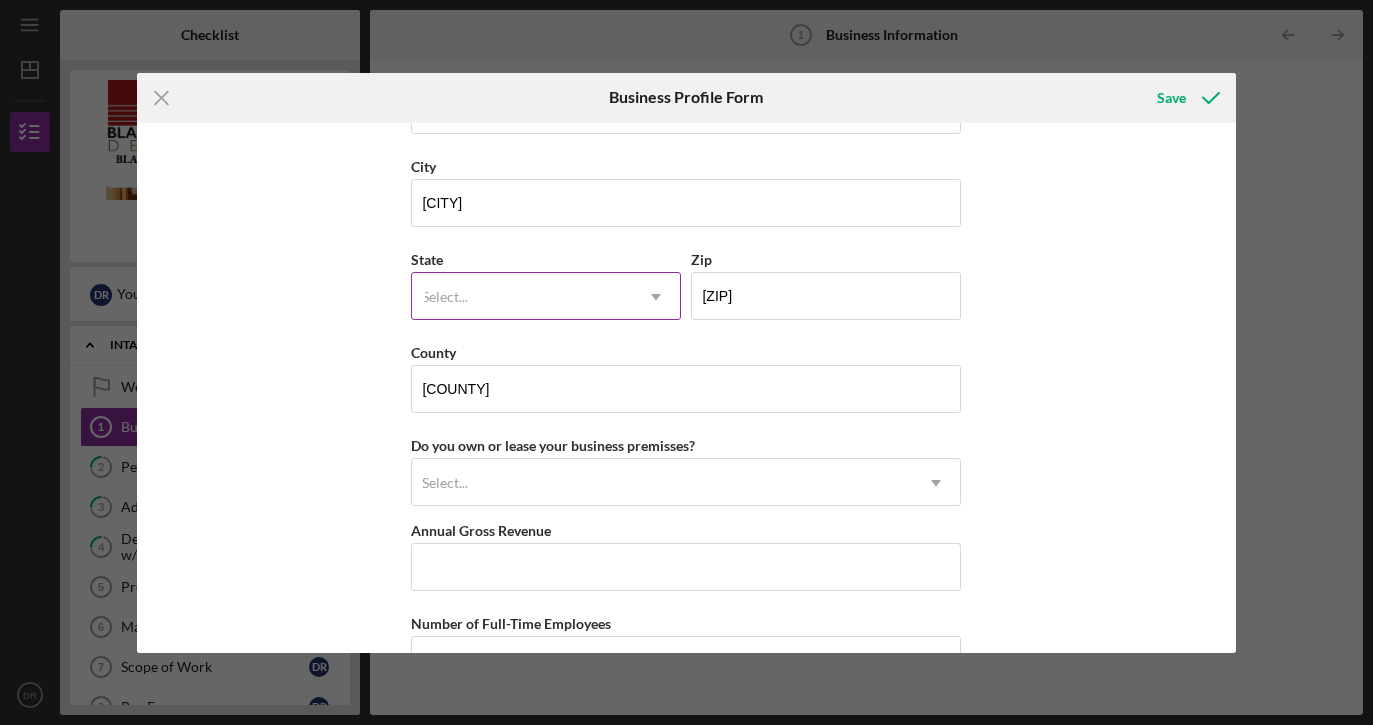 click on "Select..." at bounding box center [522, 297] 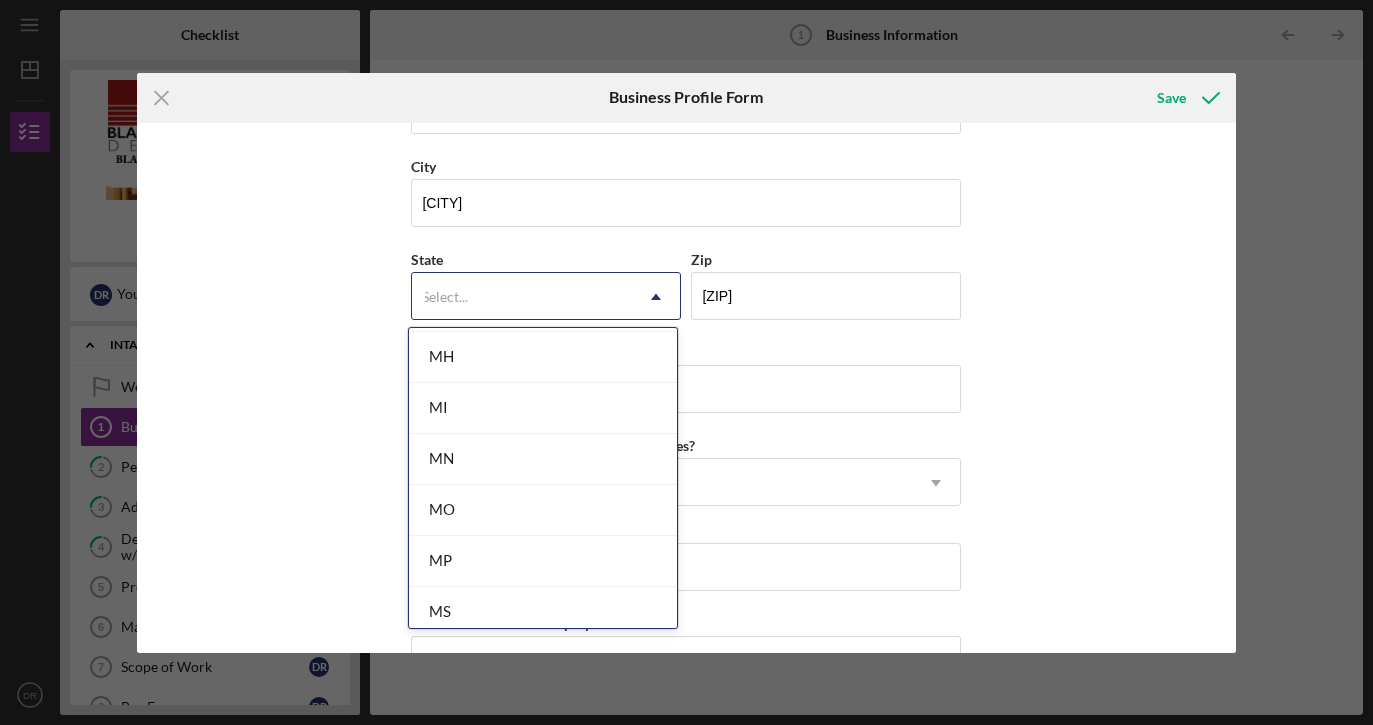scroll, scrollTop: 1609, scrollLeft: 0, axis: vertical 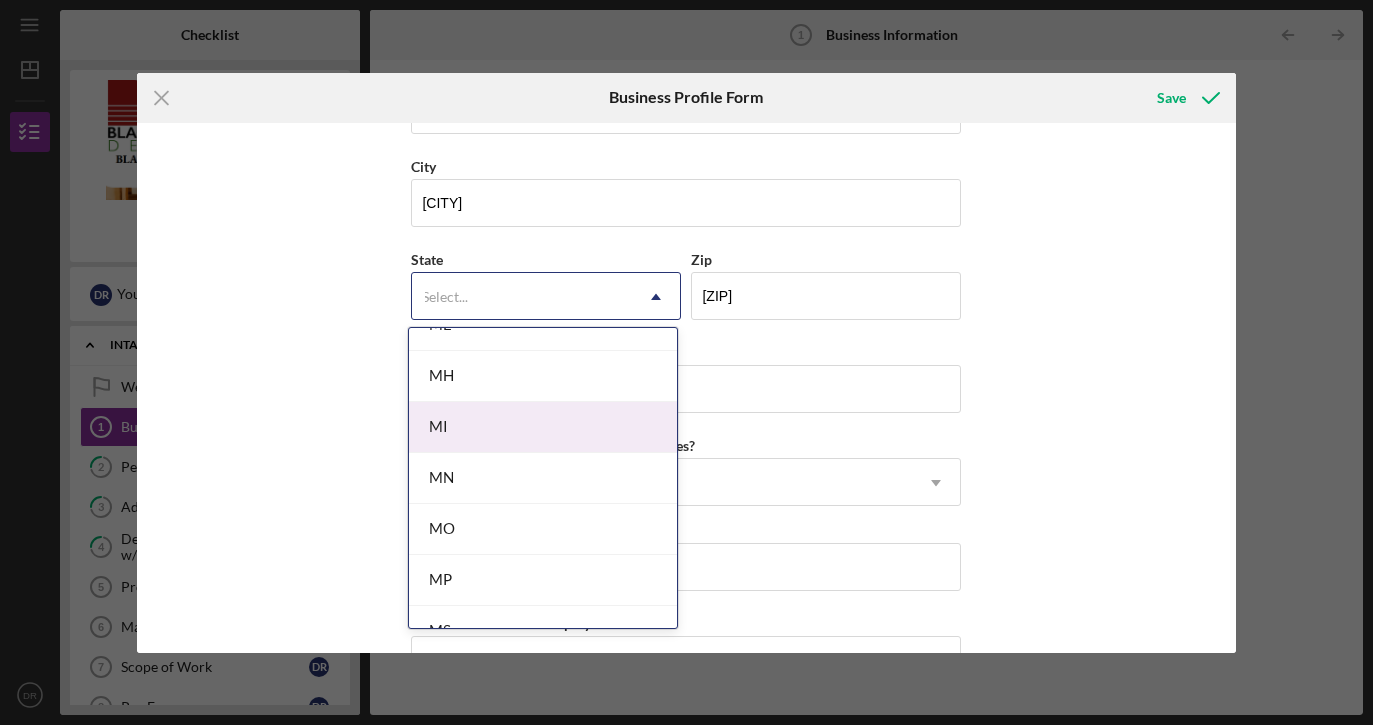 click on "MI" at bounding box center (543, 427) 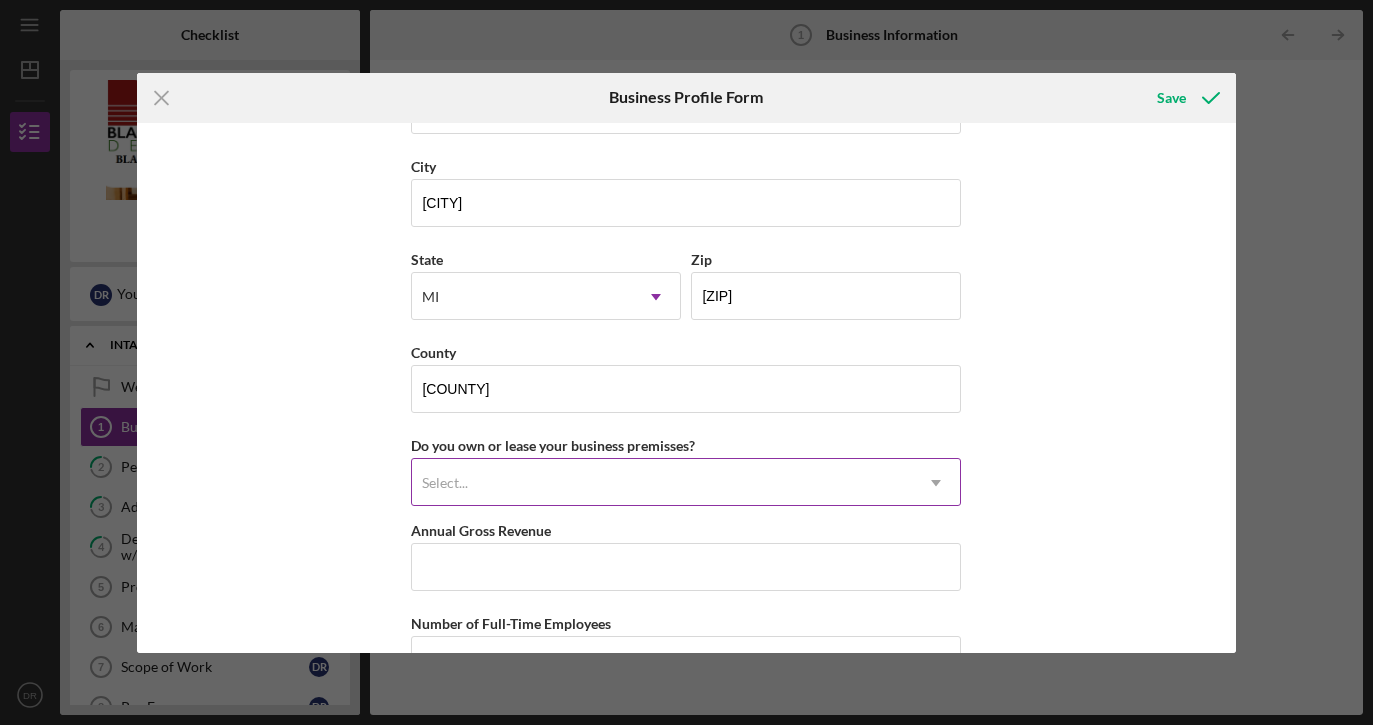 click on "Select..." at bounding box center (662, 483) 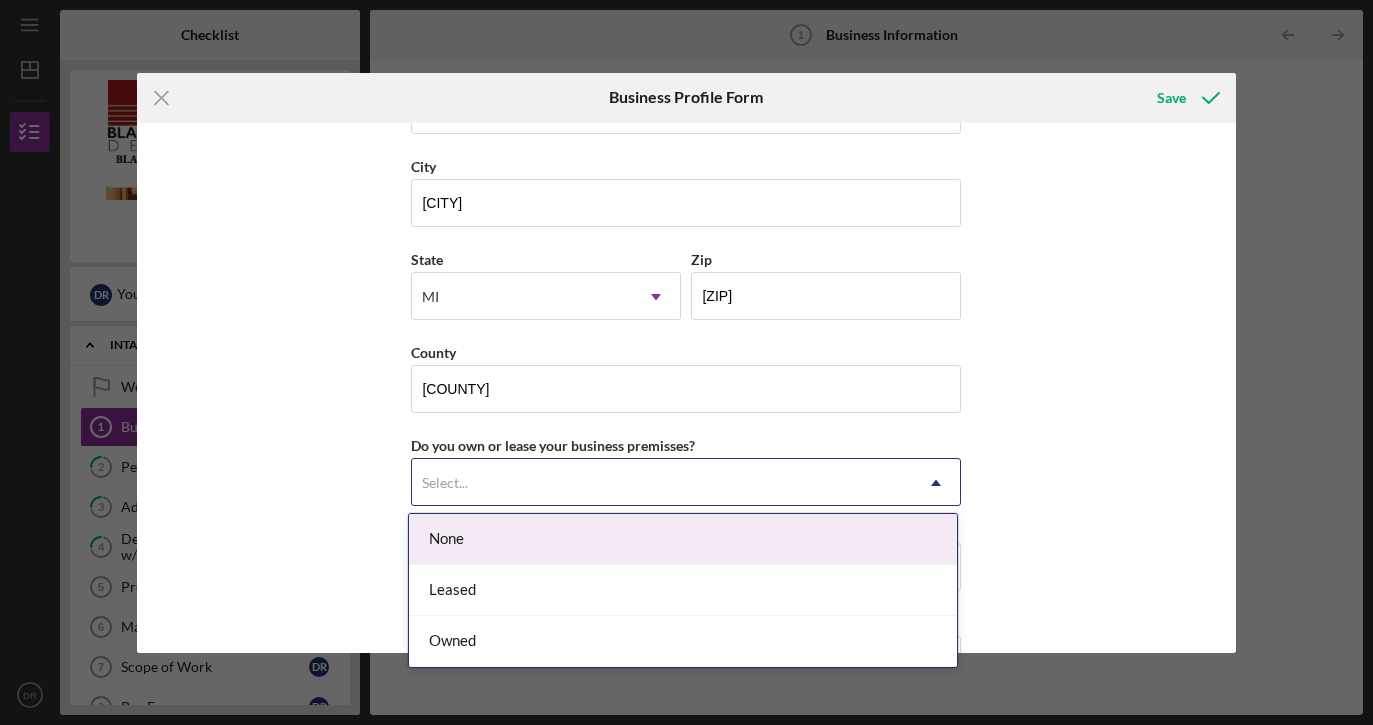 click on "None" at bounding box center [683, 539] 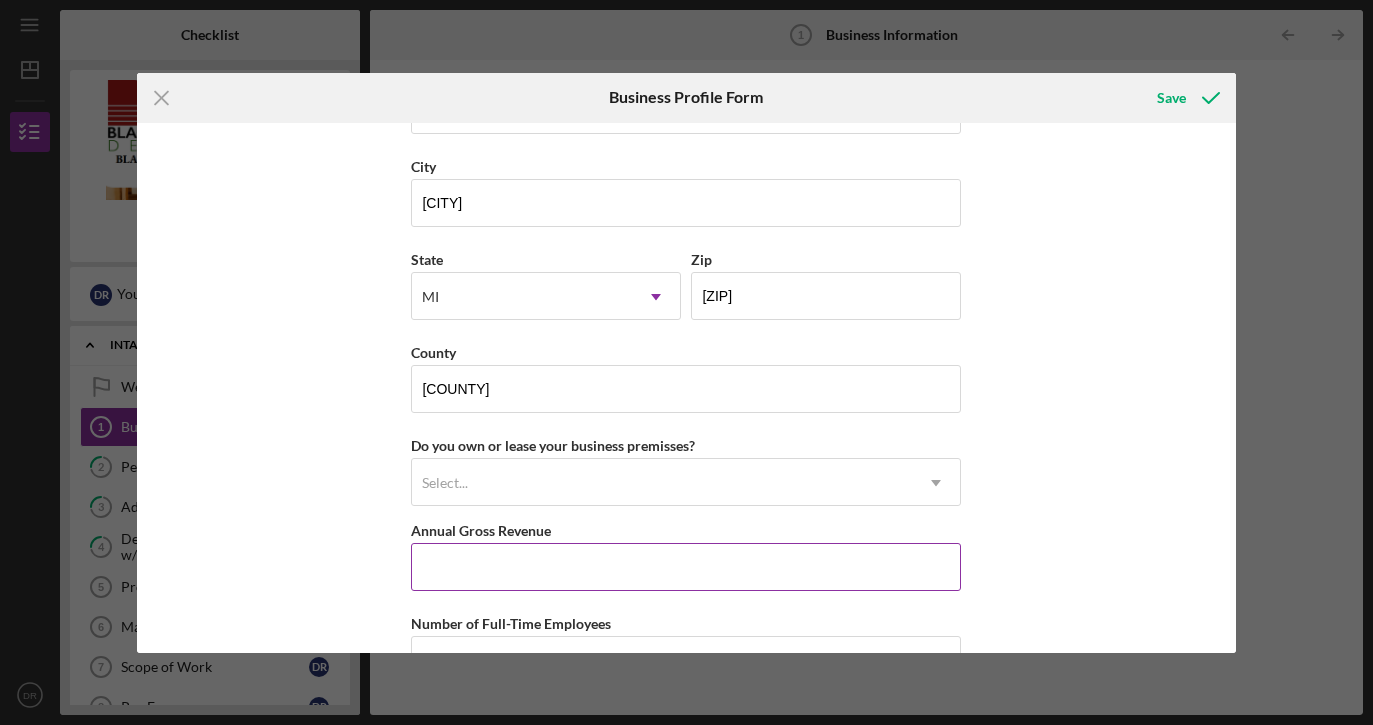 click on "Annual Gross Revenue" at bounding box center (686, 567) 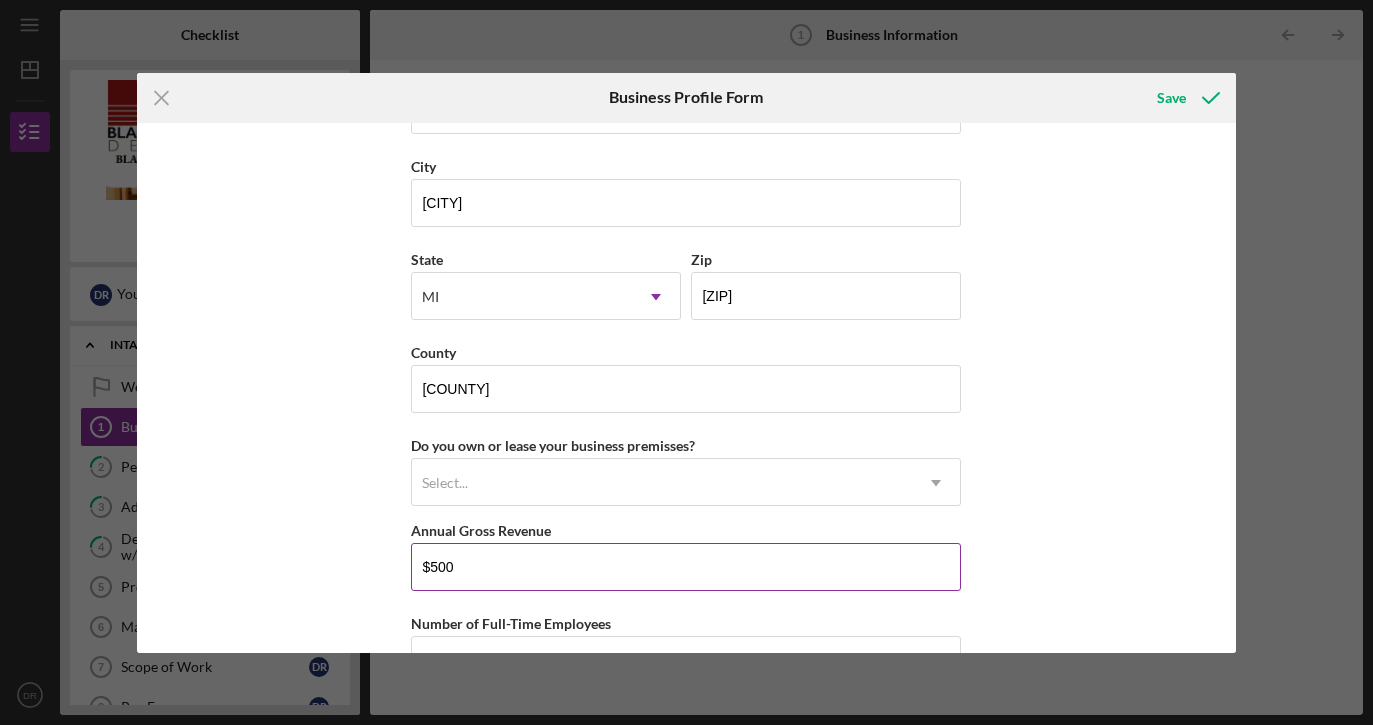 type on "$5,000" 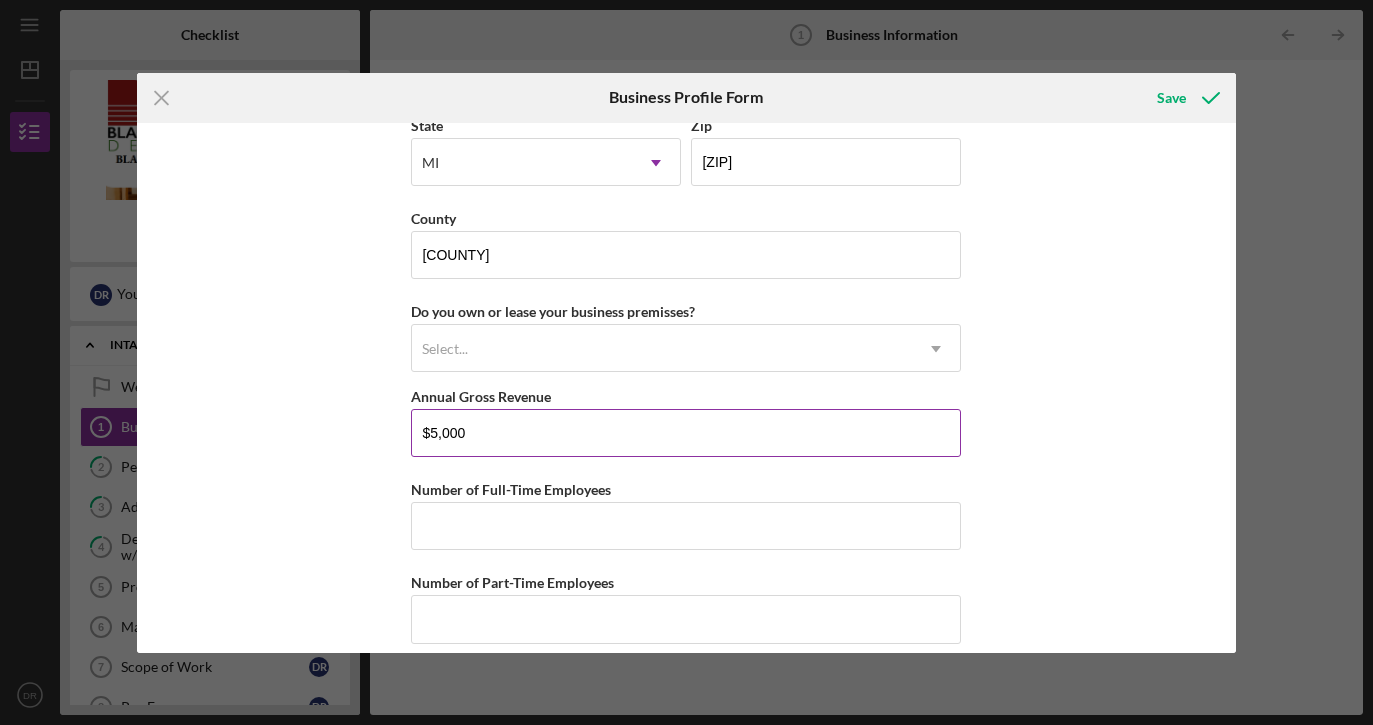 scroll, scrollTop: 1871, scrollLeft: 0, axis: vertical 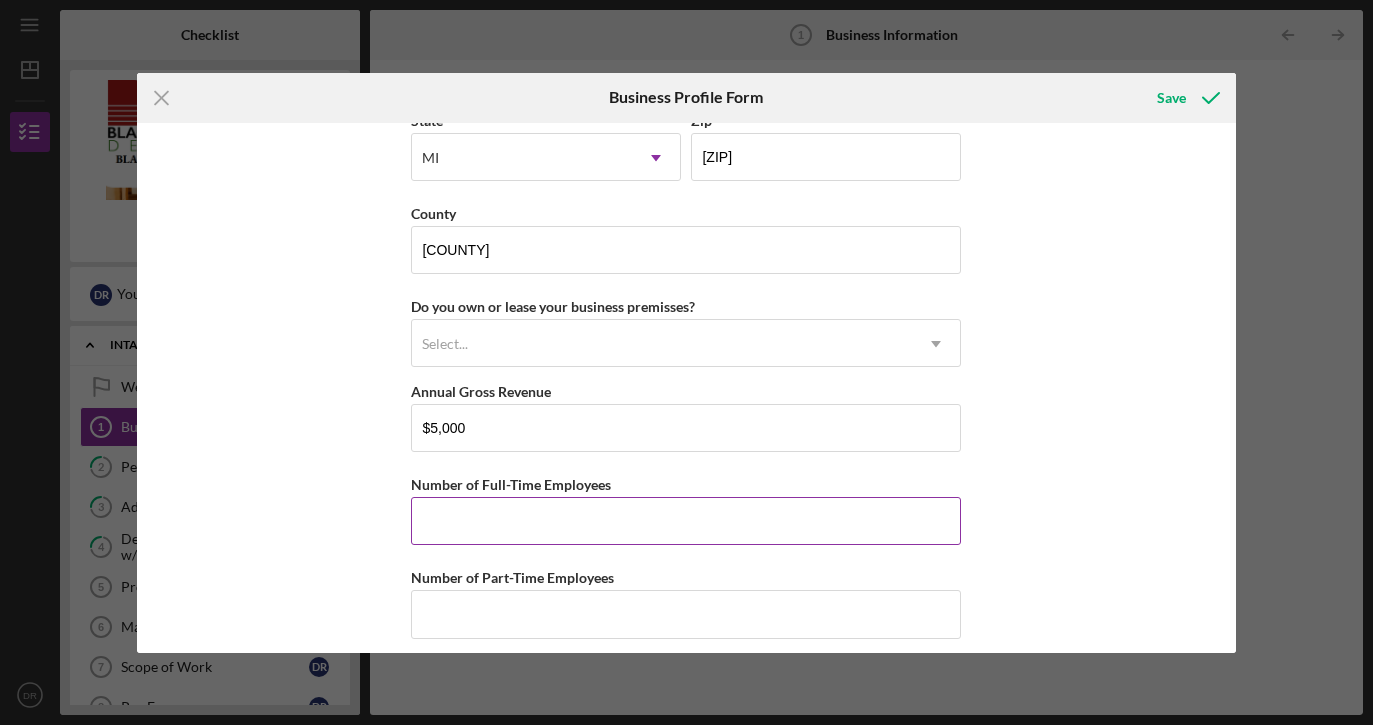 click on "Number of Full-Time Employees" at bounding box center [686, 521] 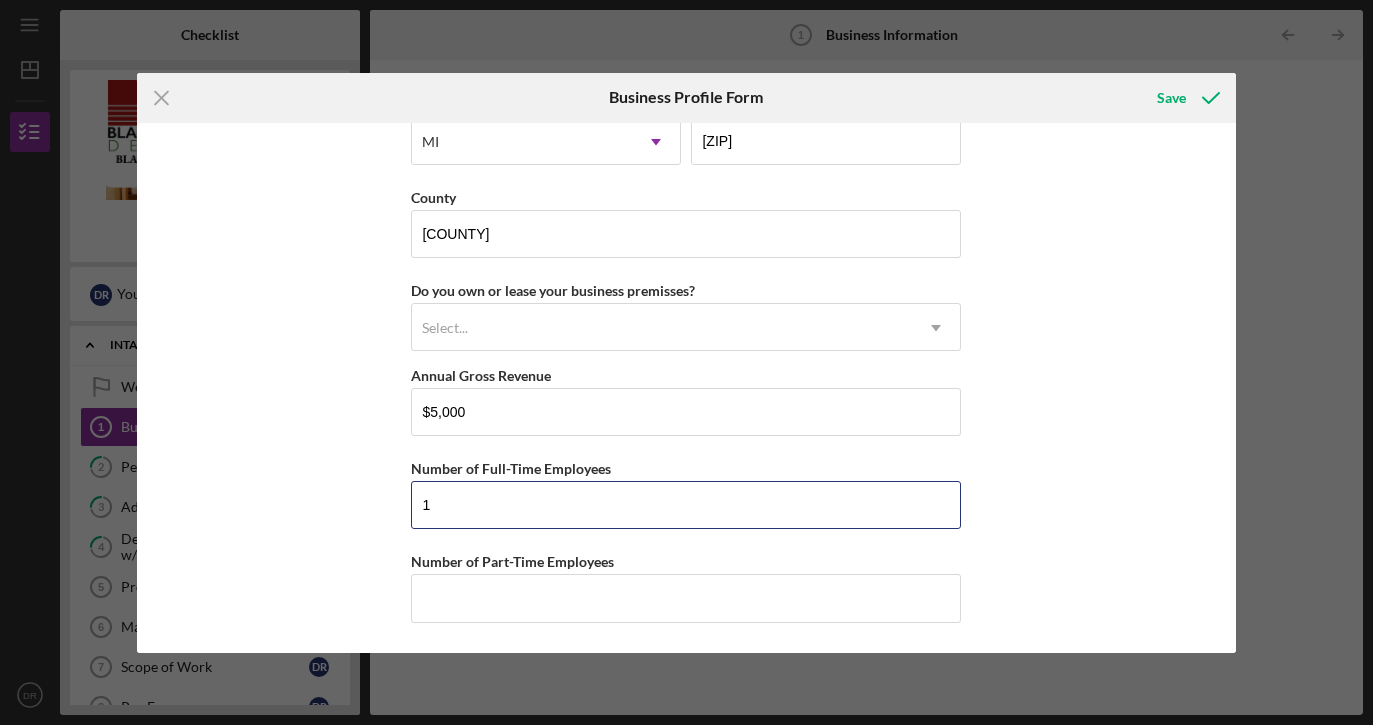 scroll, scrollTop: 1885, scrollLeft: 0, axis: vertical 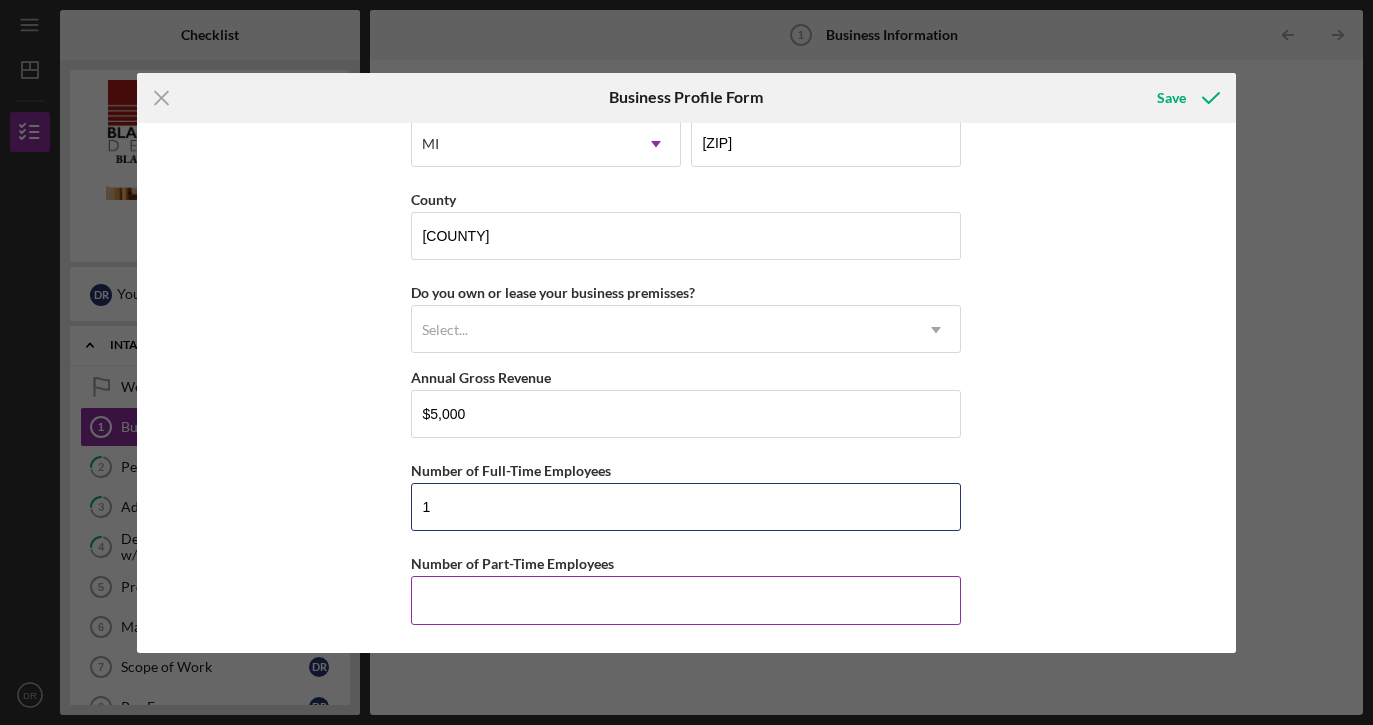 type on "1" 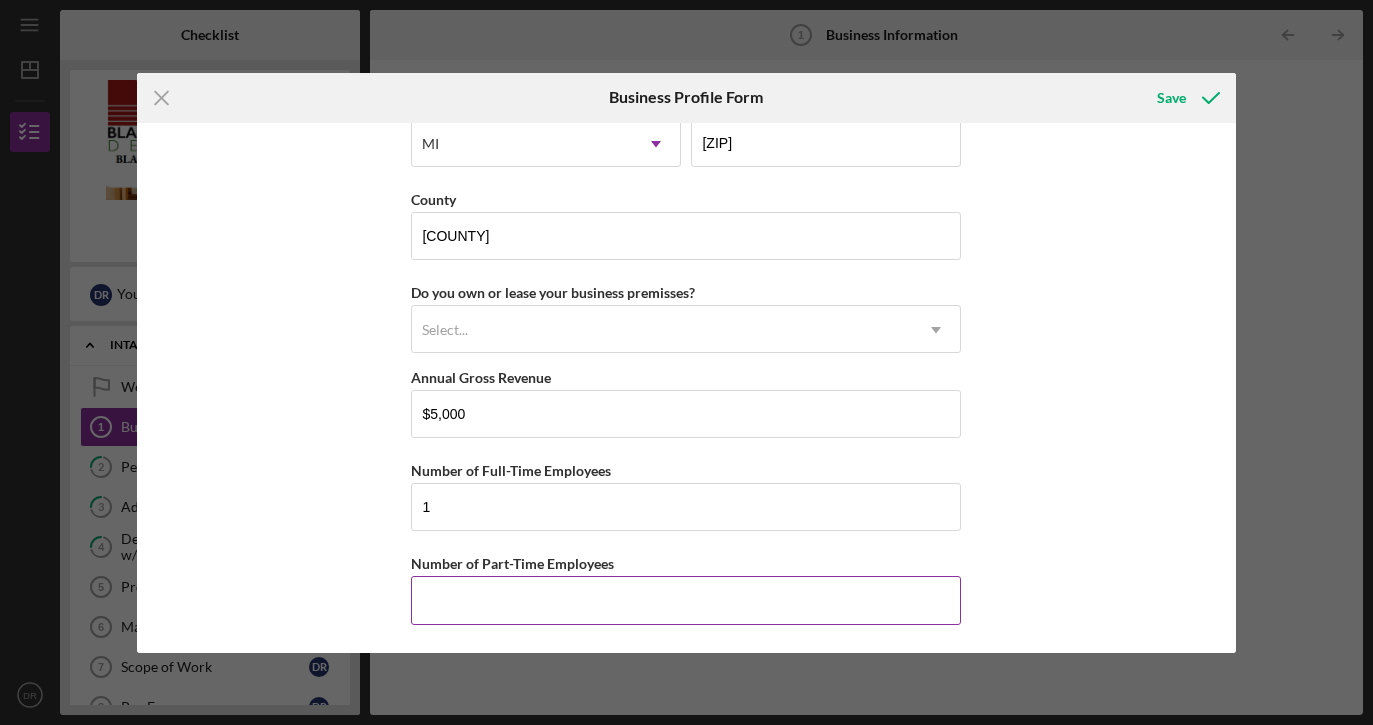 click on "Number of Part-Time Employees" at bounding box center [686, 600] 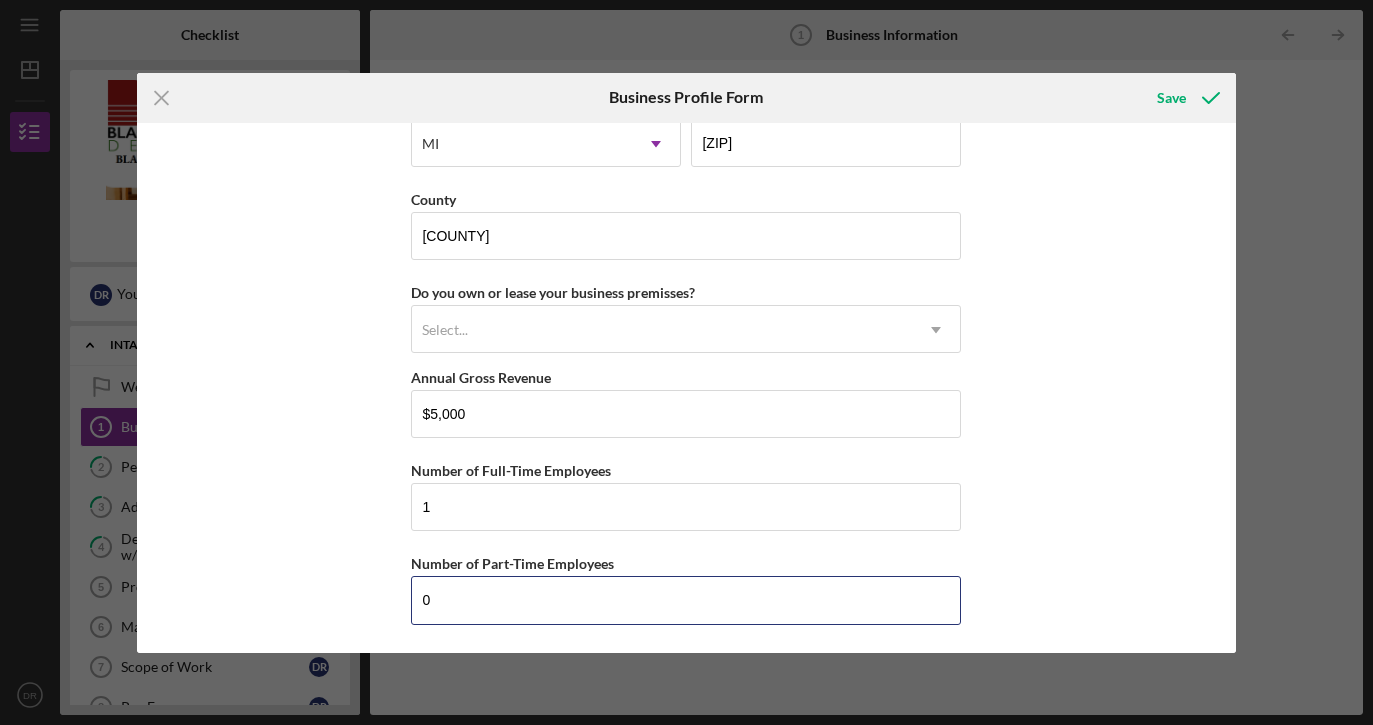 type on "0" 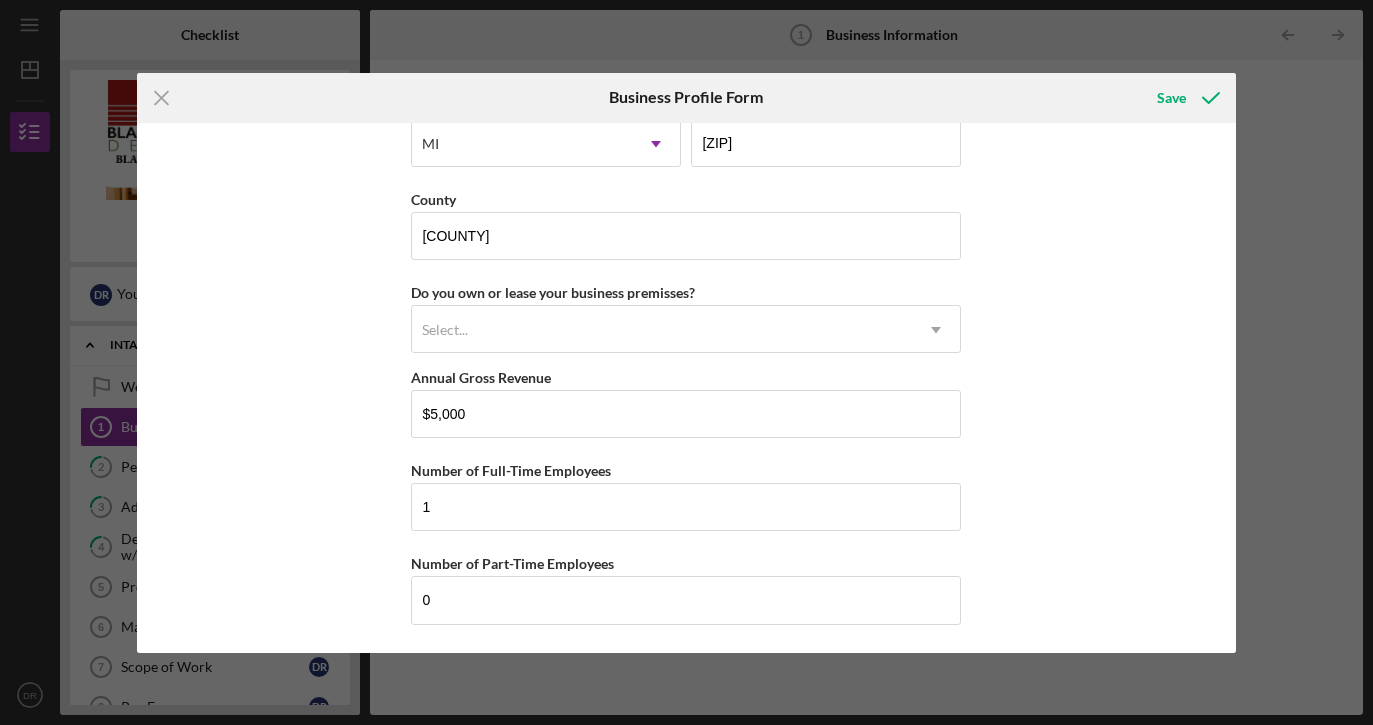 click on "Business Name The Nation DBA Business Start Date 12/11/2017 Legal Structure LLC Icon/Dropdown Arrow Business Phone (313) 753-1262 Business Email daivonreeder1@example.com Website Industry Community Organizing Industry NAICS Code EIN 82-2039621 Ownership Business Ownership Type Minority-Owned Veteran-Owned Icon/Menu Close Icon/Dropdown Arrow Do you own 100% of the business? Yes No Business Street Address 18491 Asbury Park City 511 E kirby State MI Icon/Dropdown Arrow Zip 48202 County Wayne Is your Mailing Address the same as your Business Address? Yes No Mailing Street Address 18491 Asbury Park City Detroit State MI Icon/Dropdown Arrow Zip 48235 County Wayne Do you own or lease your business premisses? Select... Icon/Dropdown Arrow Annual Gross Revenue $5,000 Number of Full-Time Employees 1 Number of Part-Time Employees 0" at bounding box center [686, 388] 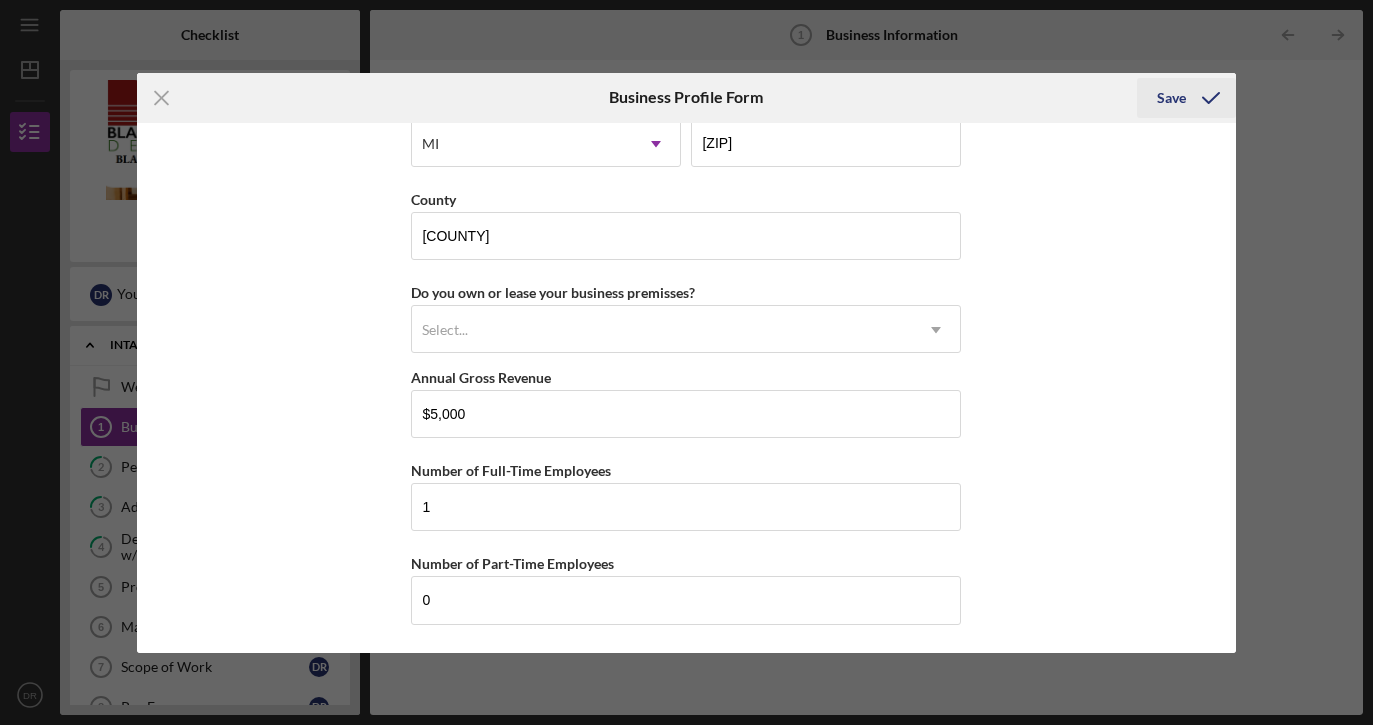 click on "Save" at bounding box center (1171, 98) 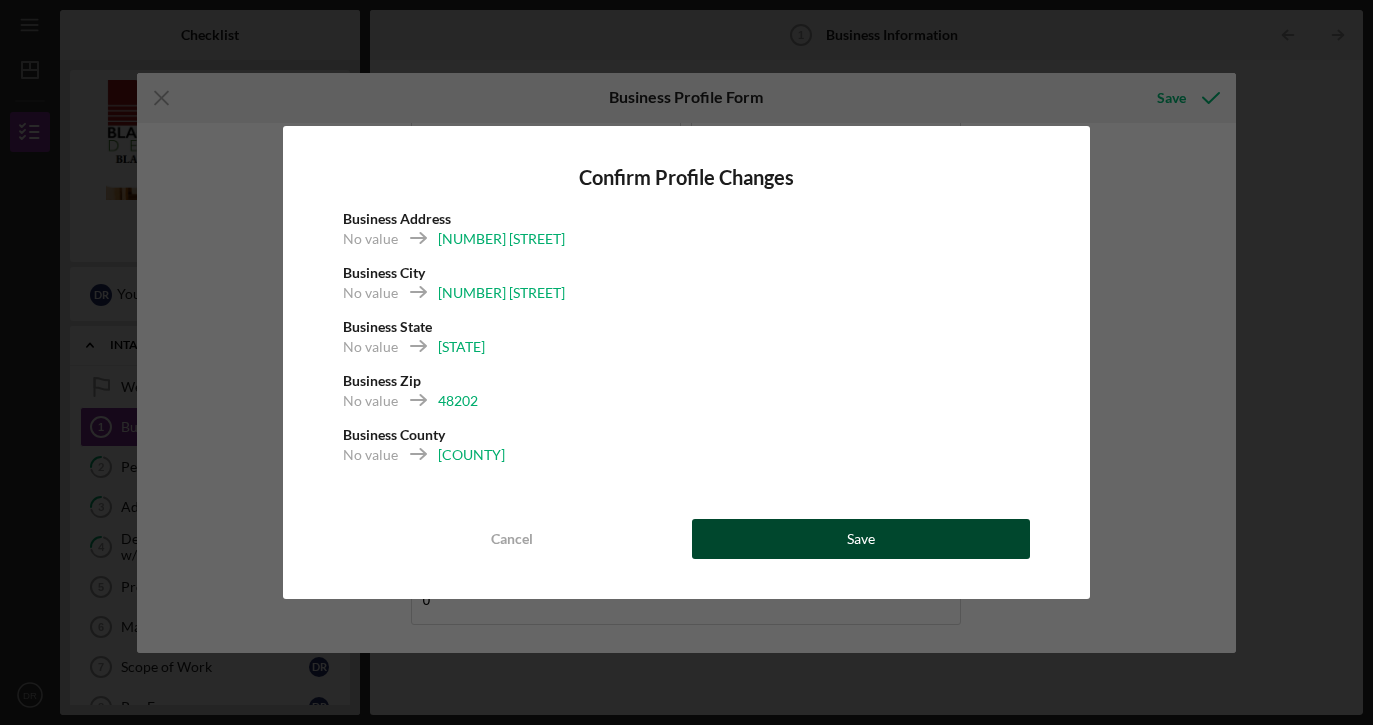 click on "Save" at bounding box center (861, 539) 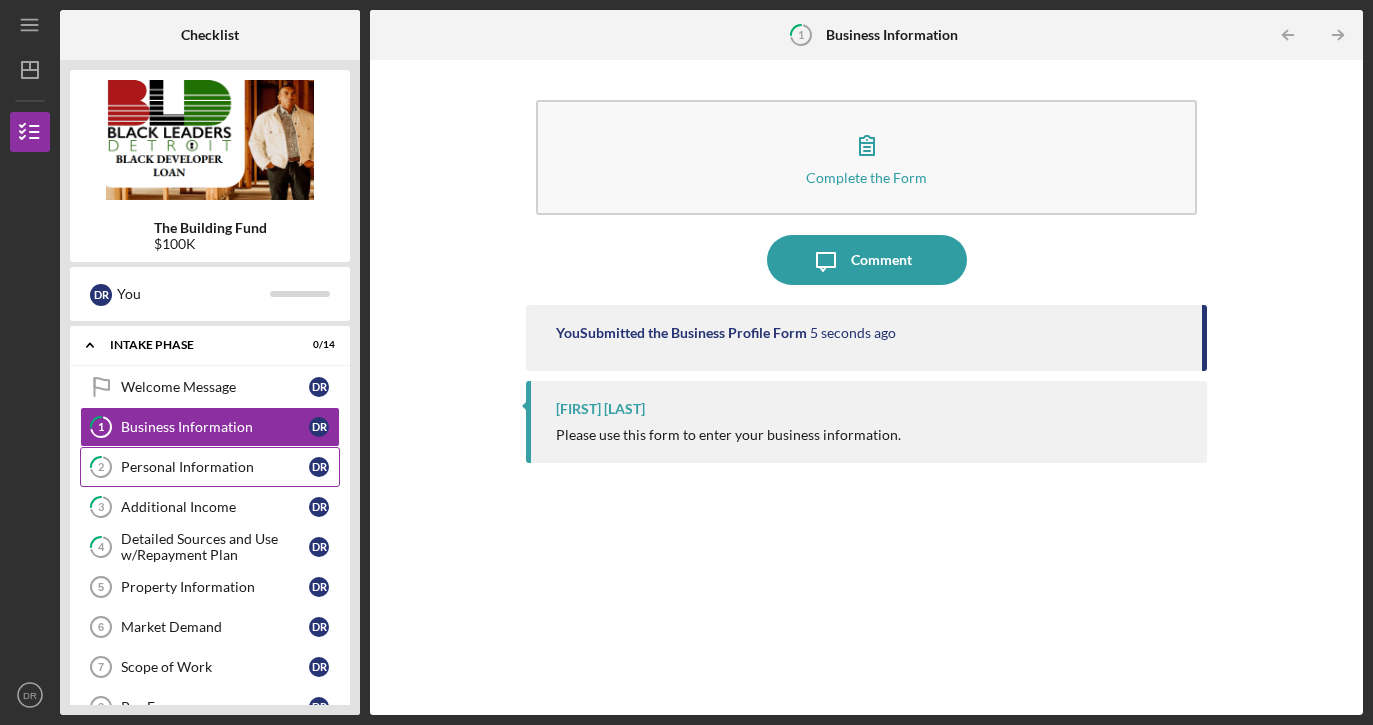 click on "Personal Information" at bounding box center (215, 467) 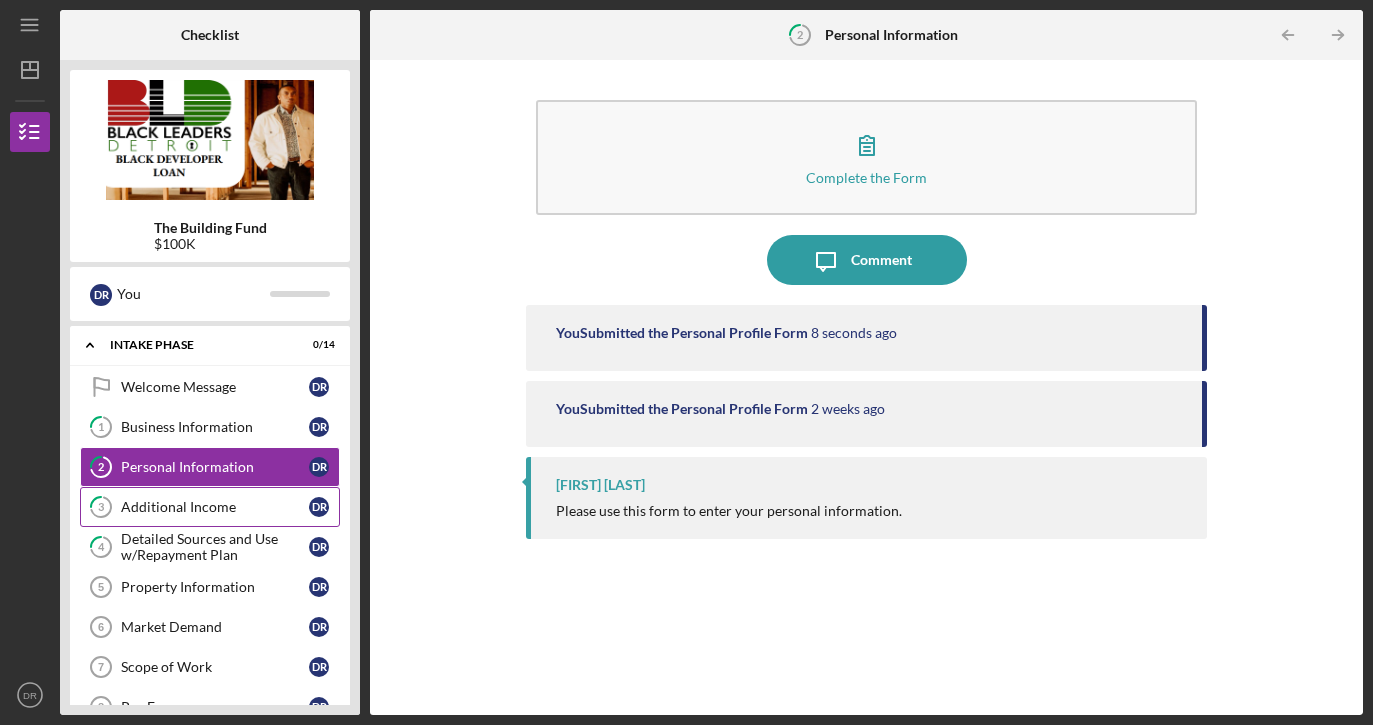 click on "3 Additional Income D R" at bounding box center (210, 507) 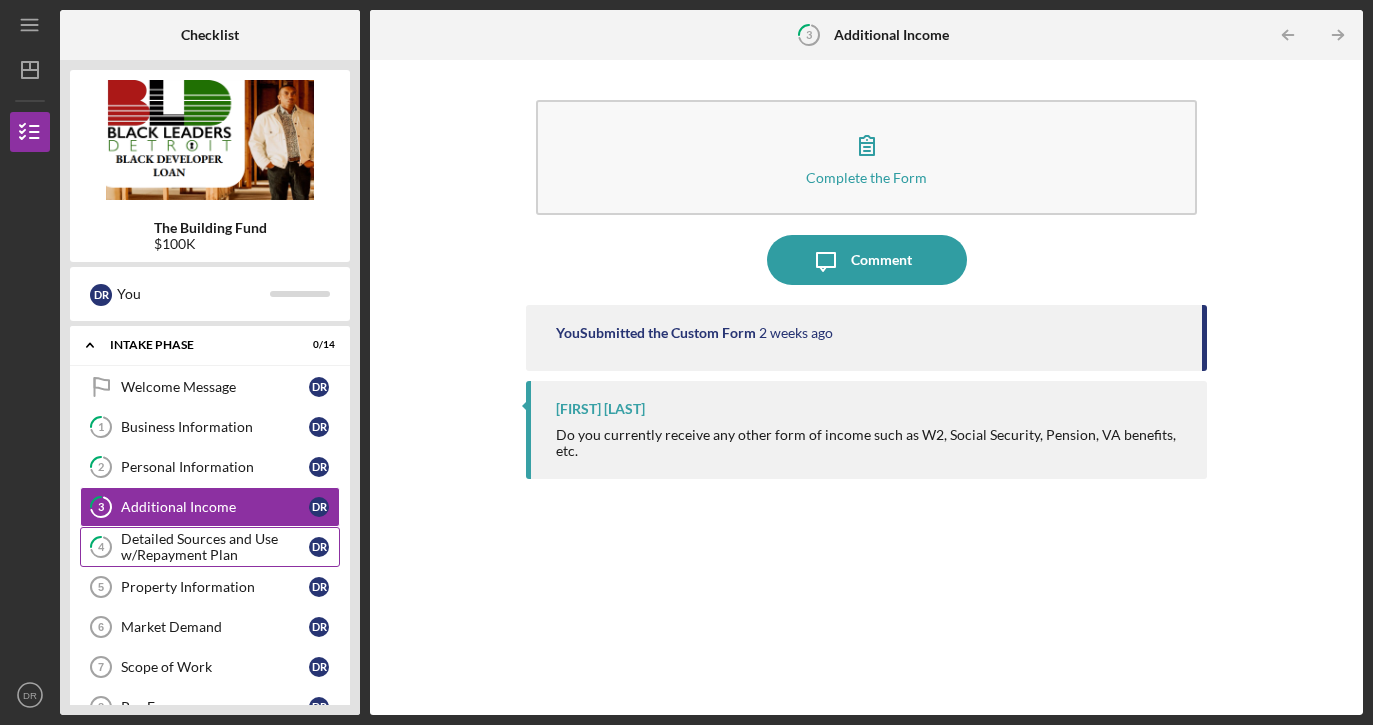 click on "Detailed Sources and Use w/Repayment Plan" at bounding box center [215, 547] 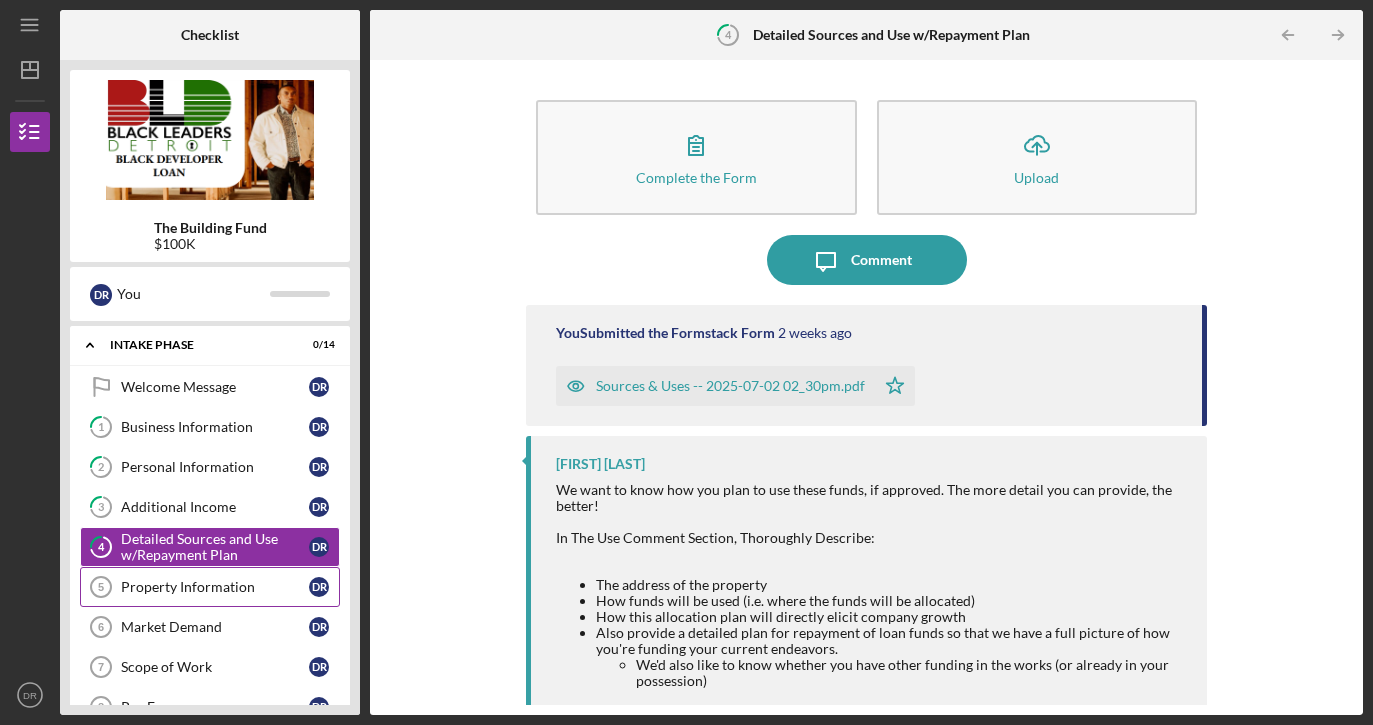 click on "Property Information" at bounding box center (215, 587) 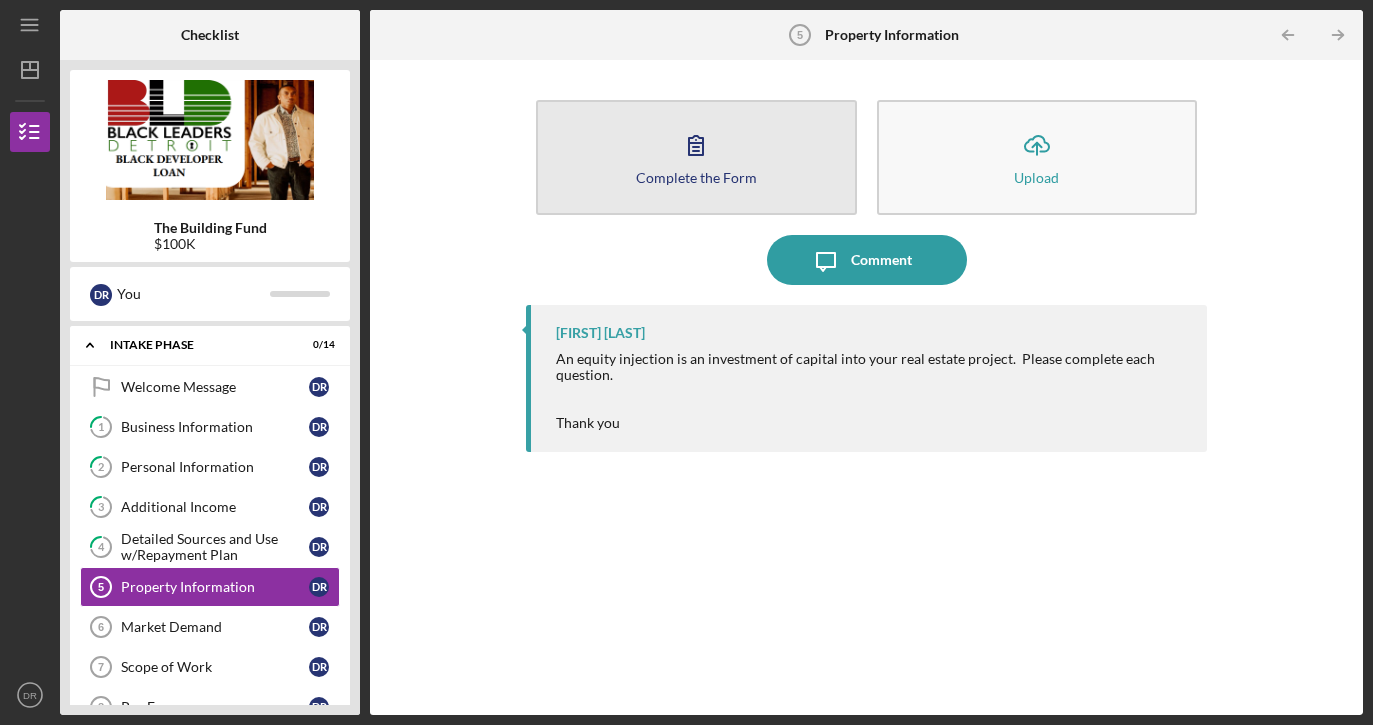 click on "Complete the Form" at bounding box center (696, 177) 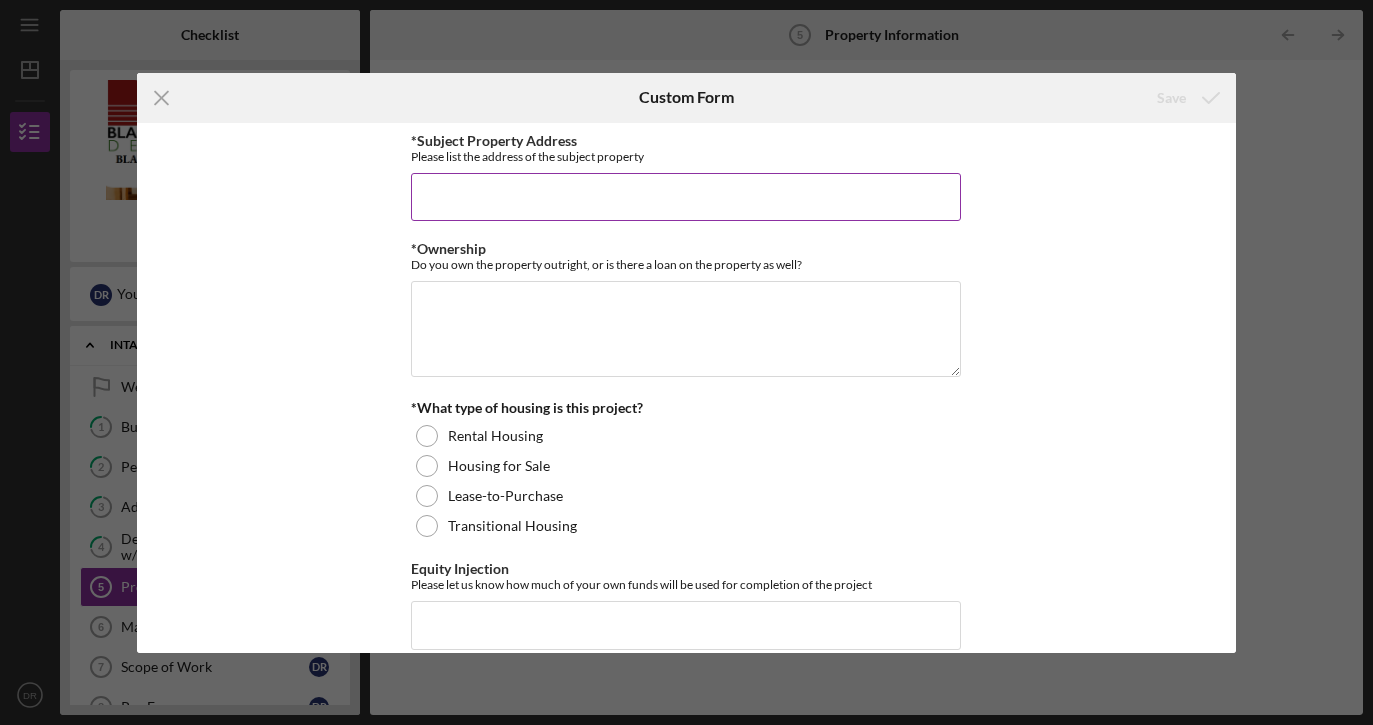 click on "*Subject Property Address" at bounding box center (686, 197) 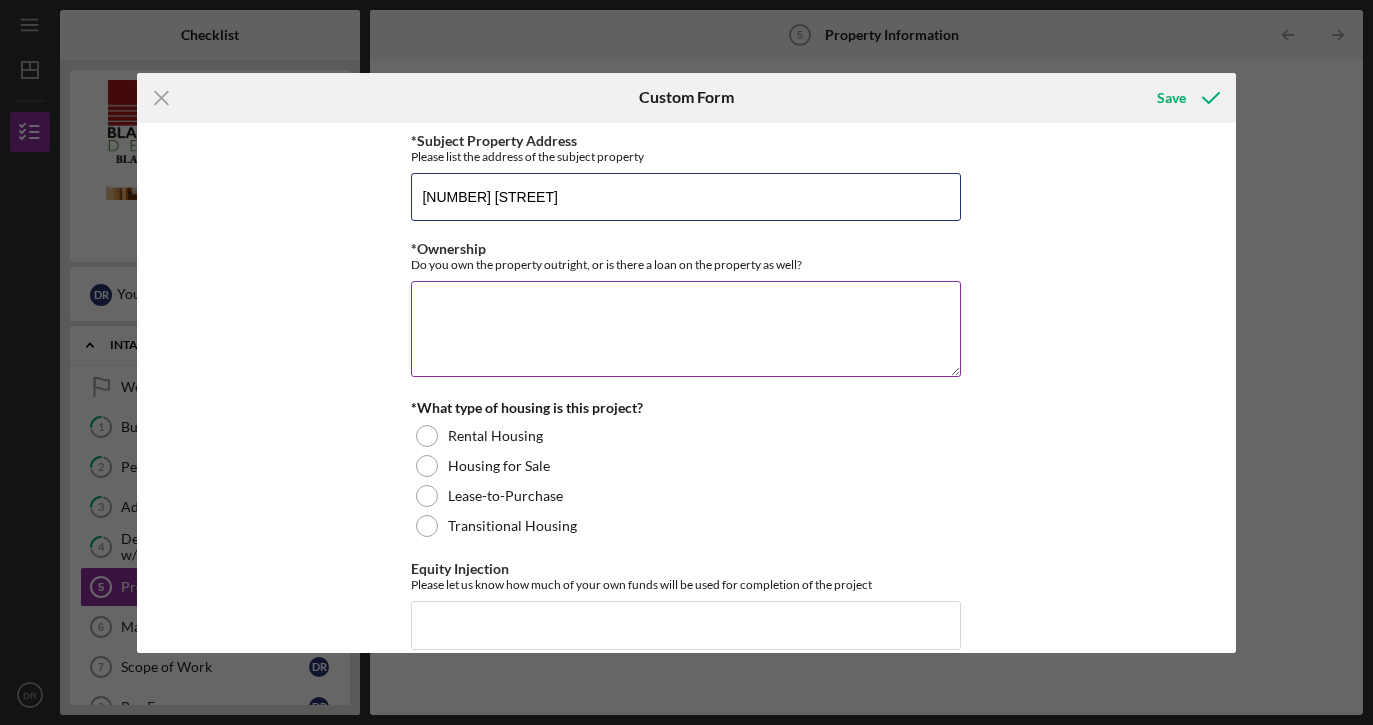 type on "[NUMBER] [STREET]" 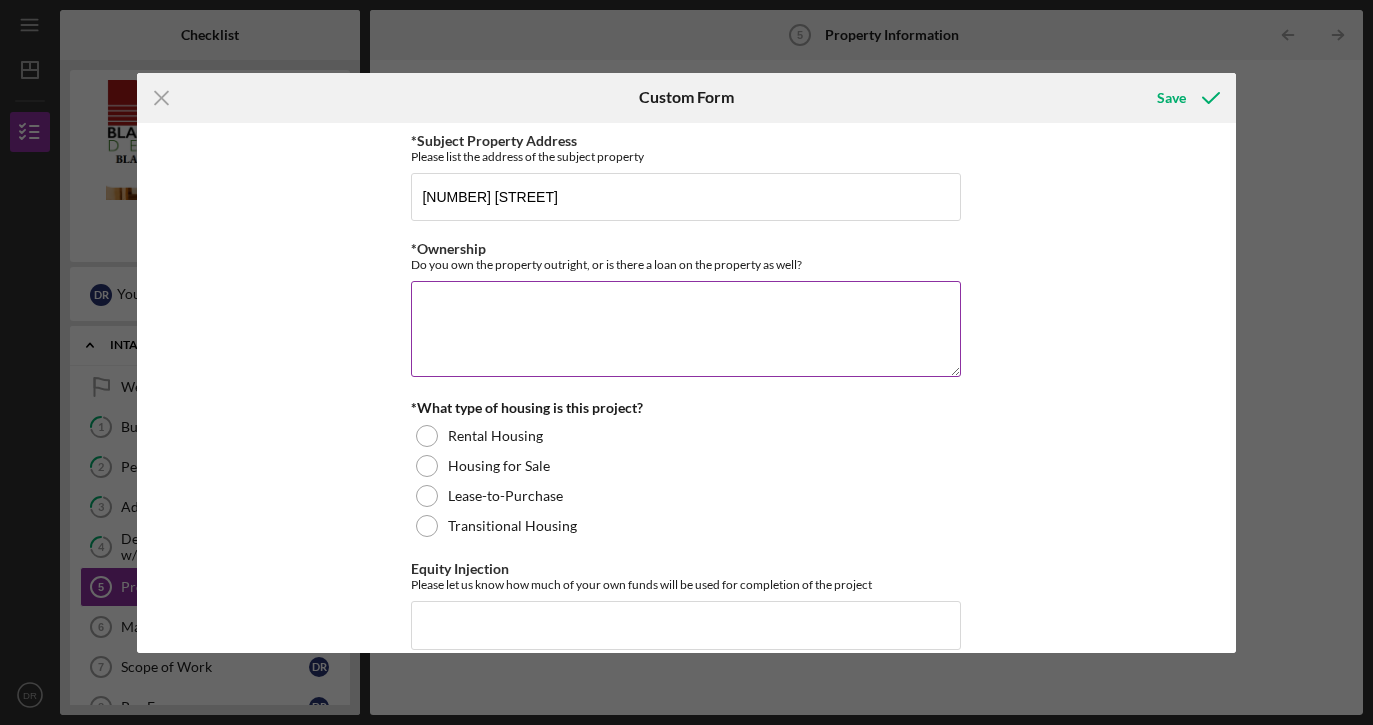 click on "*Ownership" at bounding box center (686, 329) 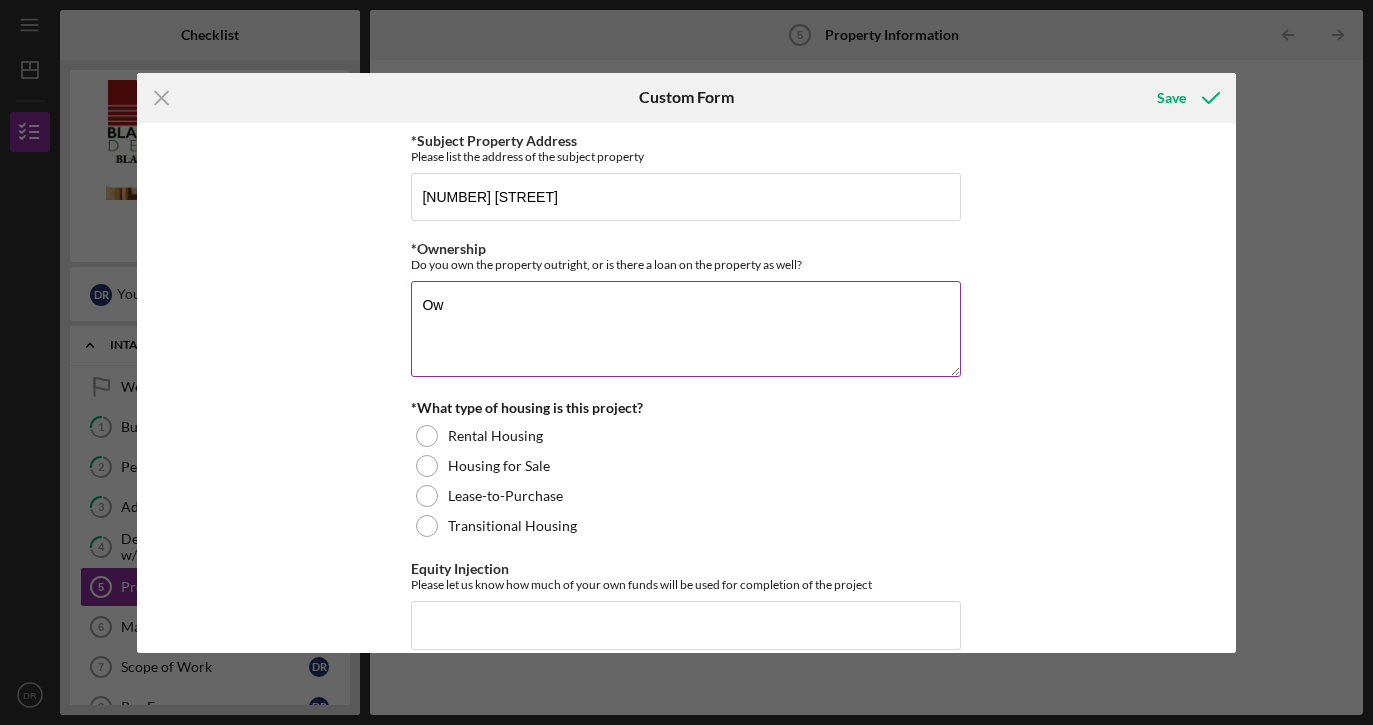 type on "O" 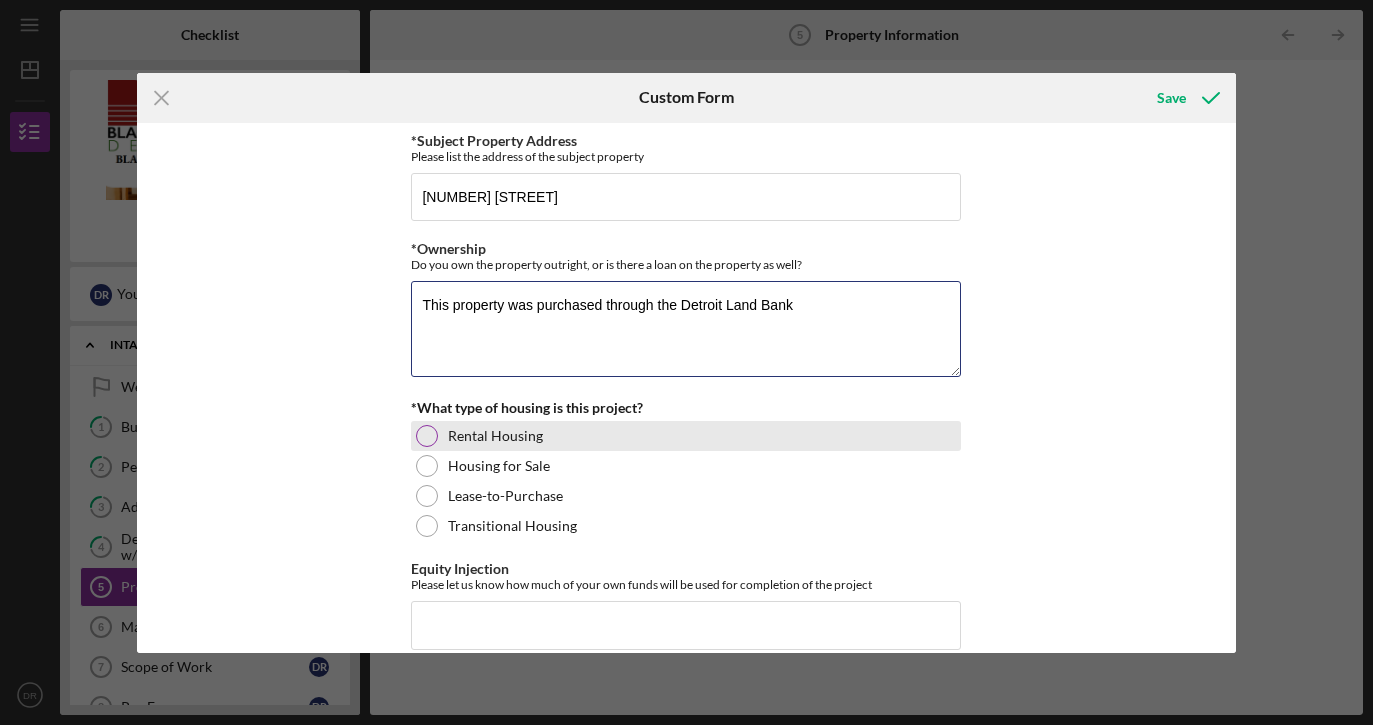 type on "This property was purchased through the Detroit Land Bank" 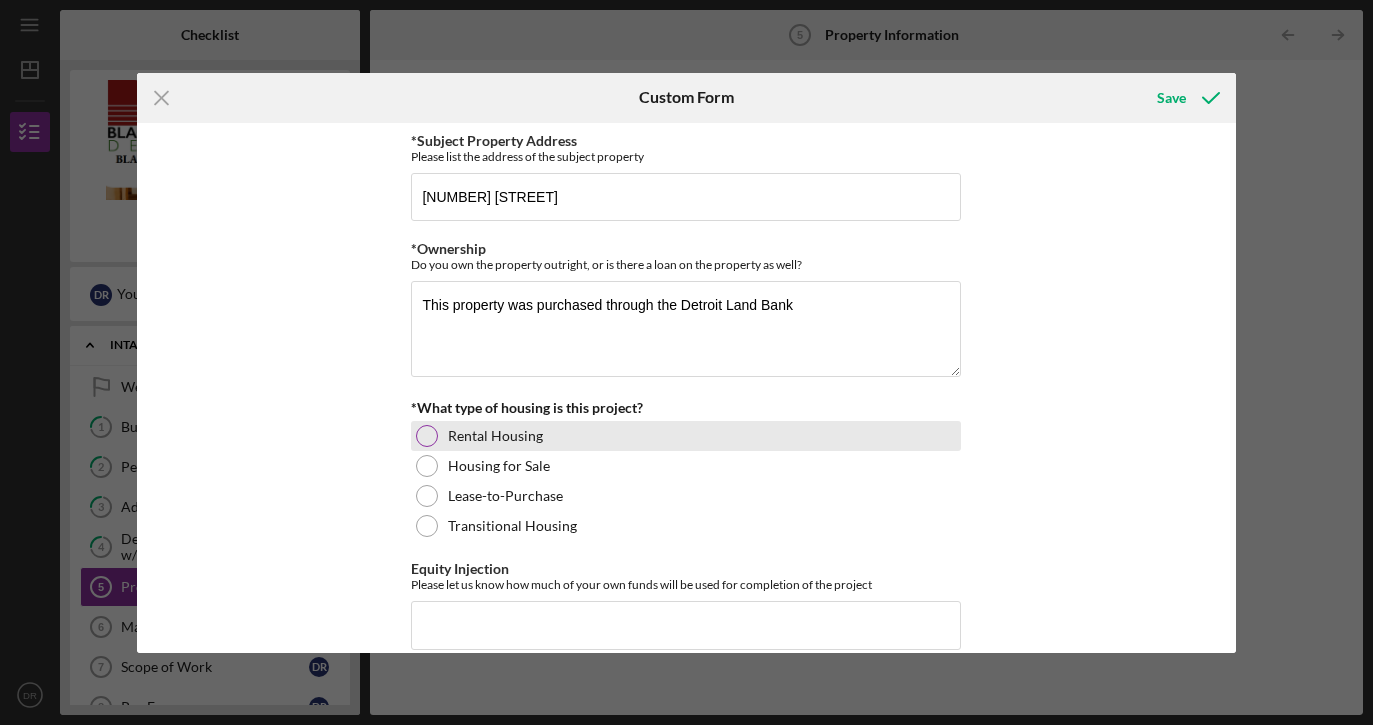 click on "Rental Housing" at bounding box center (495, 436) 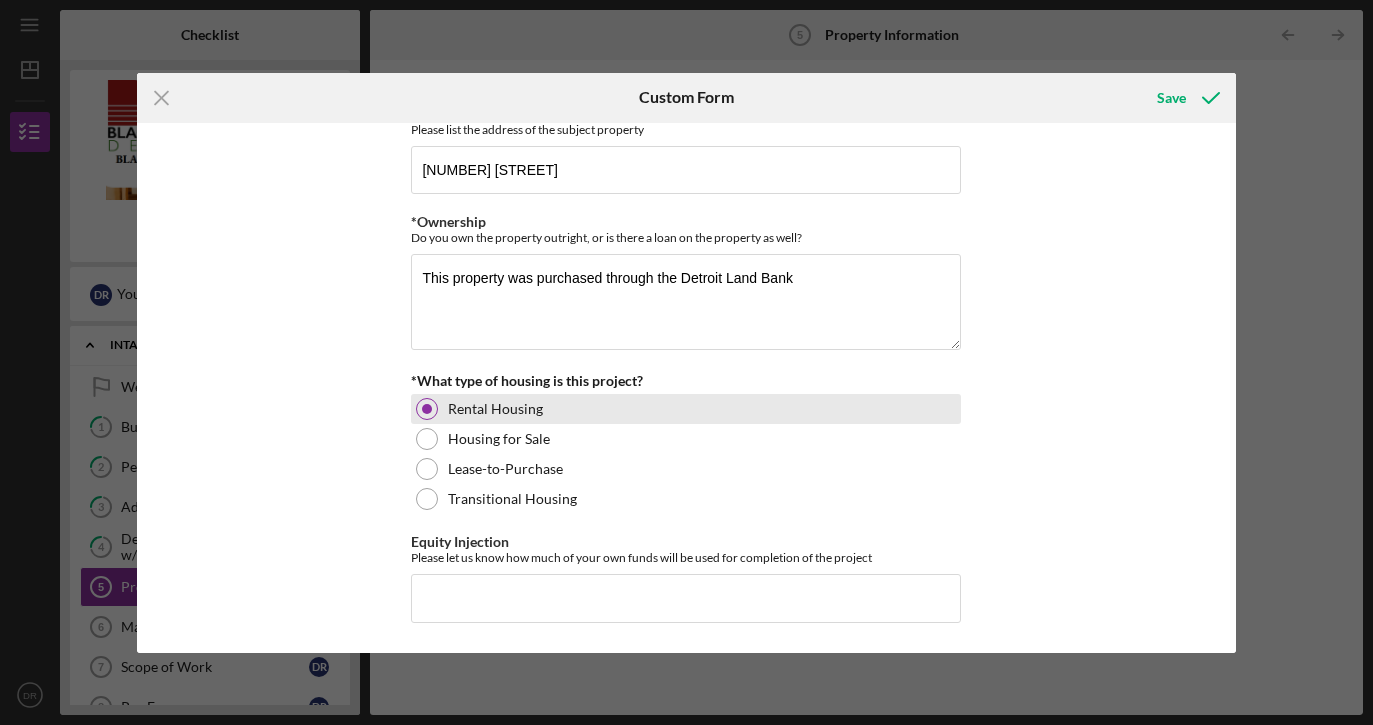 scroll, scrollTop: 26, scrollLeft: 0, axis: vertical 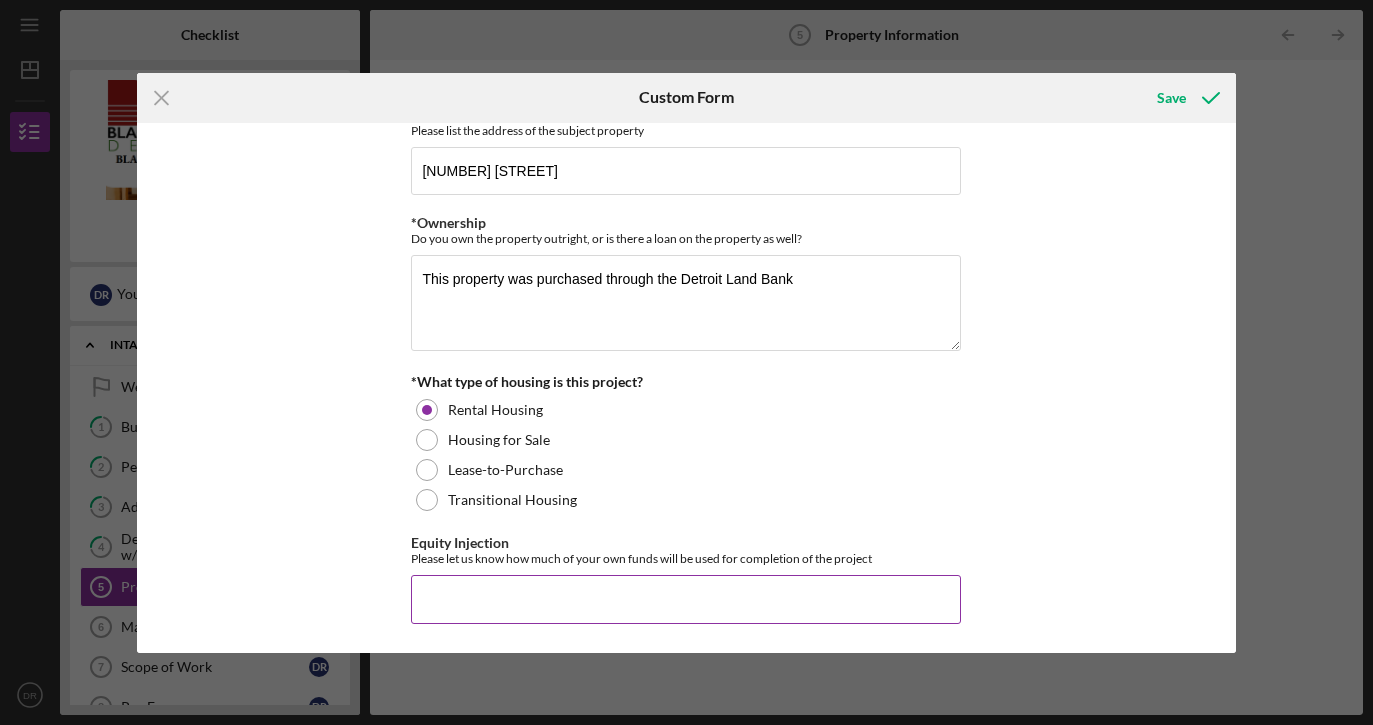 click on "Equity Injection" at bounding box center [686, 599] 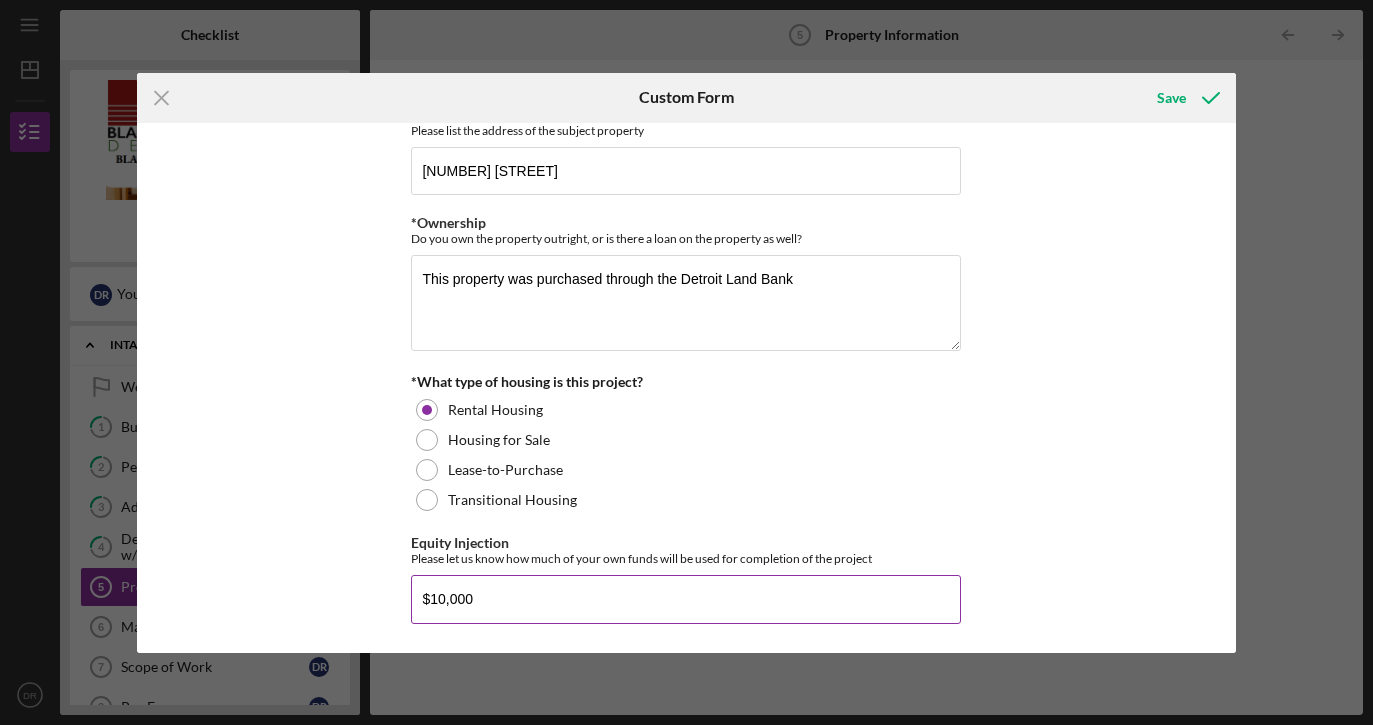 type on "$100,000" 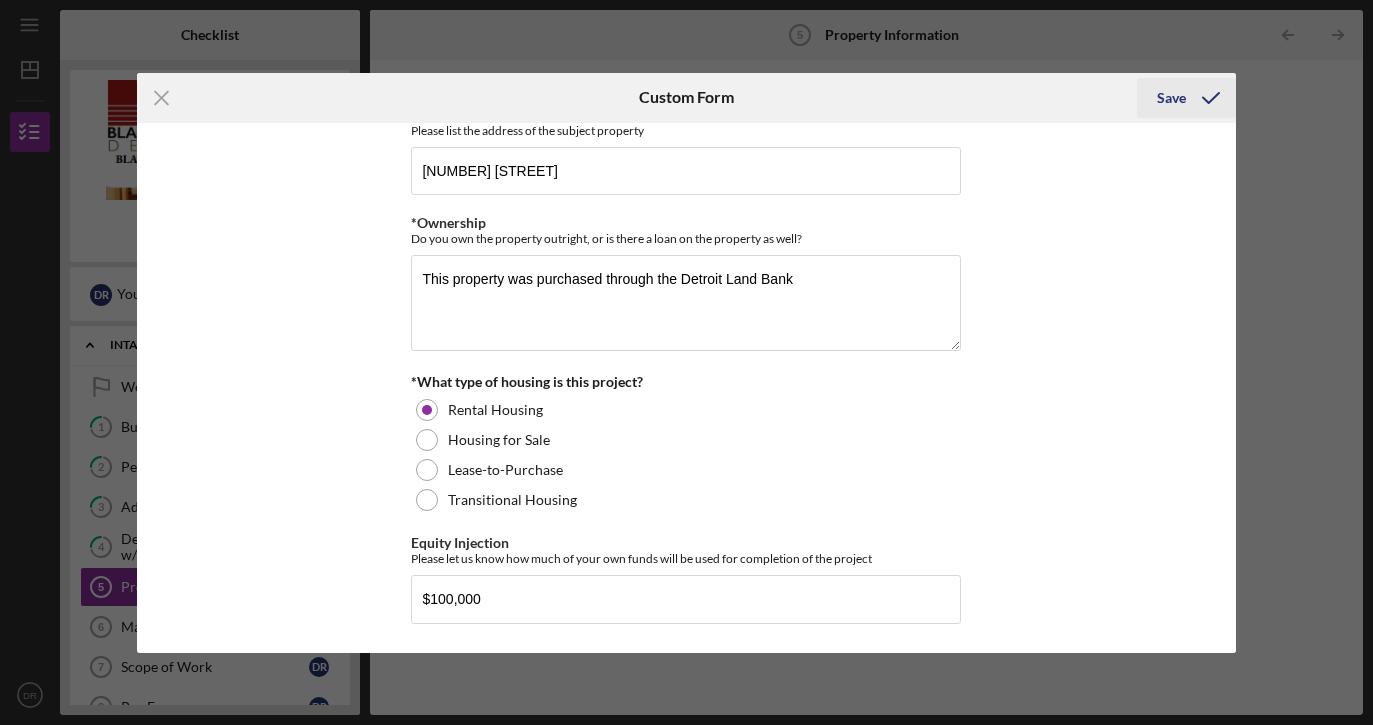 click on "Save" at bounding box center [1171, 98] 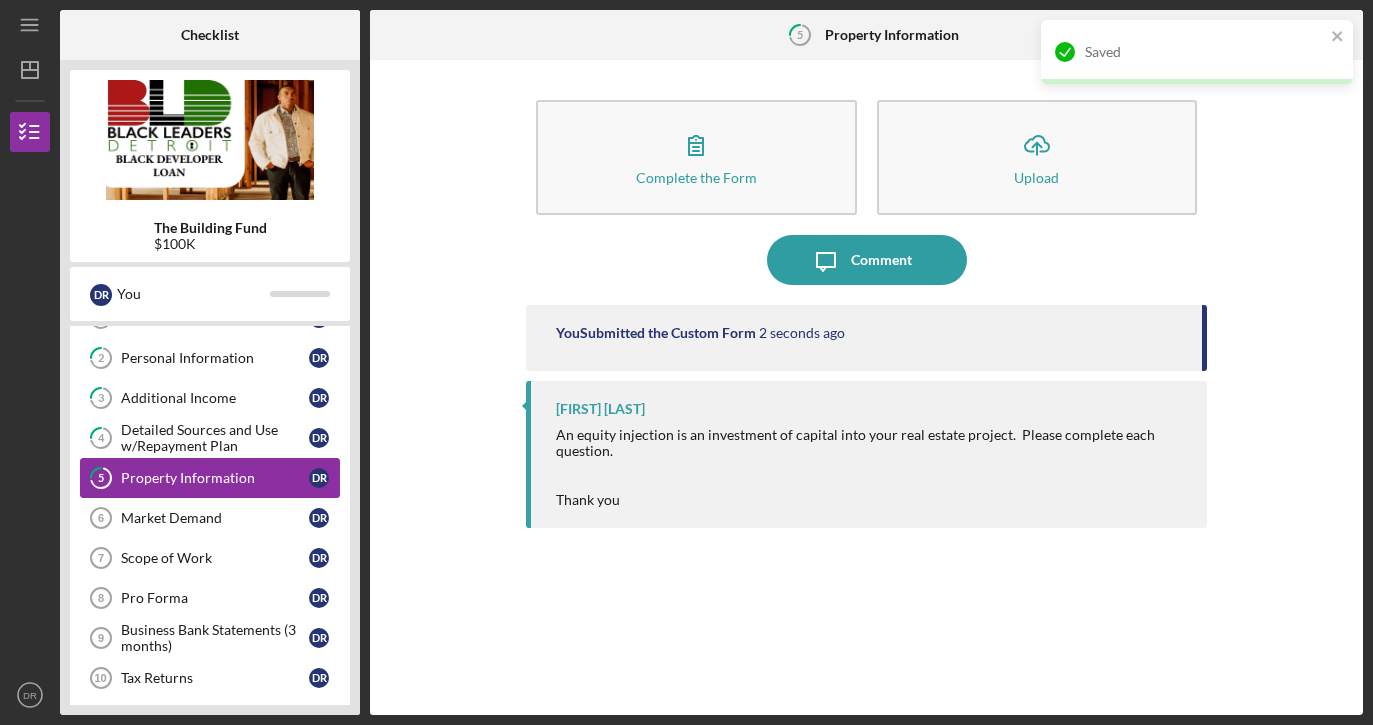 scroll, scrollTop: 113, scrollLeft: 0, axis: vertical 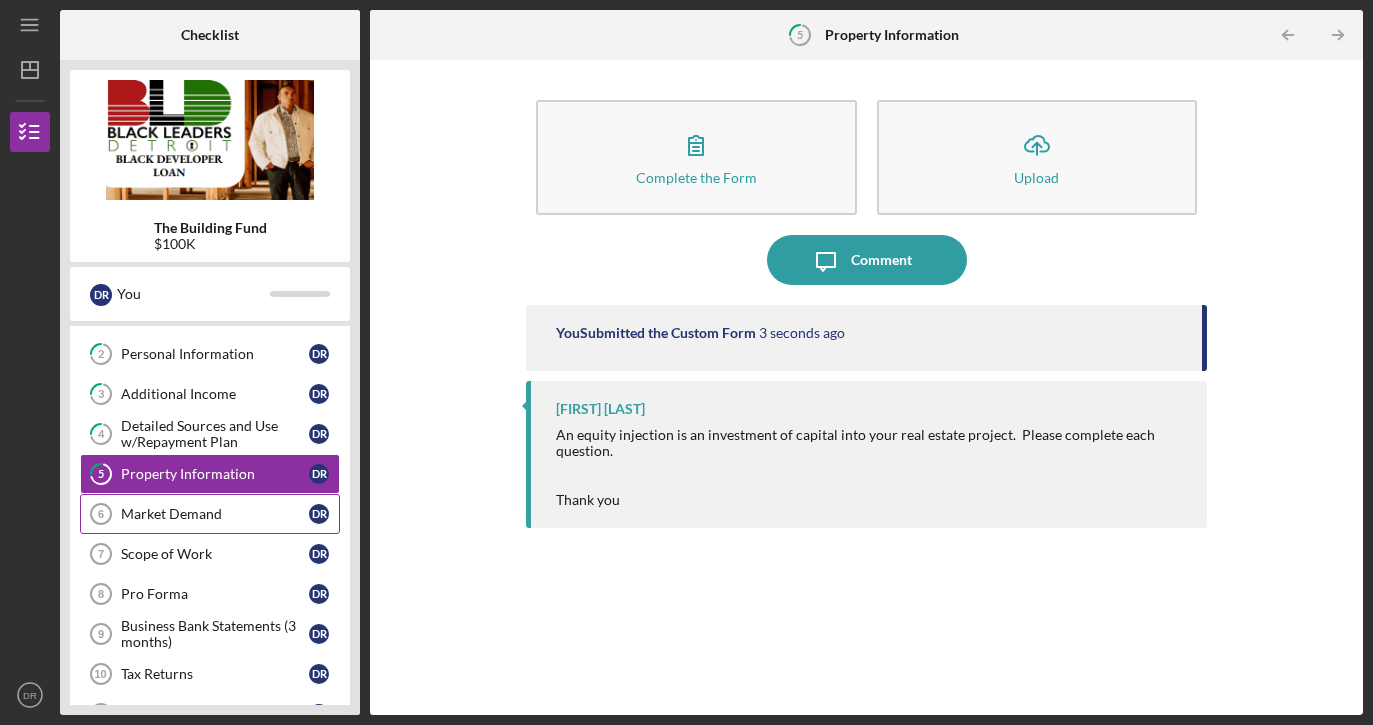click on "Market Demand" at bounding box center (215, 514) 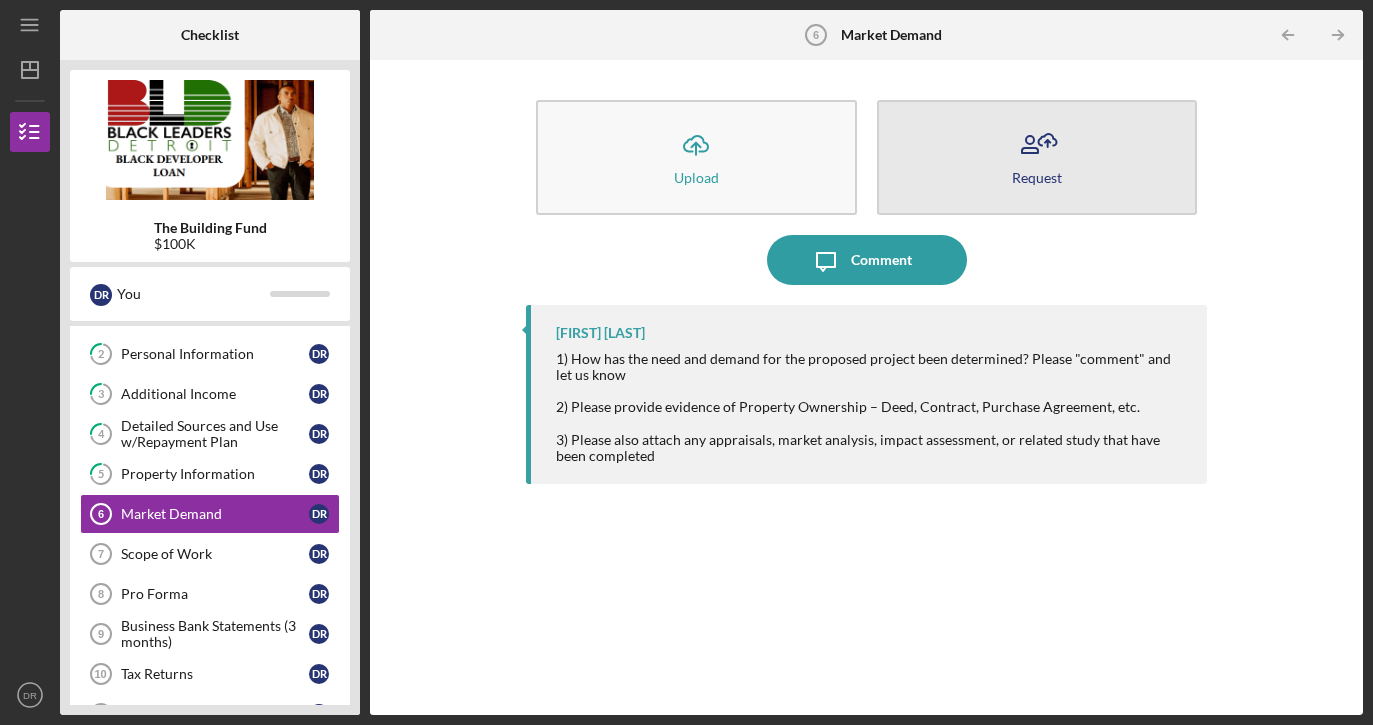 click 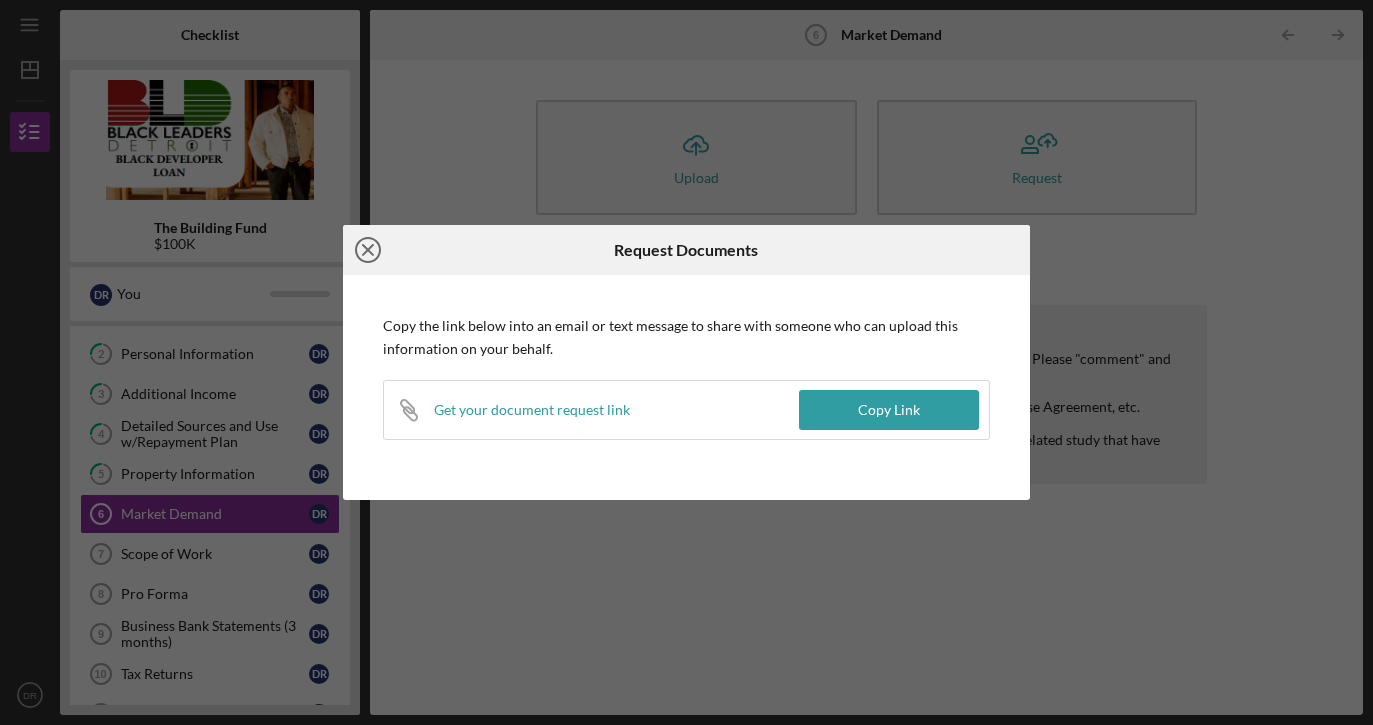 click on "Icon/Close" 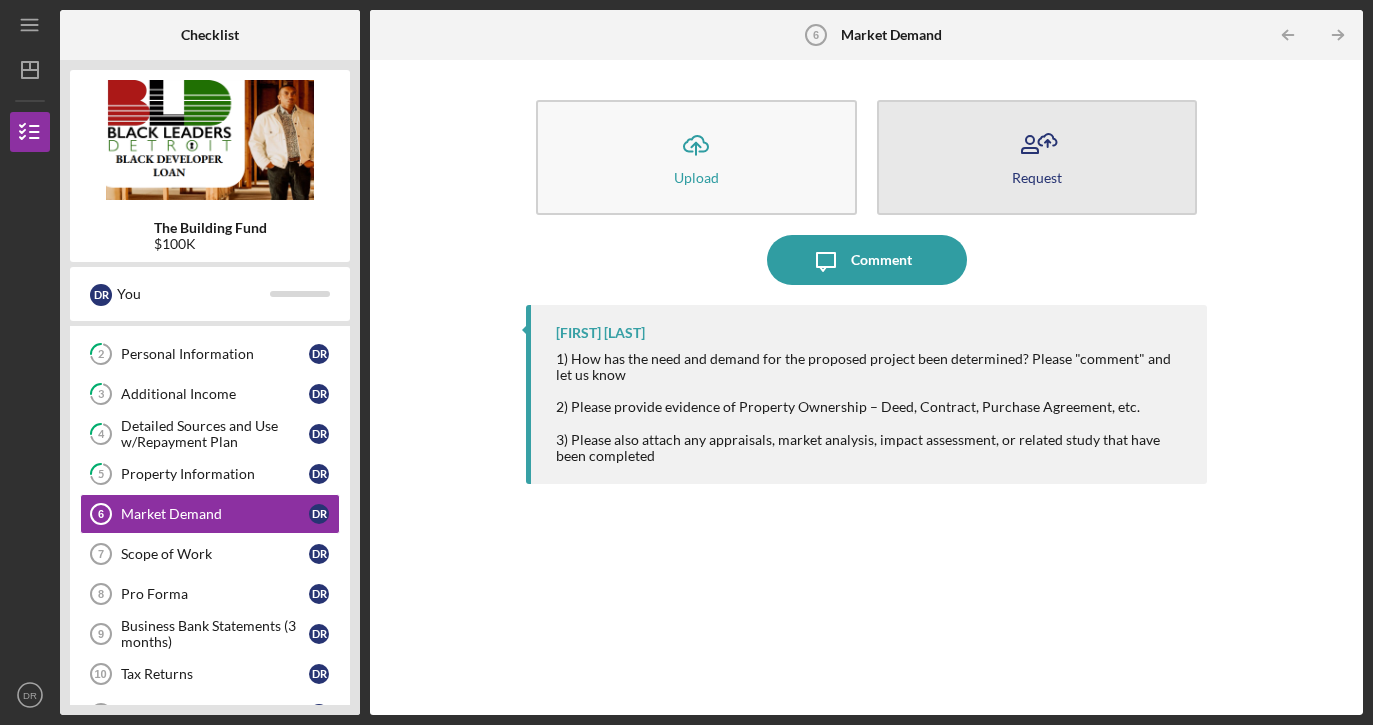 click on "Request" at bounding box center [1037, 157] 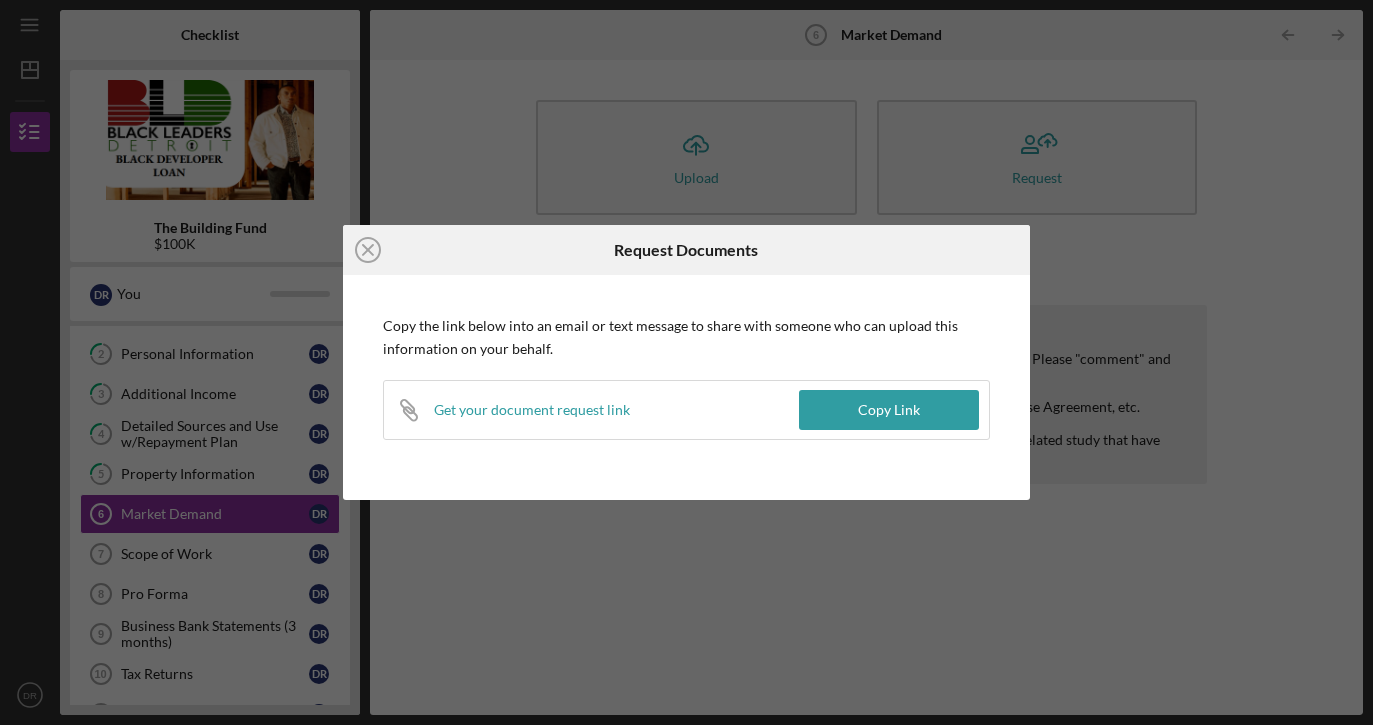 click on "Get your document request link" at bounding box center (532, 410) 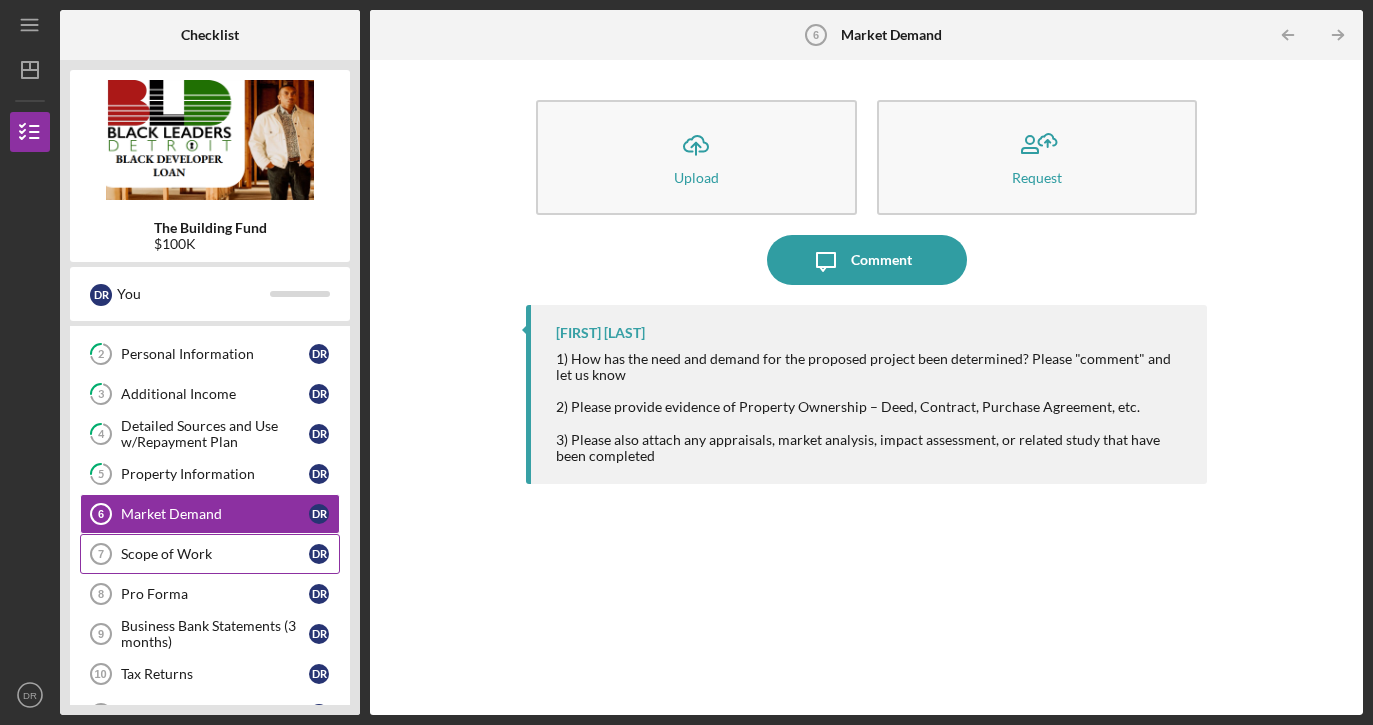 click on "Scope of Work 7" 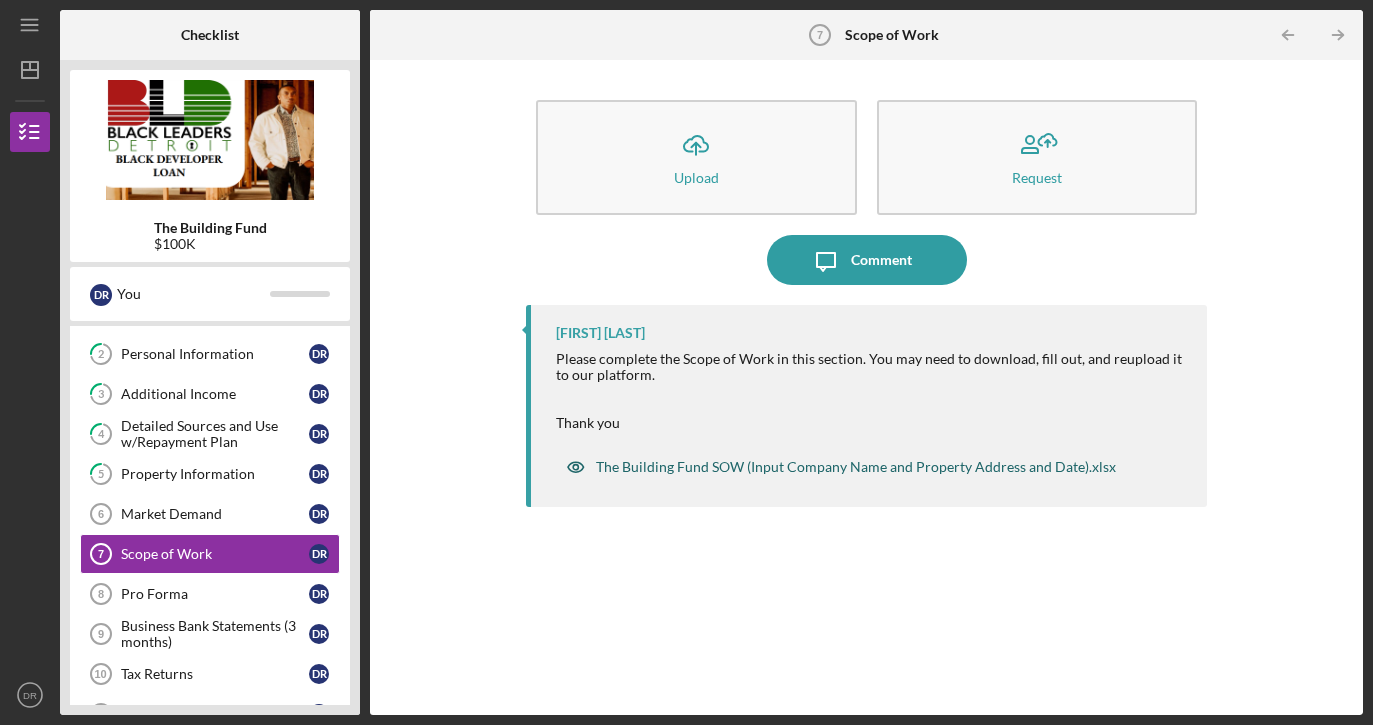 click on "The Building Fund SOW  (Input Company Name and Property Address and Date).xlsx" at bounding box center [856, 467] 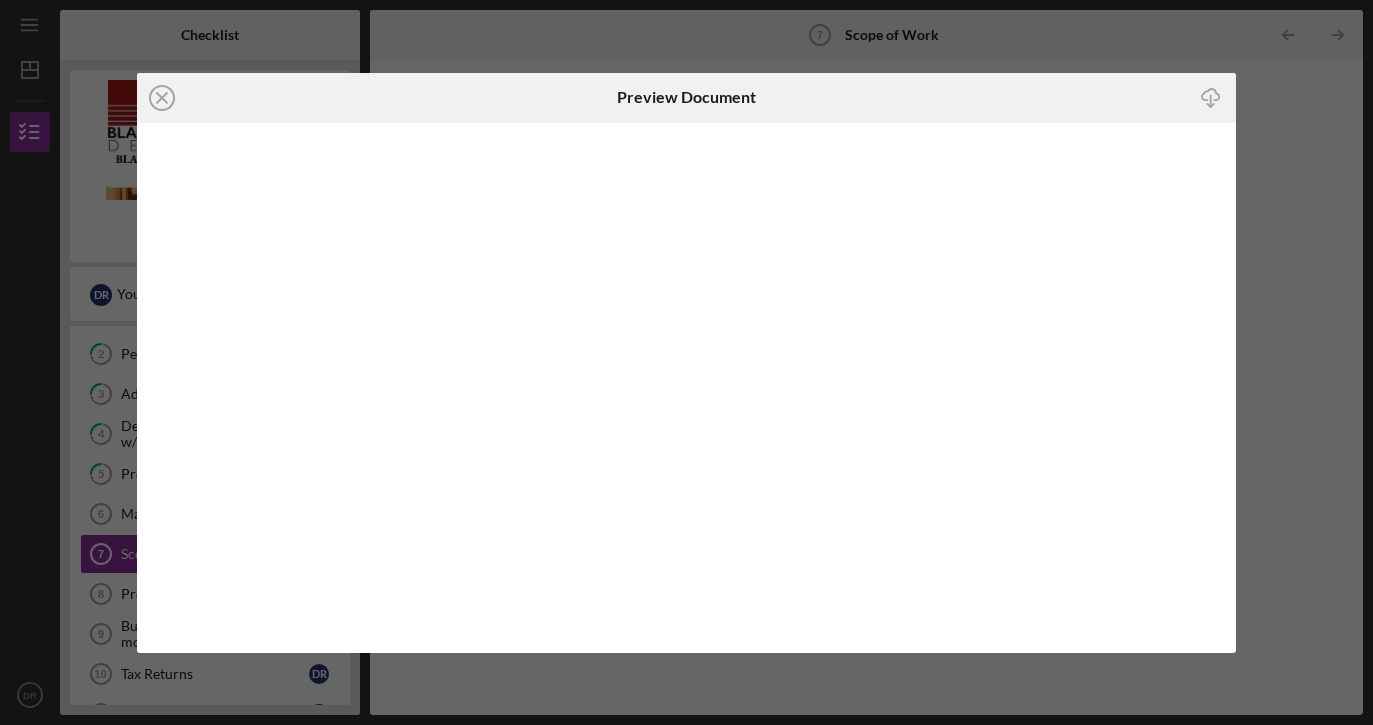 click on "Icon/Download" 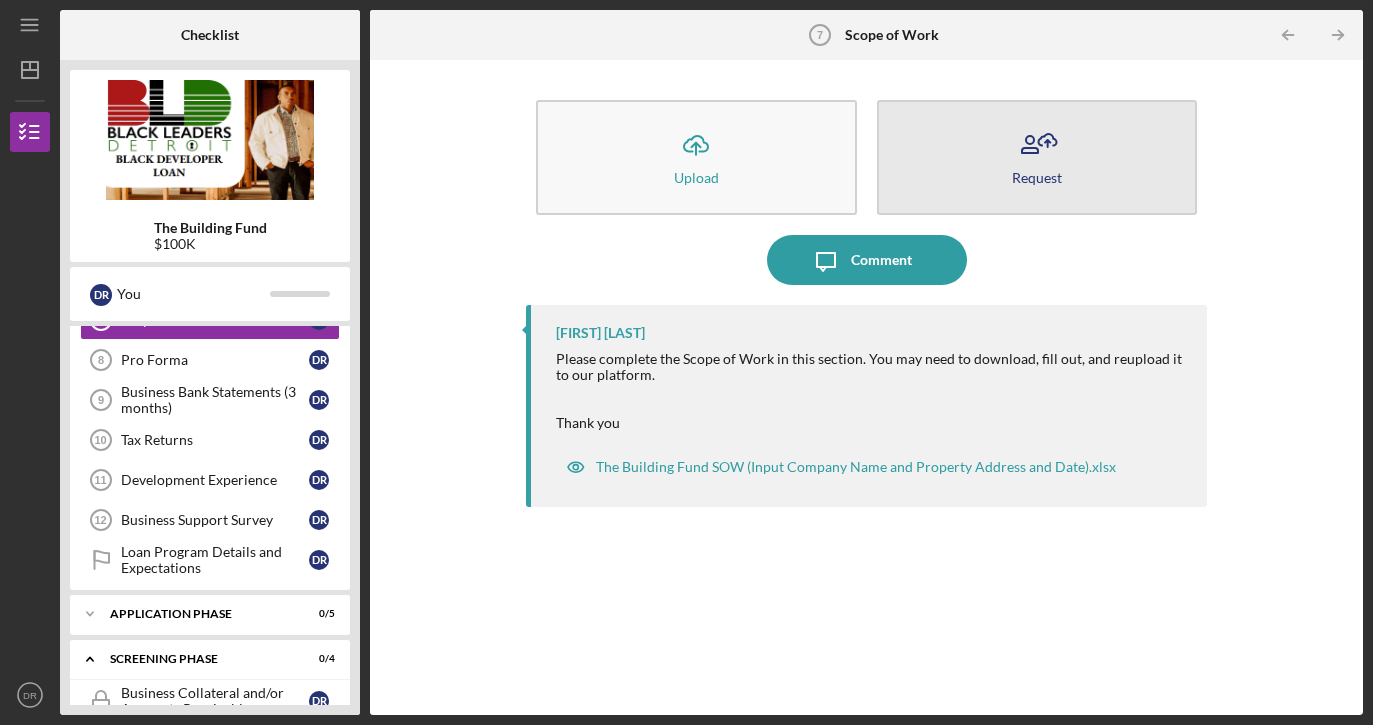 scroll, scrollTop: 330, scrollLeft: 0, axis: vertical 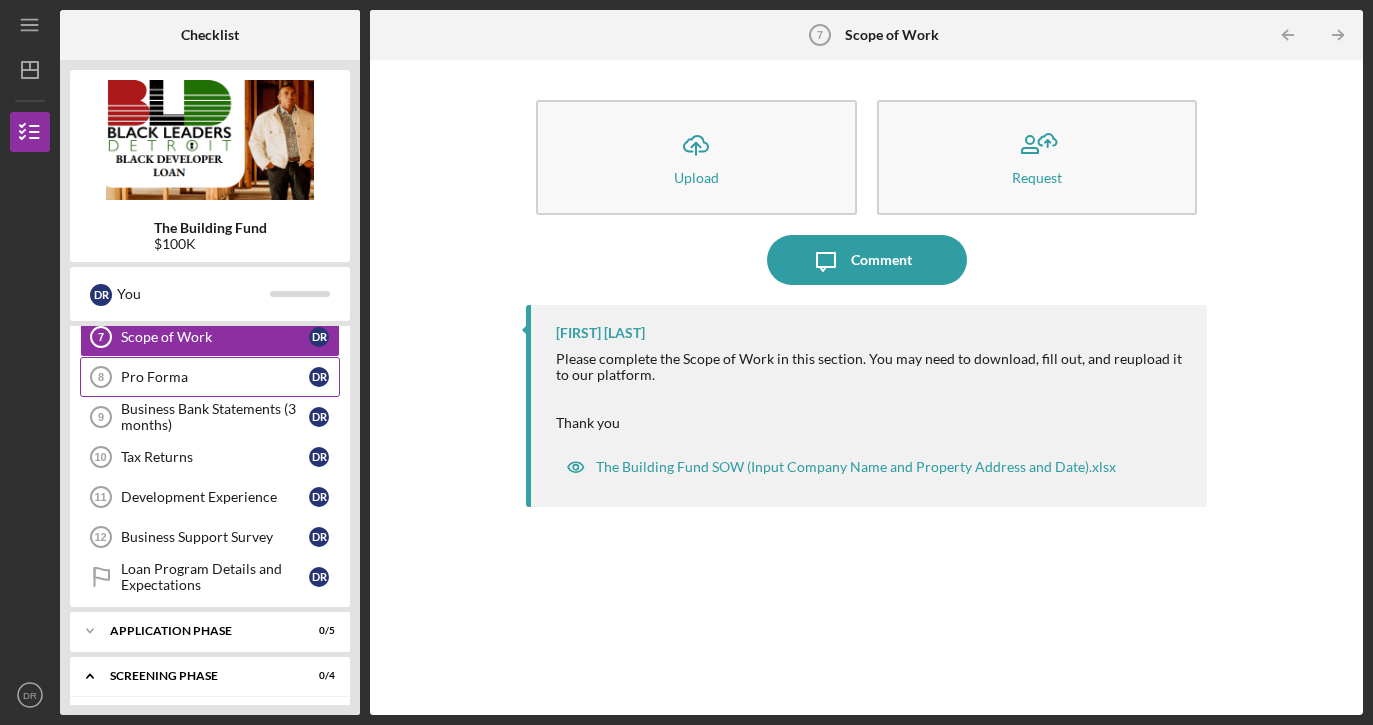 click on "Pro Forma" at bounding box center [215, 377] 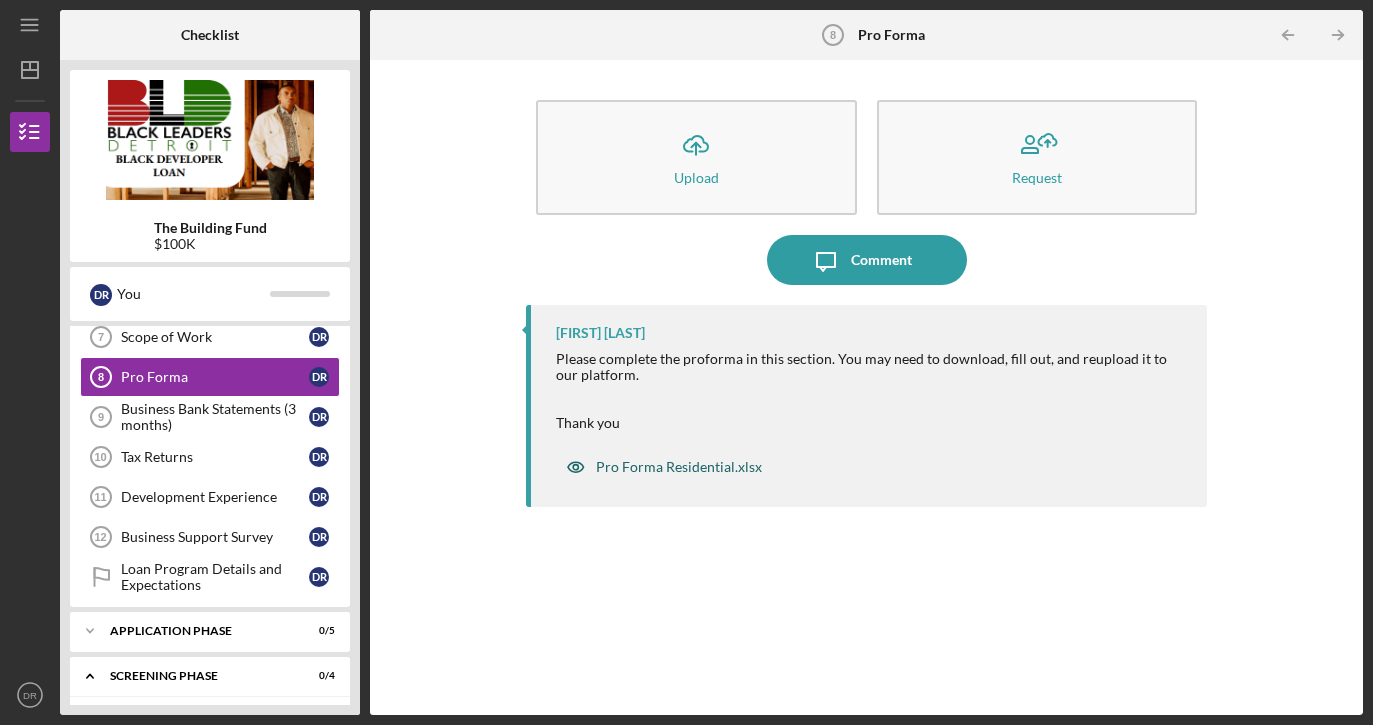 click on "Pro Forma Residential.xlsx" at bounding box center [679, 467] 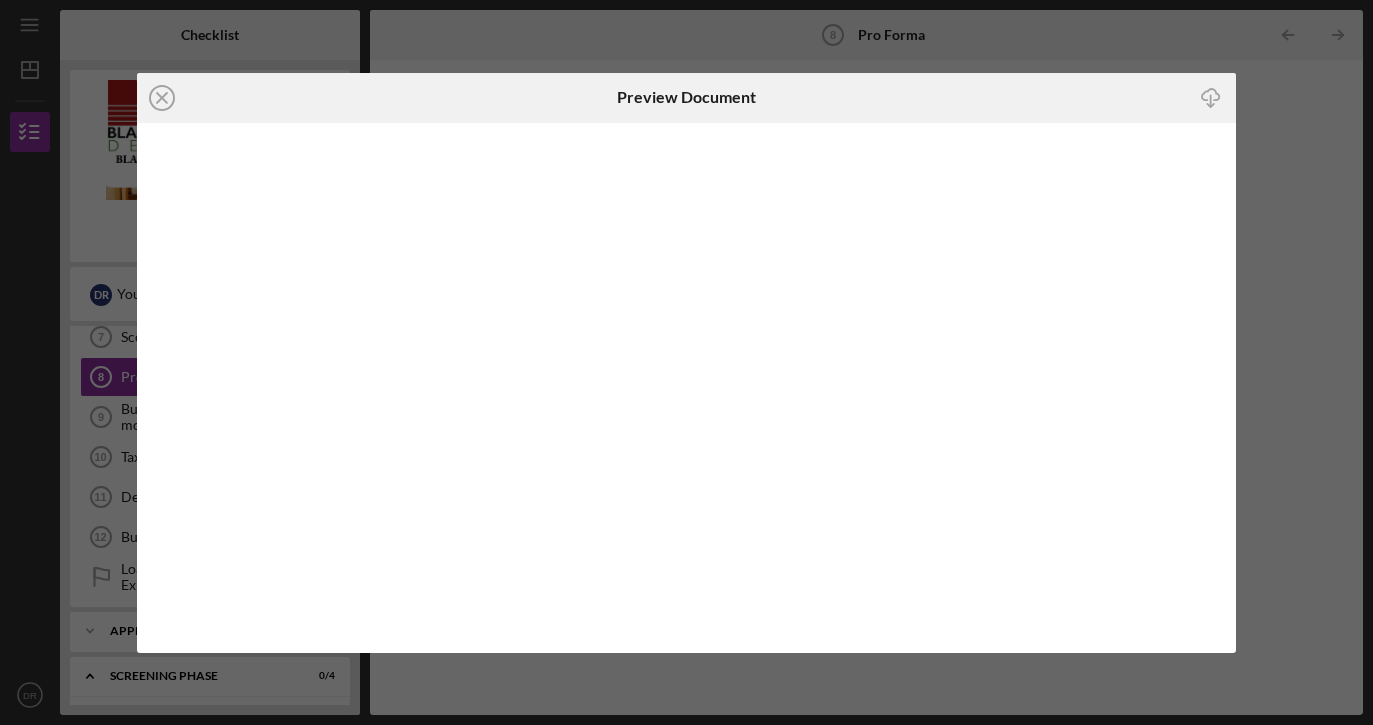click on "Icon/Close Preview Document Icon/Download" at bounding box center [686, 362] 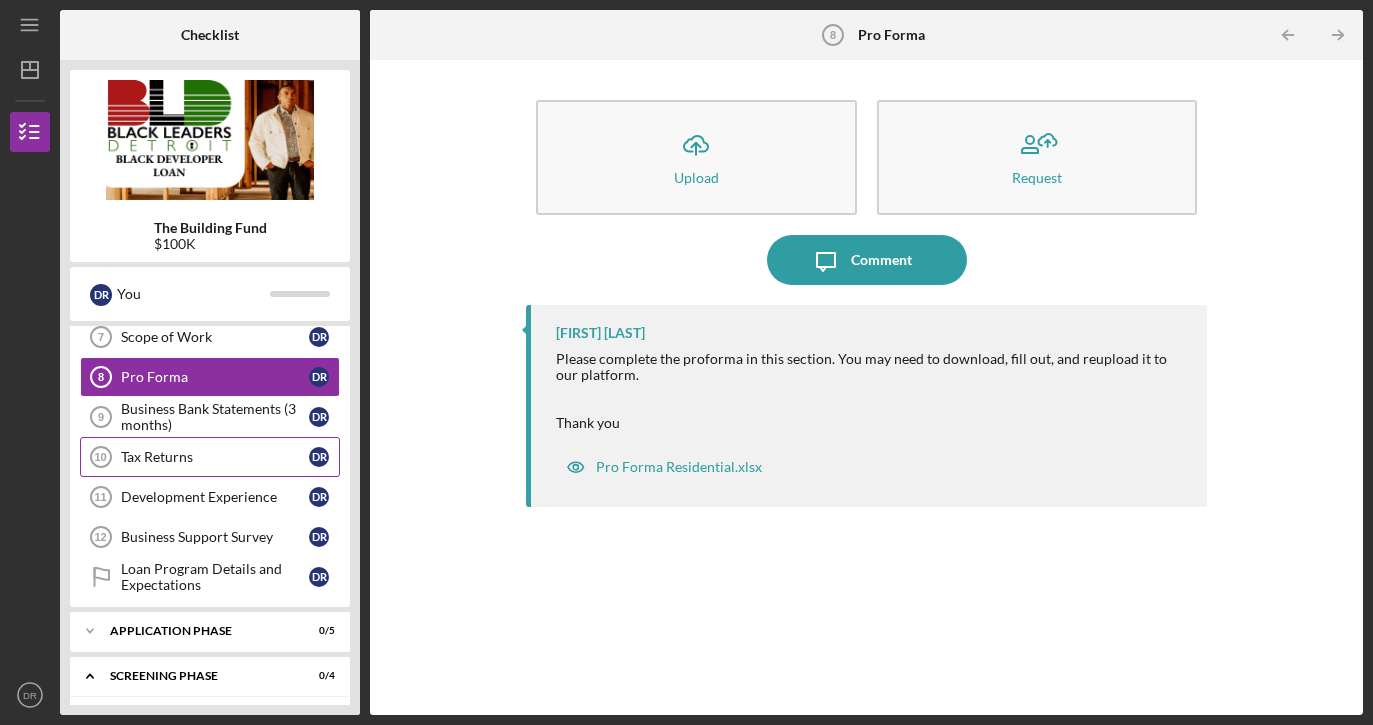 click on "Tax Returns" at bounding box center [215, 457] 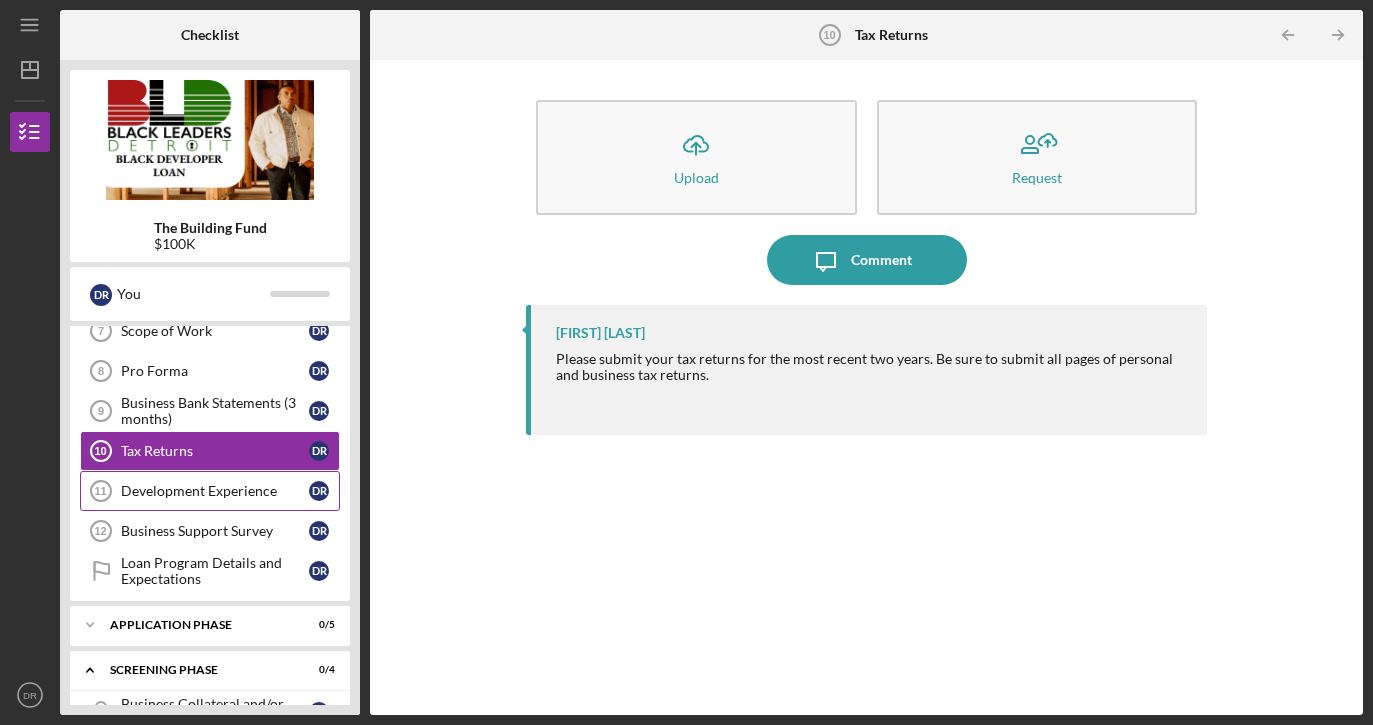 scroll, scrollTop: 300, scrollLeft: 0, axis: vertical 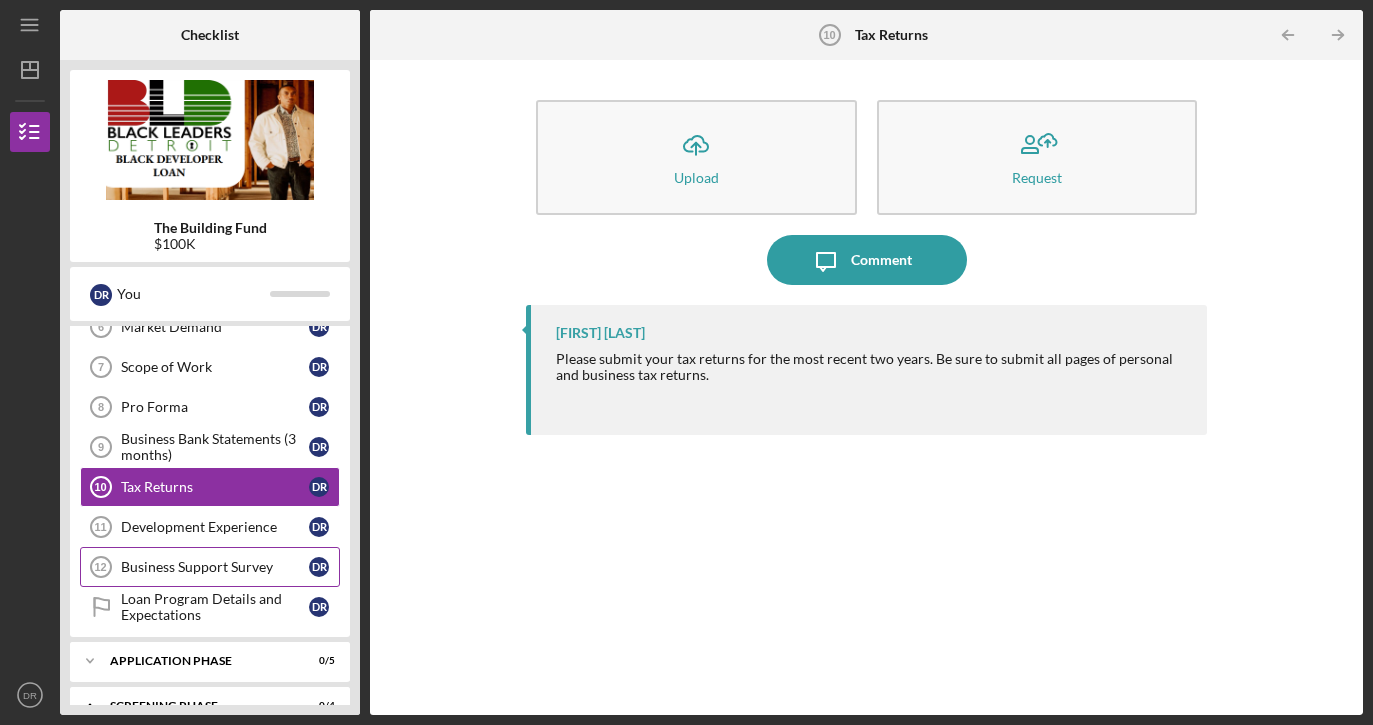 click on "Business Support Survey 12 Business Support Survey D R" at bounding box center (210, 567) 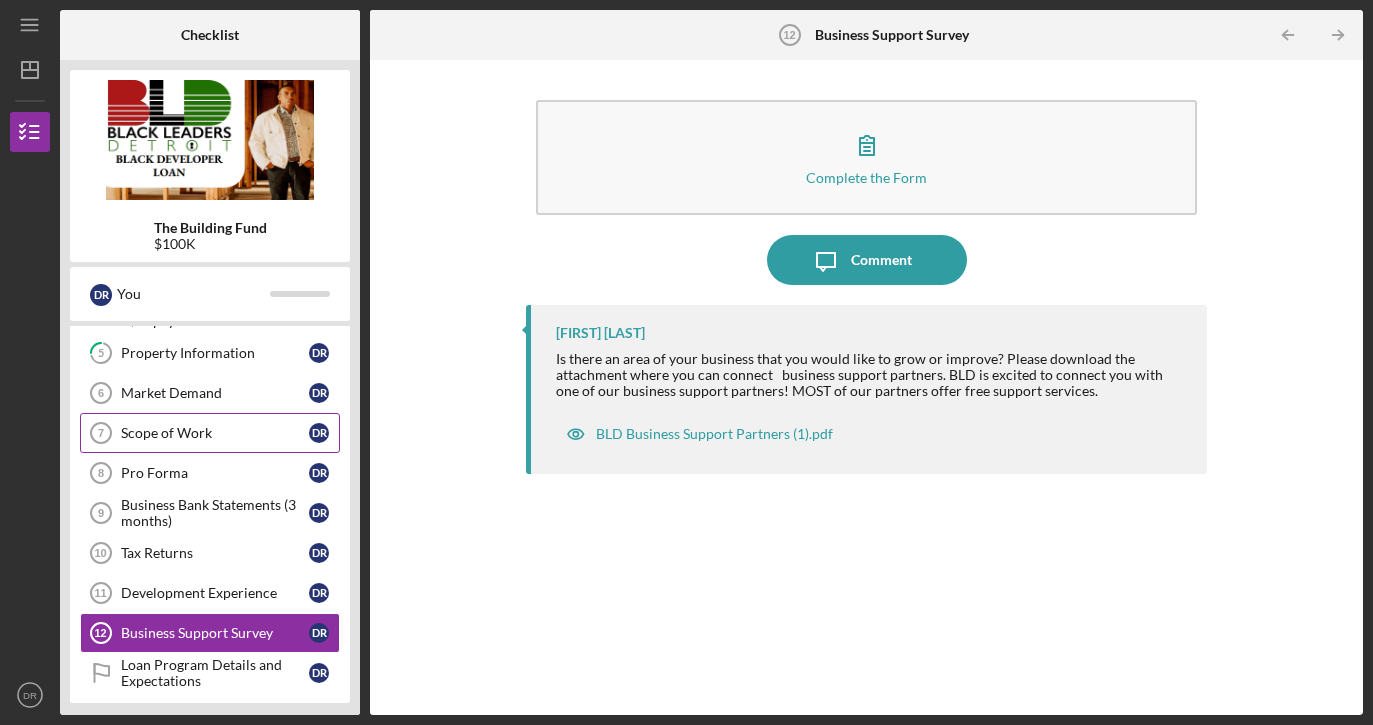 scroll, scrollTop: 231, scrollLeft: 0, axis: vertical 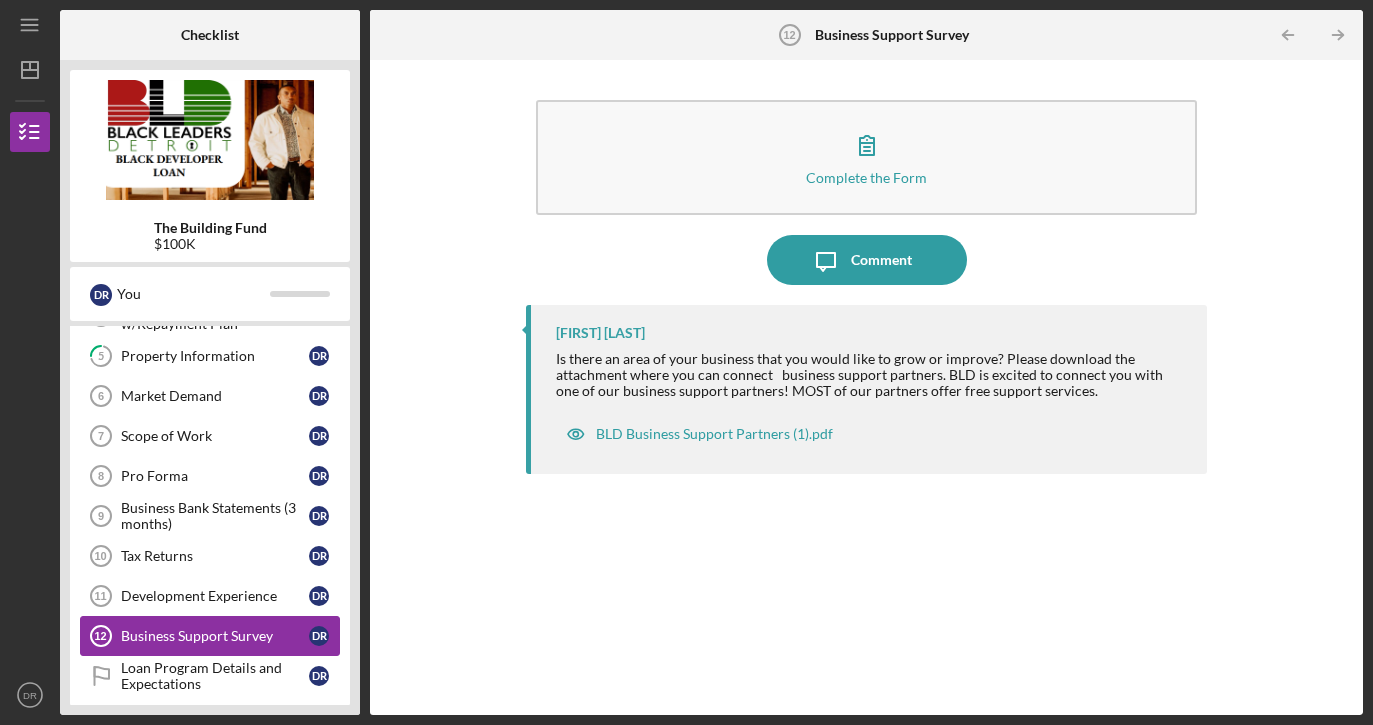 click on "Business Support Survey 12 Business Support Survey D R" at bounding box center (210, 636) 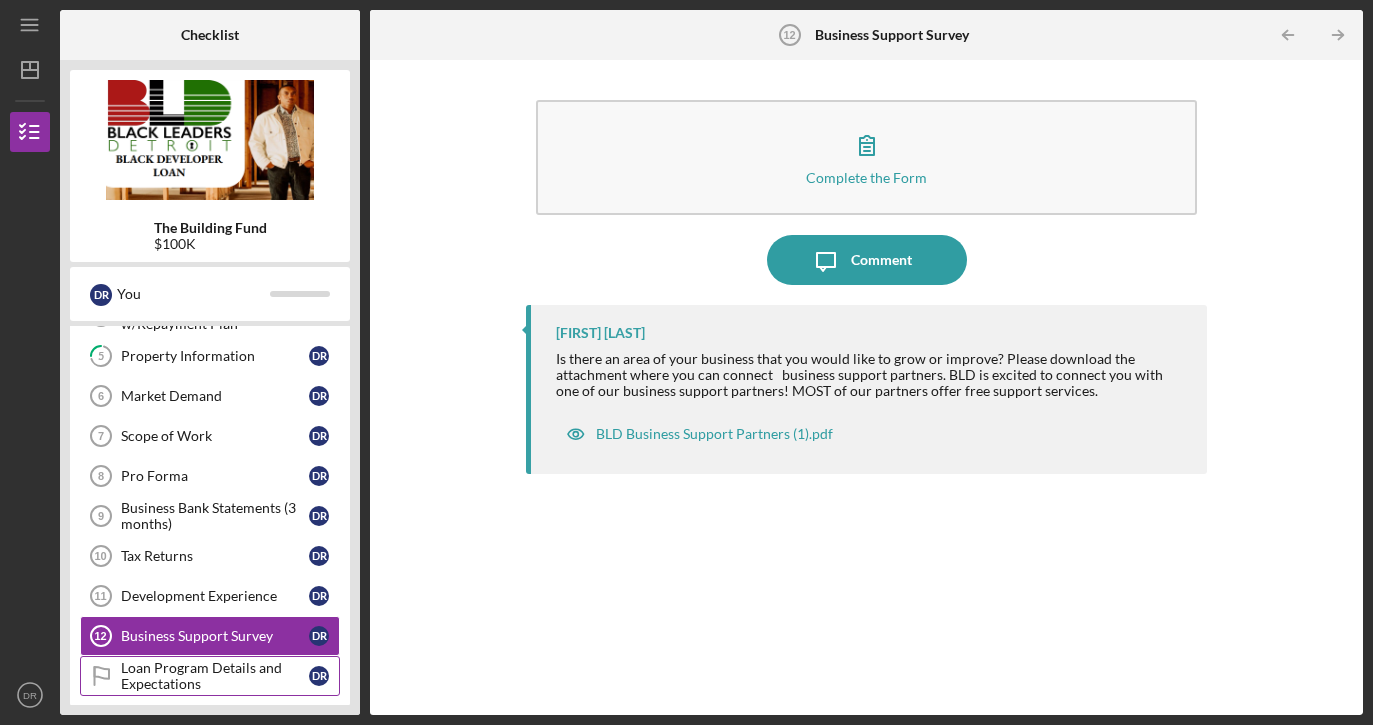 click on "Loan Program Details and Expectations" at bounding box center [215, 676] 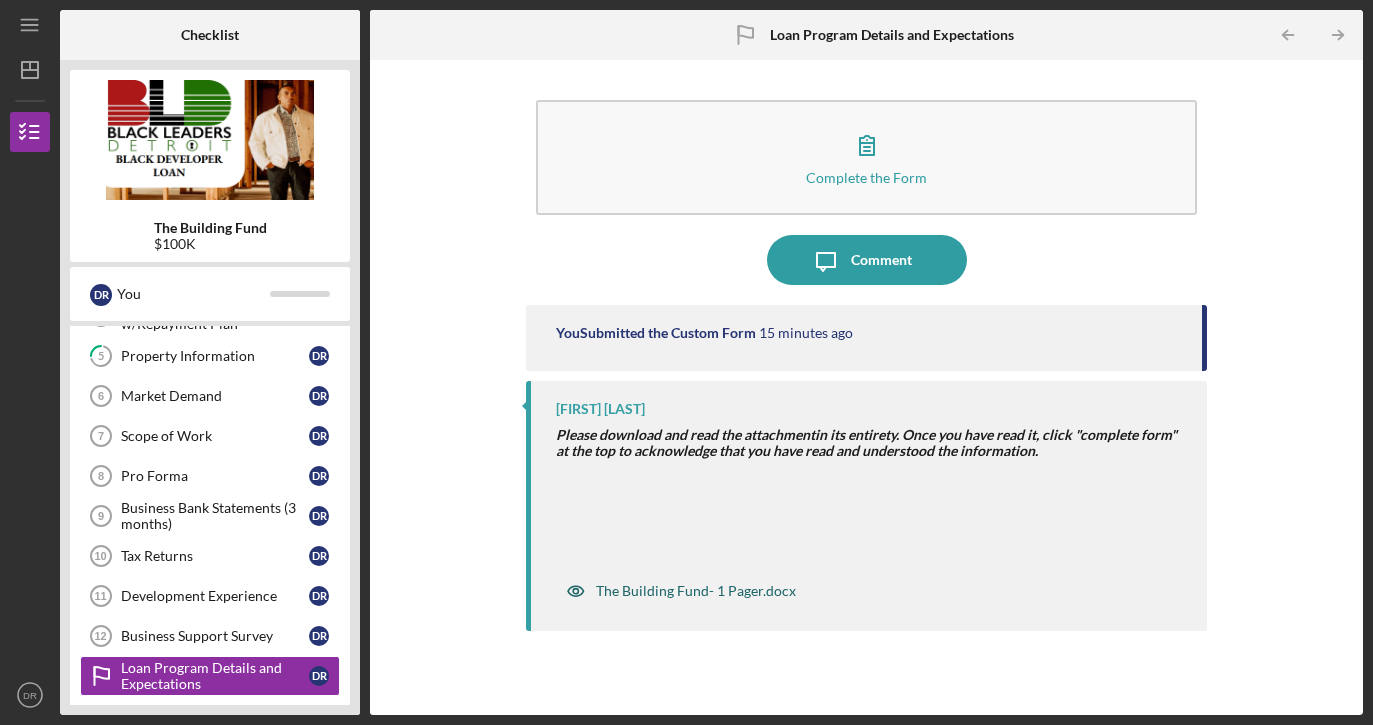 click on "The Building Fund- 1 Pager.docx" at bounding box center (696, 591) 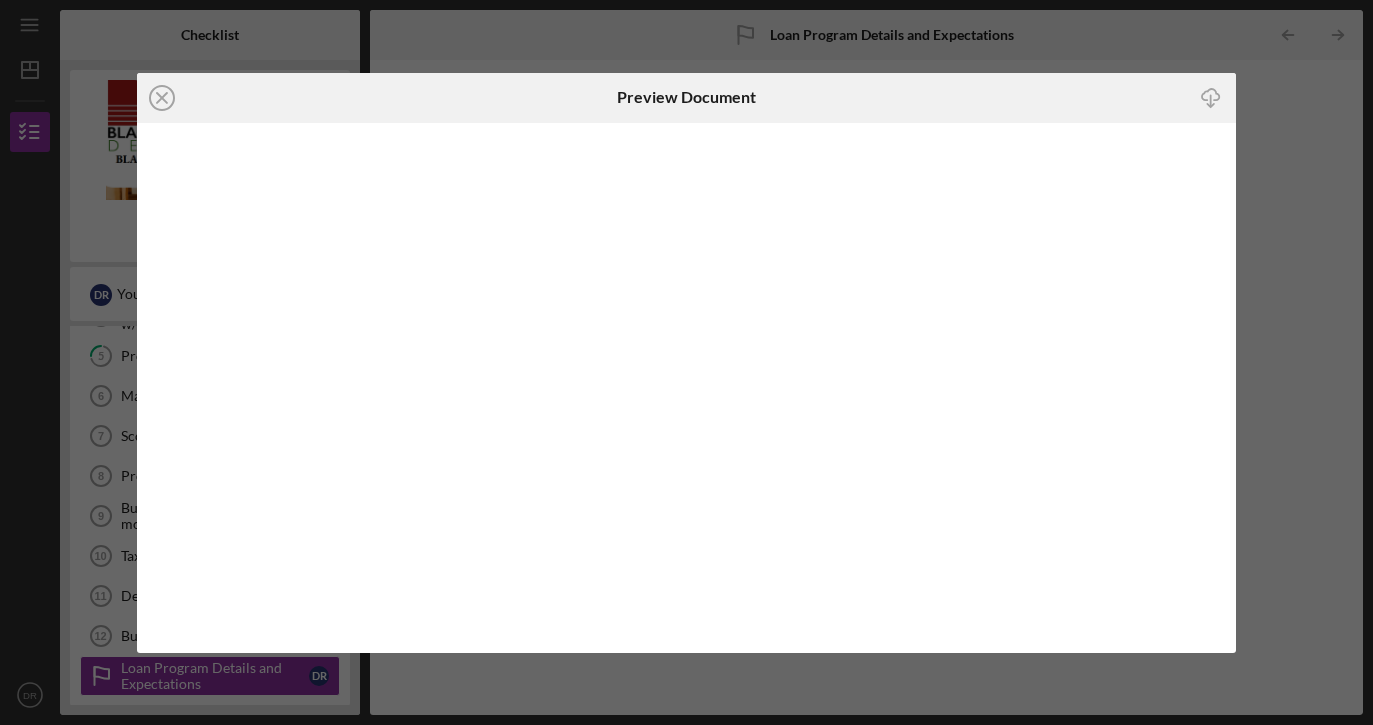 click on "Icon/Close Preview Document Icon/Download" at bounding box center [686, 362] 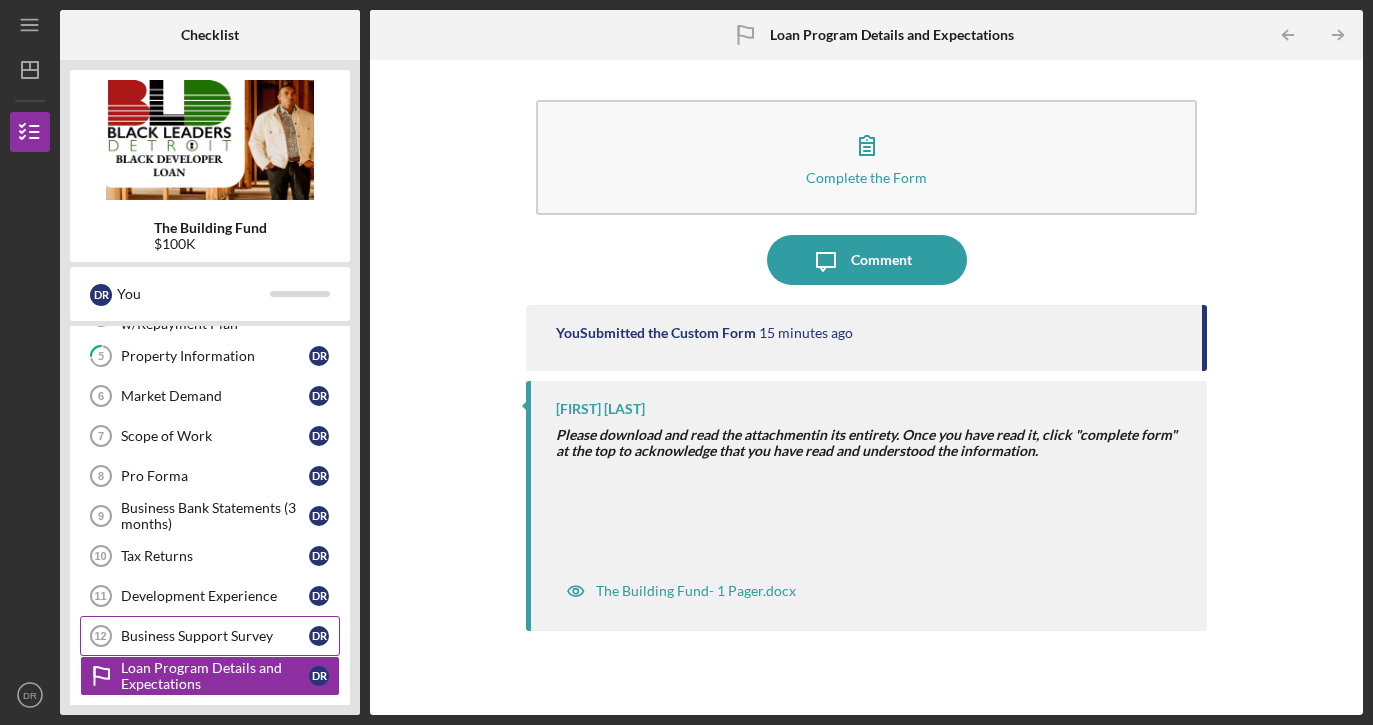 click on "Business Support Survey 12 Business Support Survey D R" at bounding box center (210, 636) 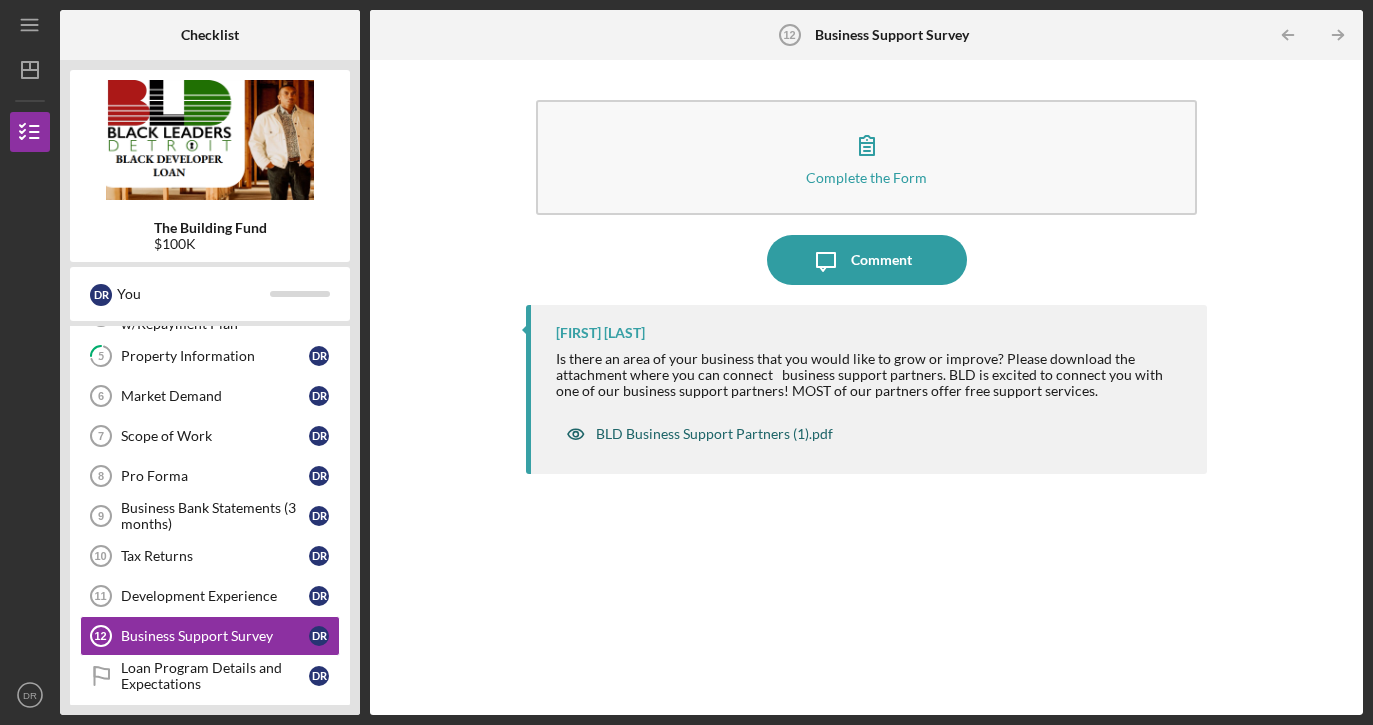 click on "BLD Business Support Partners (1).pdf" at bounding box center (714, 434) 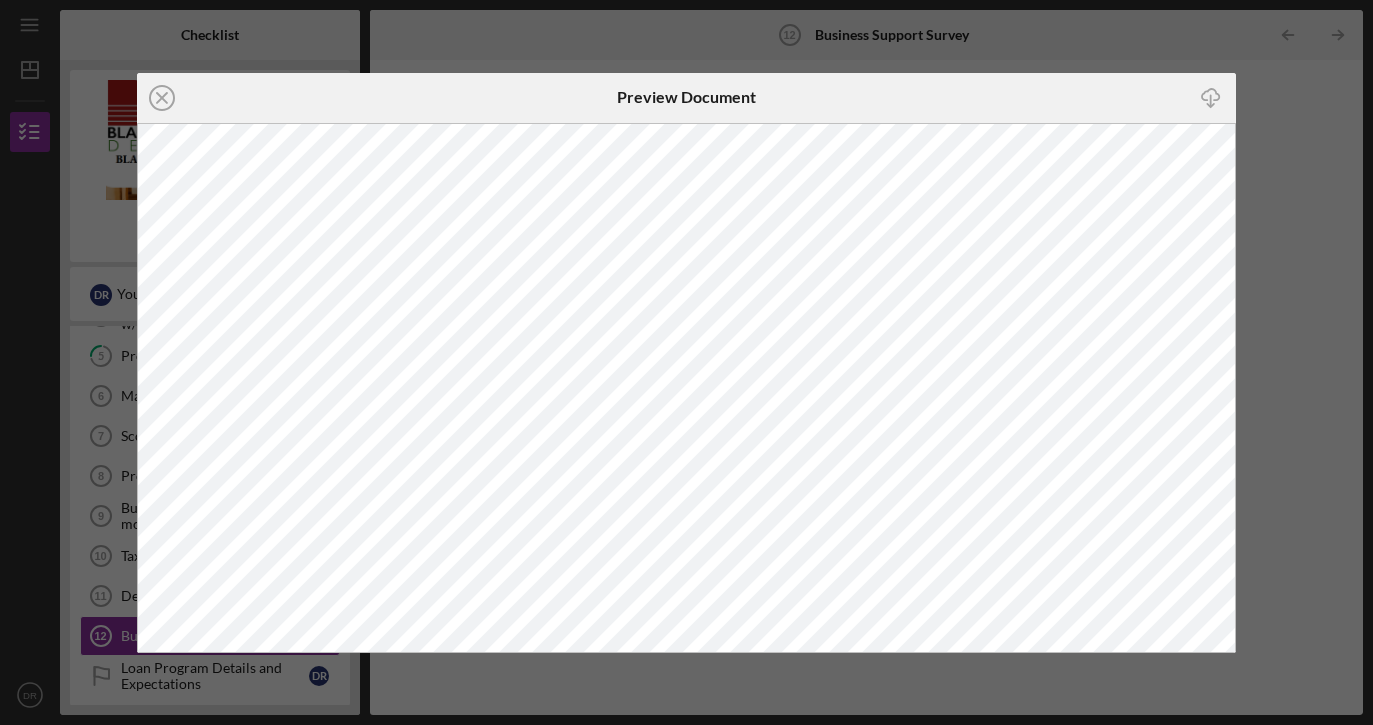 click on "Icon/Close Preview Document Icon/Download" at bounding box center (686, 362) 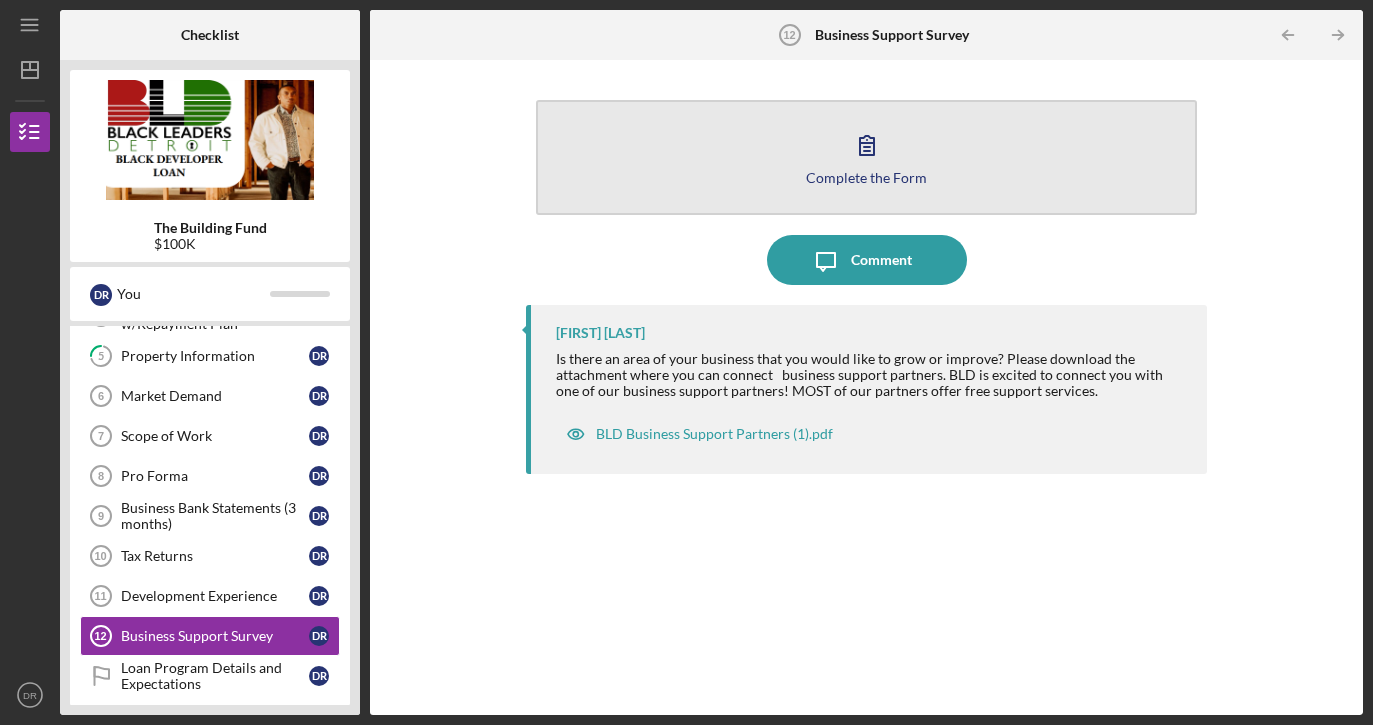 click on "Complete the Form Form" at bounding box center (866, 157) 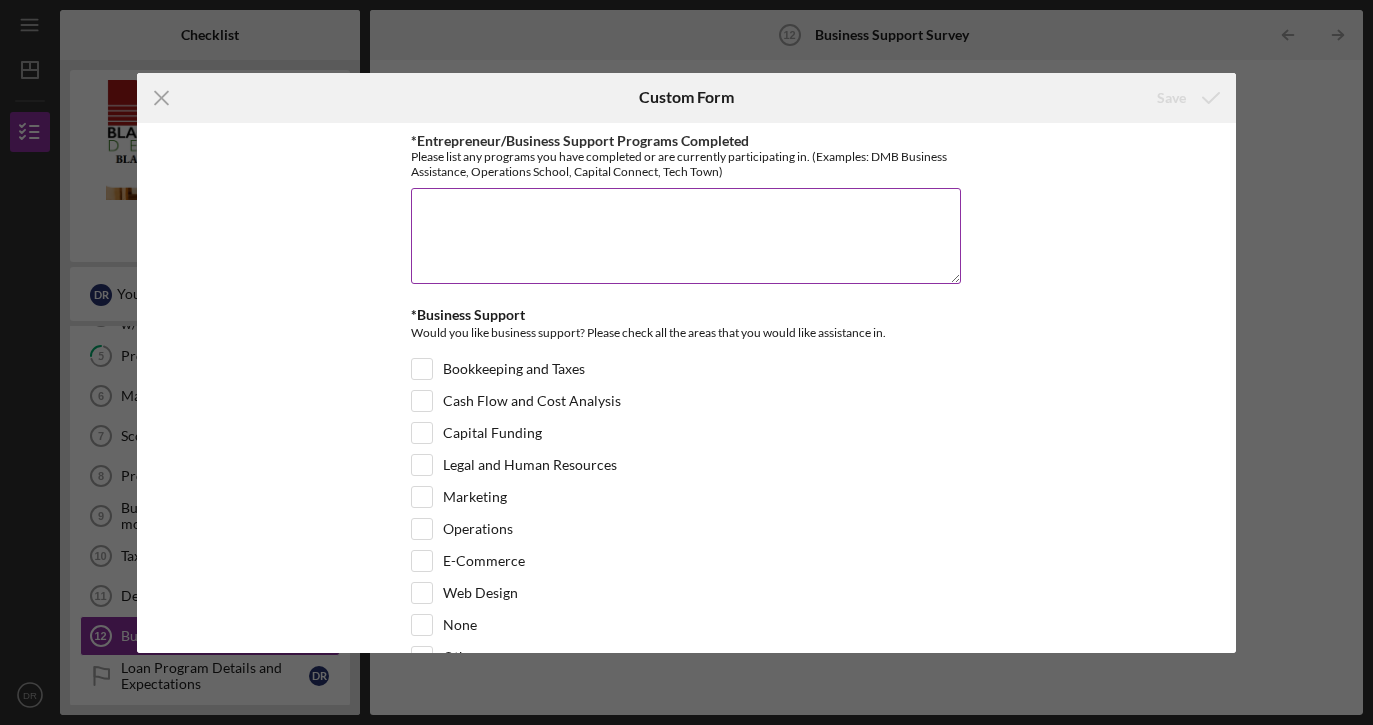 click on "*Entrepreneur/Business Support Programs Completed" at bounding box center [686, 236] 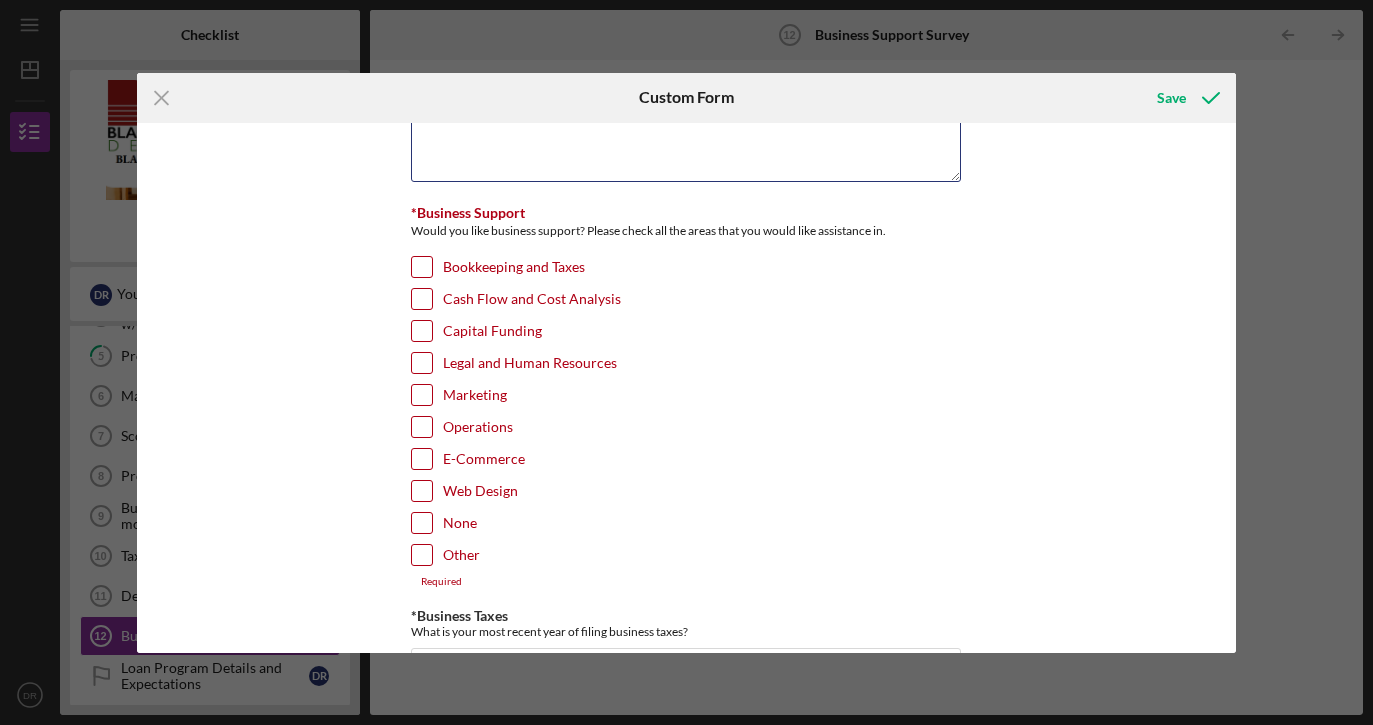 scroll, scrollTop: 105, scrollLeft: 0, axis: vertical 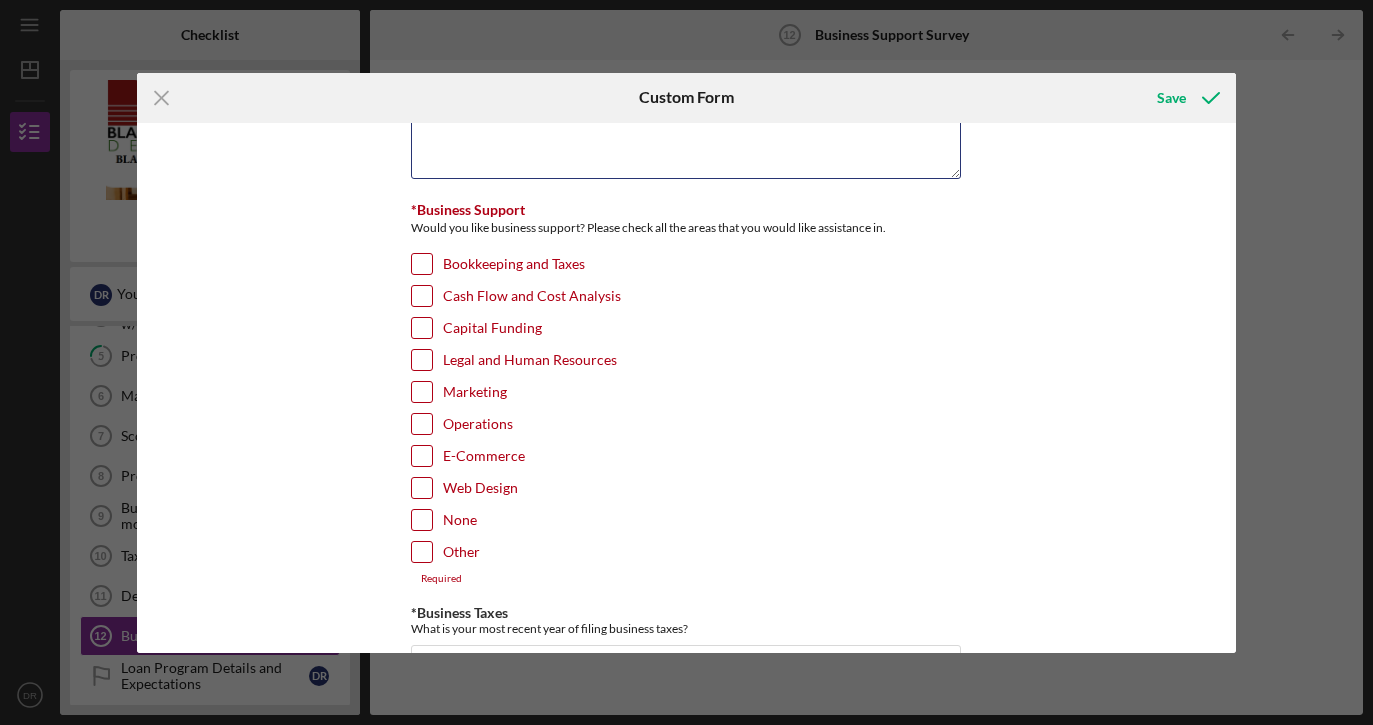 type on "N/A" 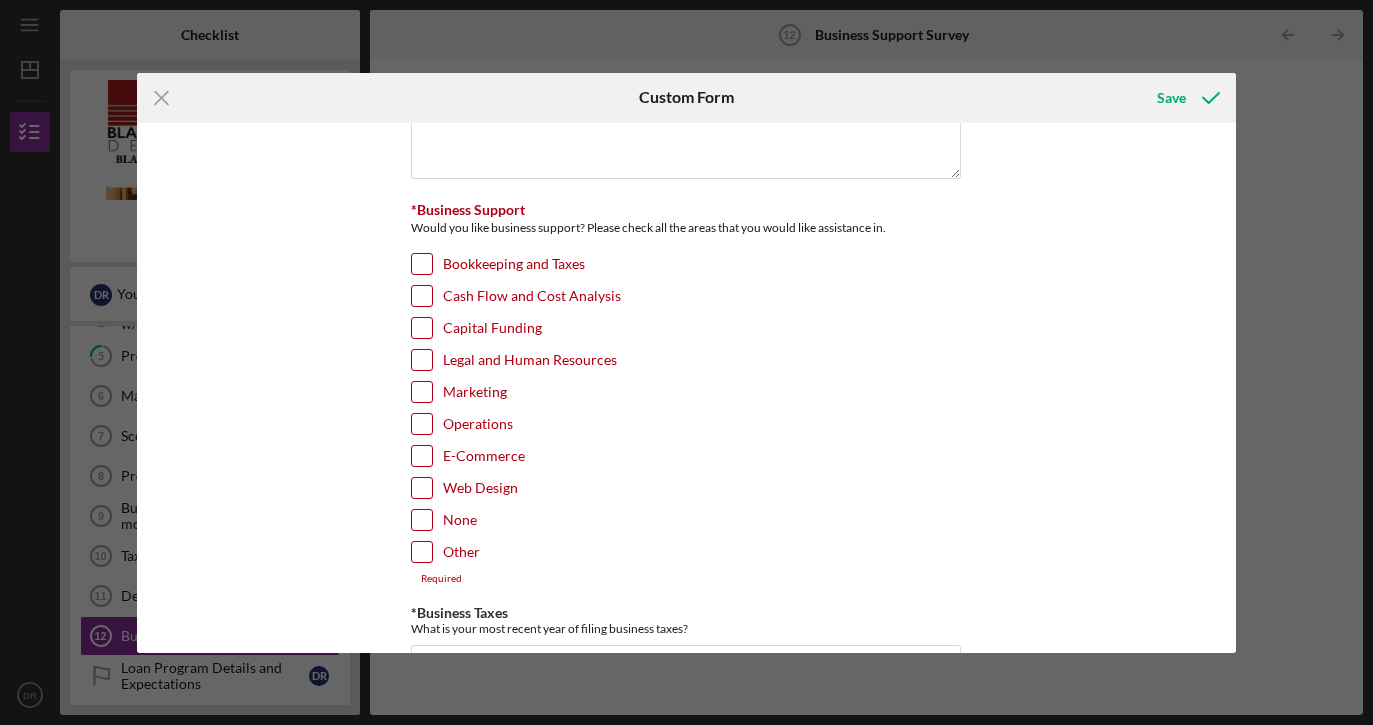 click on "Other" at bounding box center (422, 552) 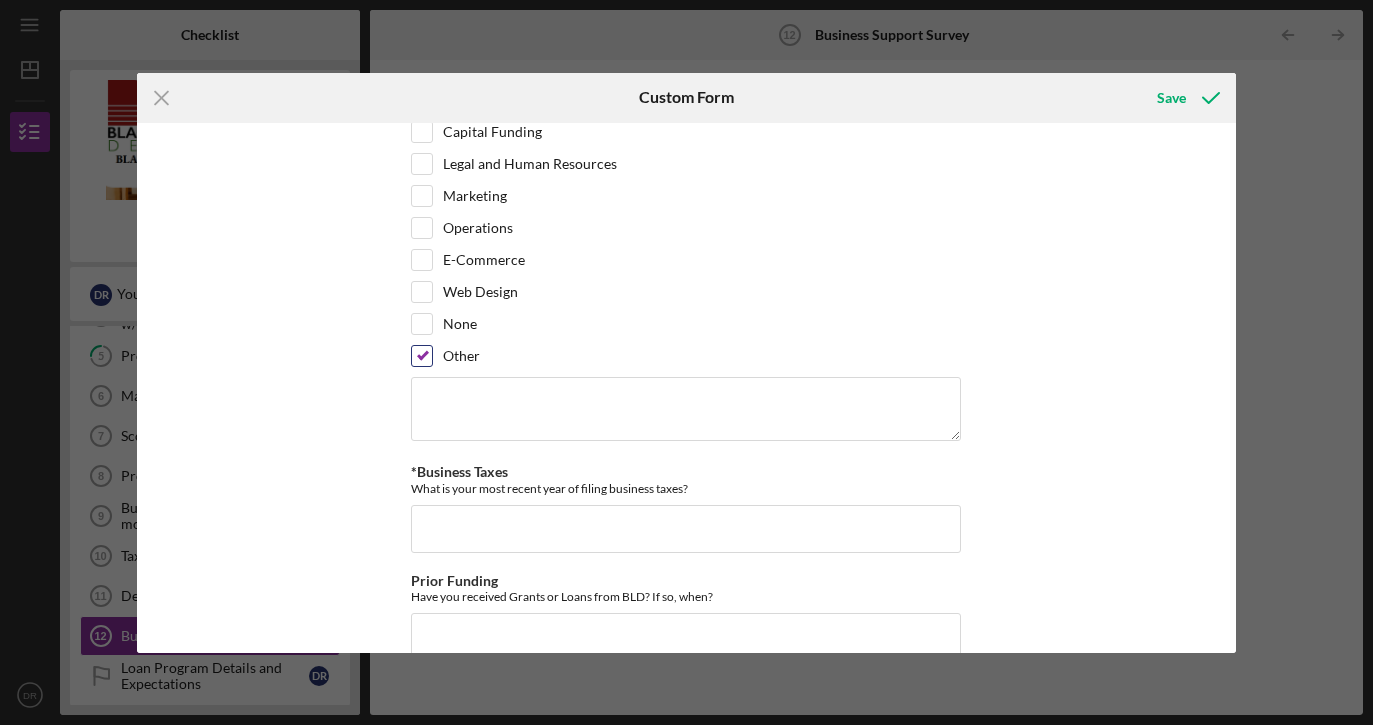 scroll, scrollTop: 305, scrollLeft: 0, axis: vertical 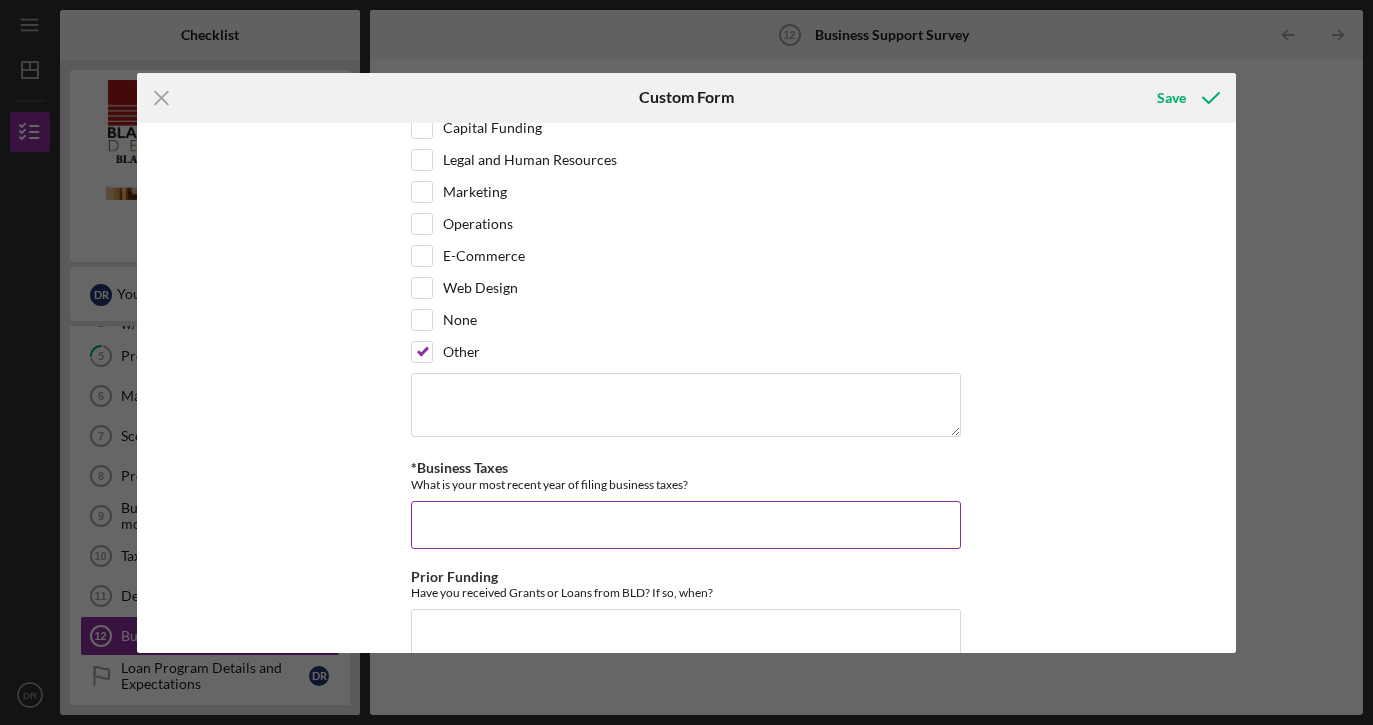 click on "*Business Taxes" at bounding box center (686, 525) 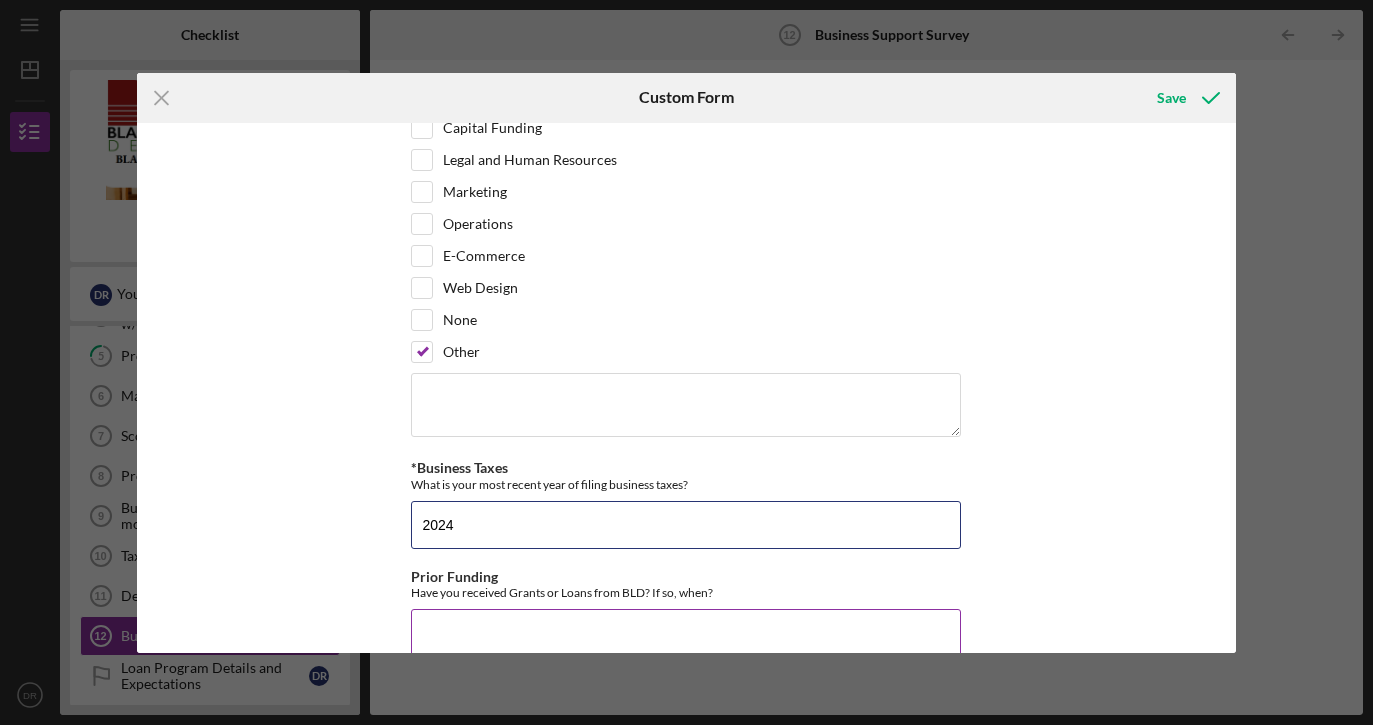 type on "2024" 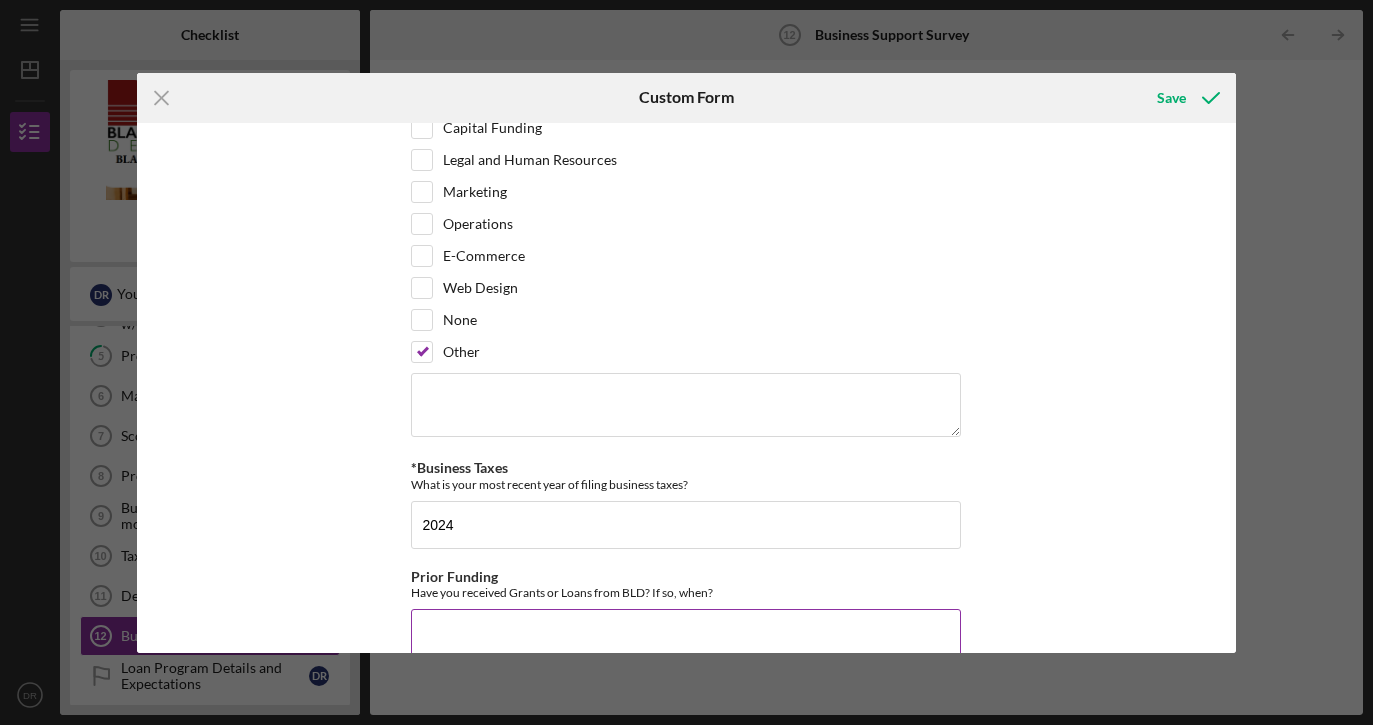click on "Prior Funding" at bounding box center (686, 633) 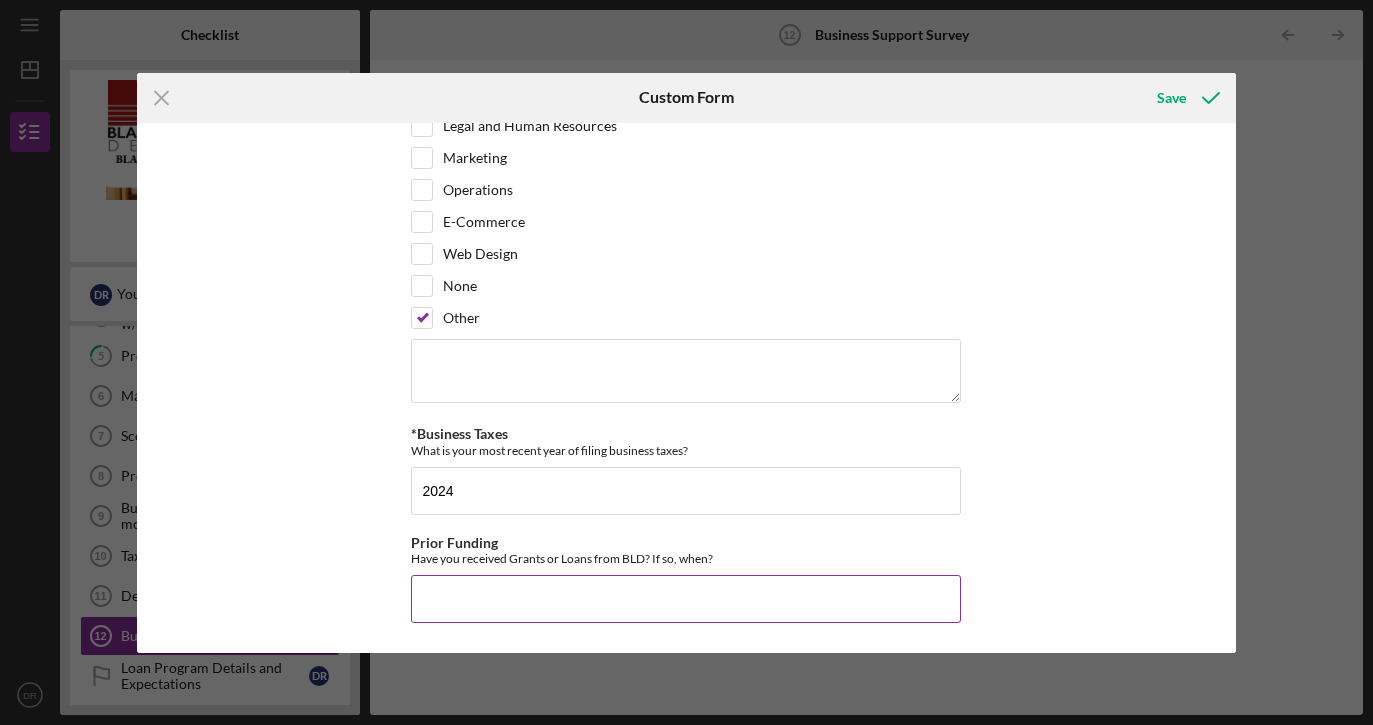 scroll, scrollTop: 338, scrollLeft: 0, axis: vertical 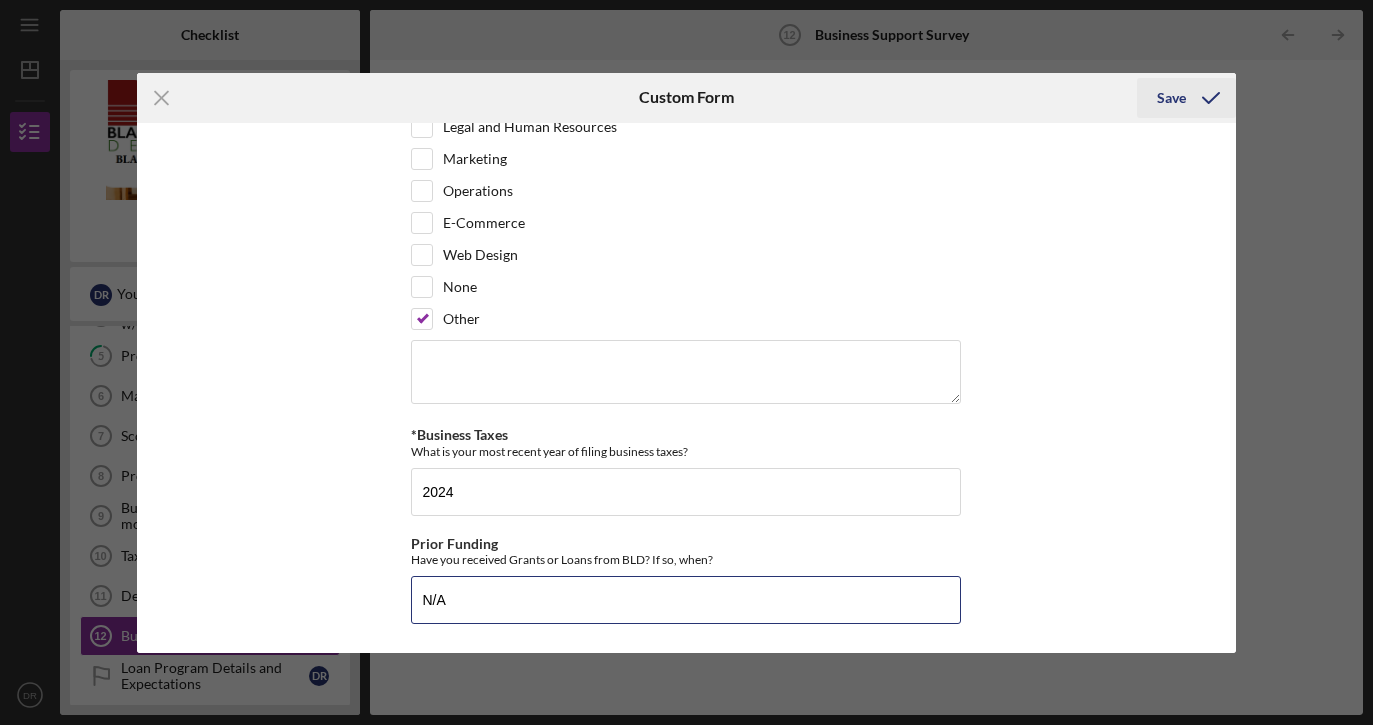 type on "N/A" 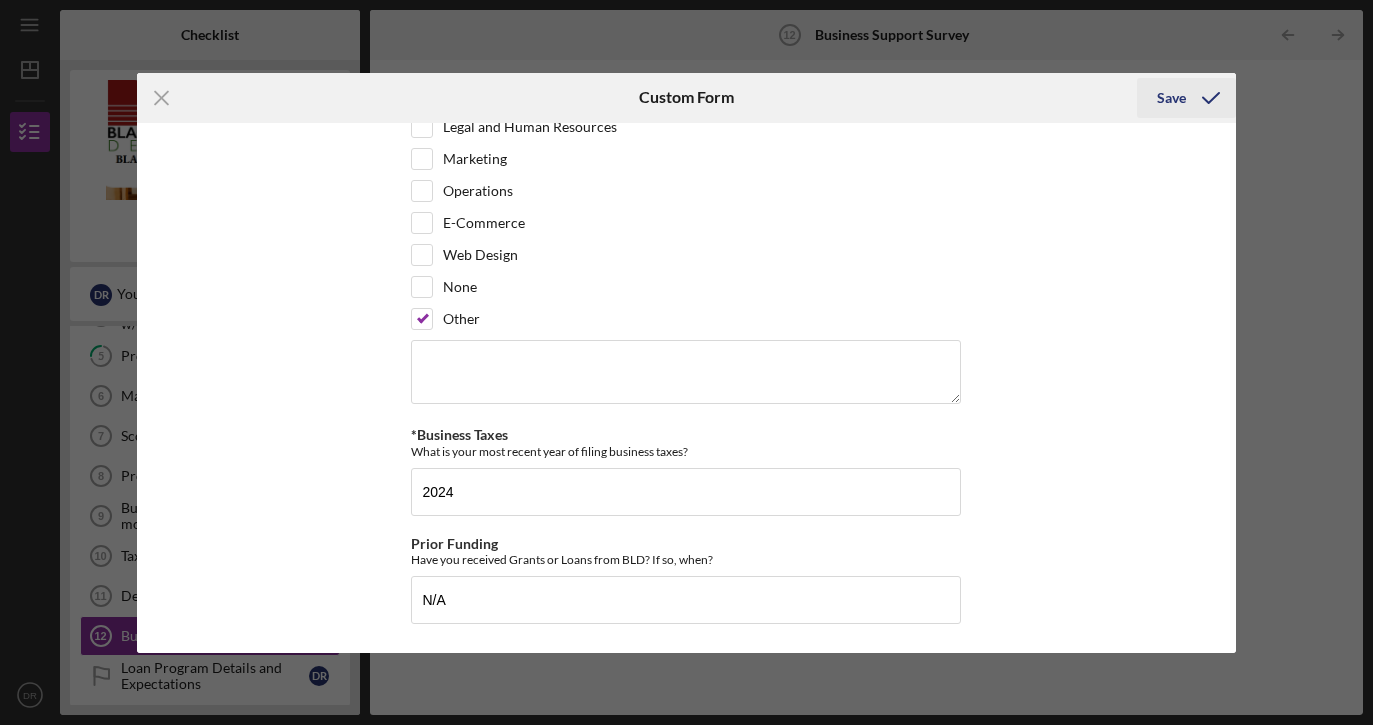 click on "Save" at bounding box center [1171, 98] 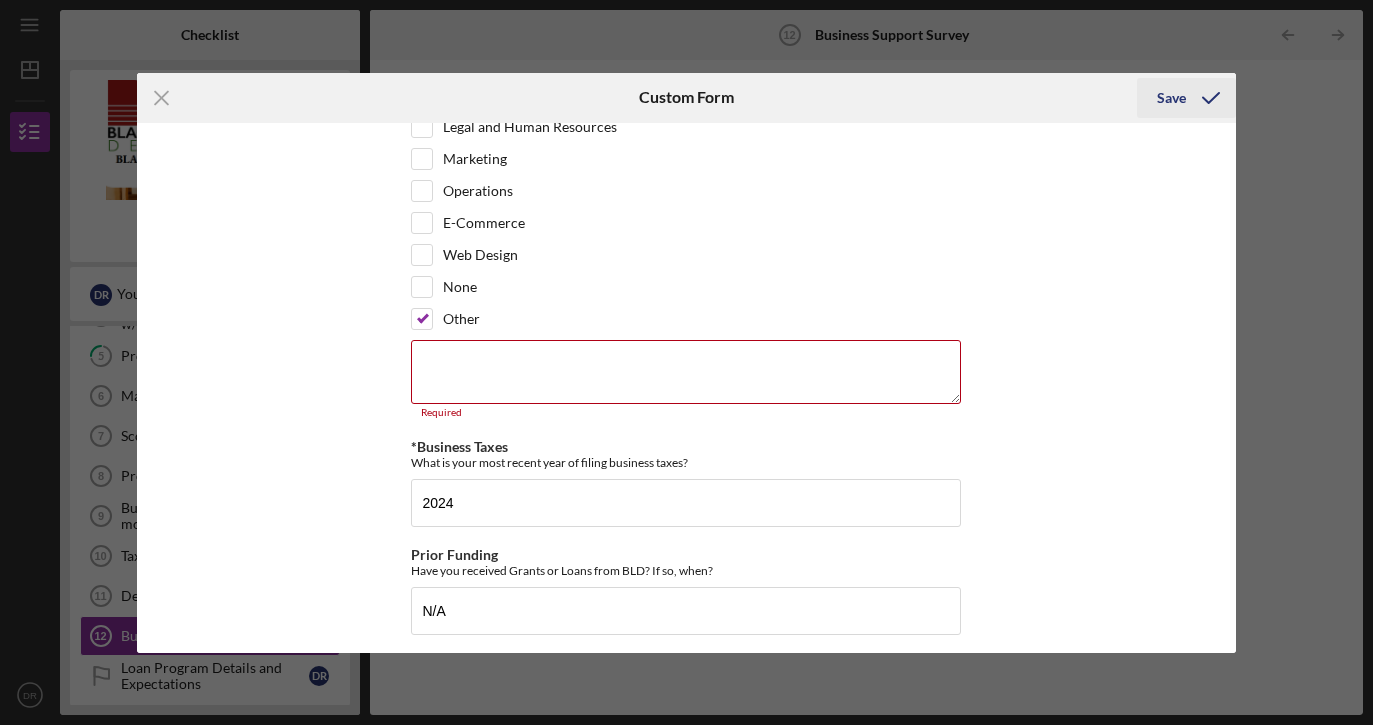 scroll, scrollTop: 349, scrollLeft: 0, axis: vertical 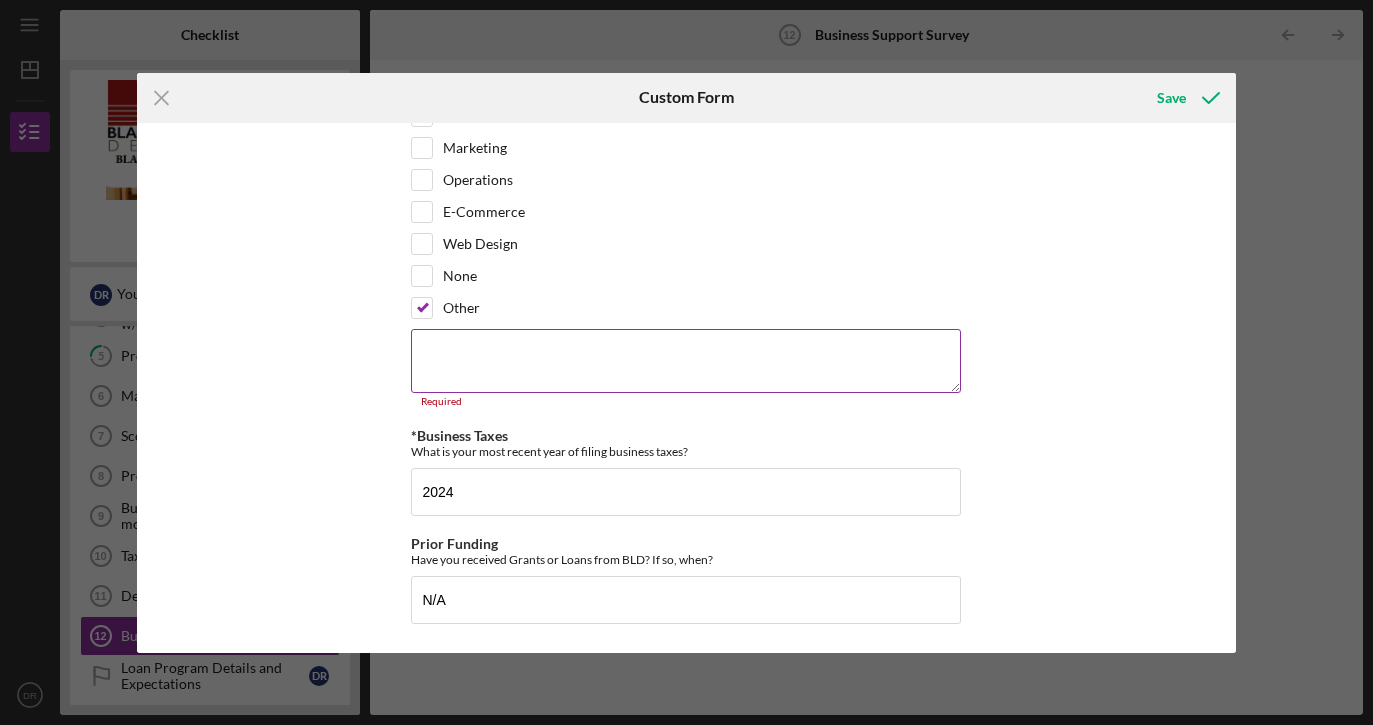 click at bounding box center [686, 361] 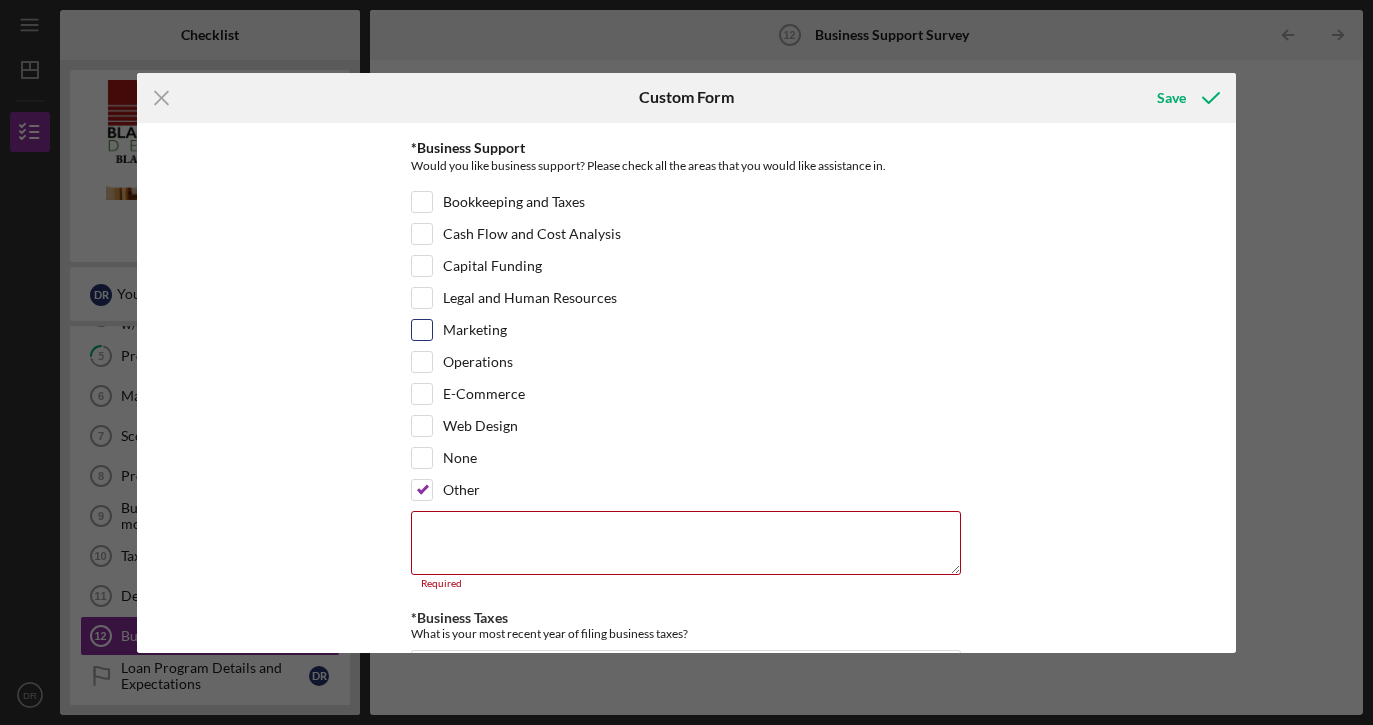scroll, scrollTop: 157, scrollLeft: 0, axis: vertical 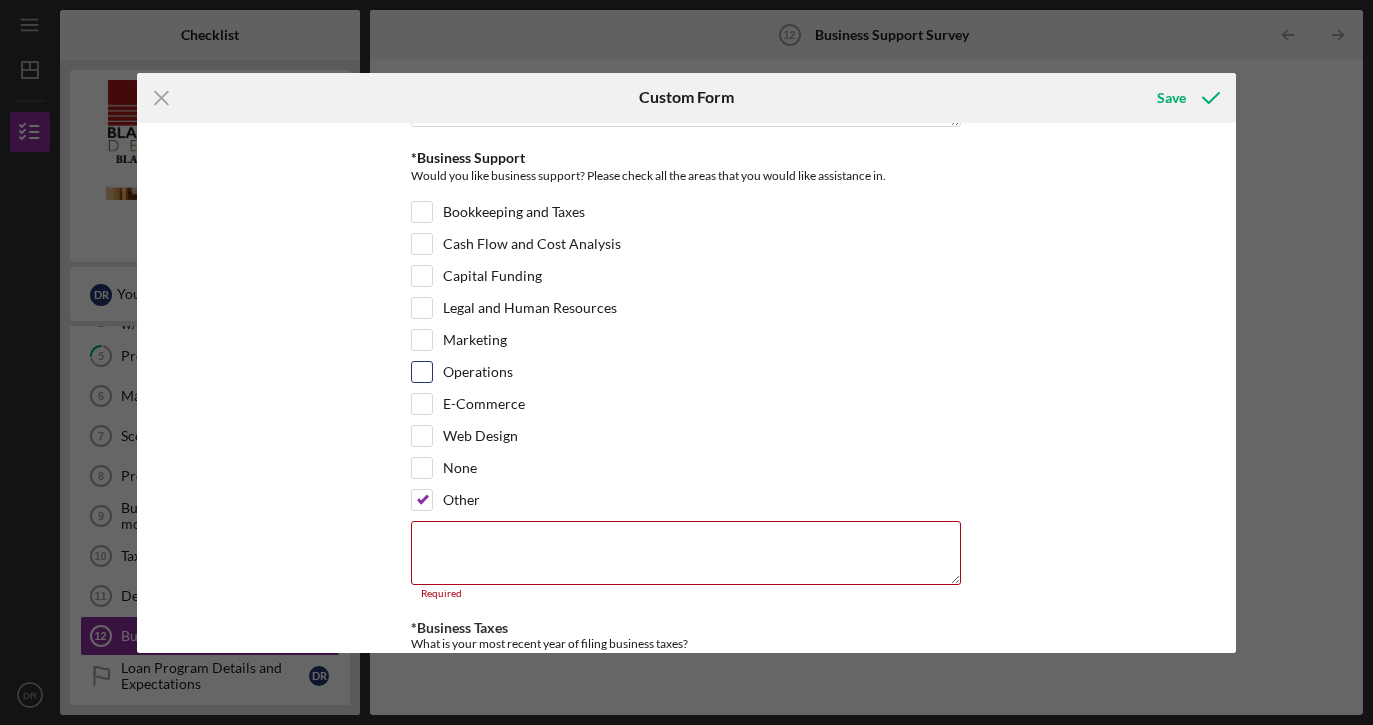click on "Operations" at bounding box center [422, 372] 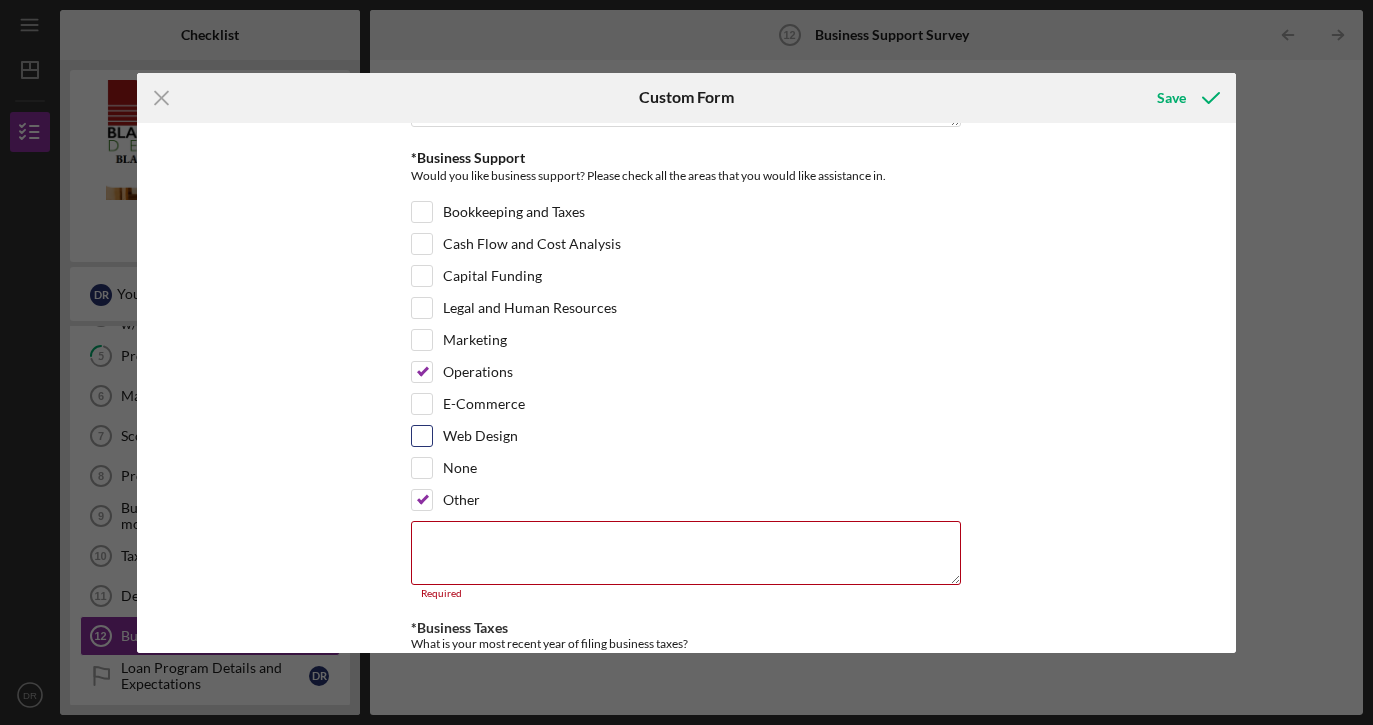 click on "Web Design" at bounding box center (686, 441) 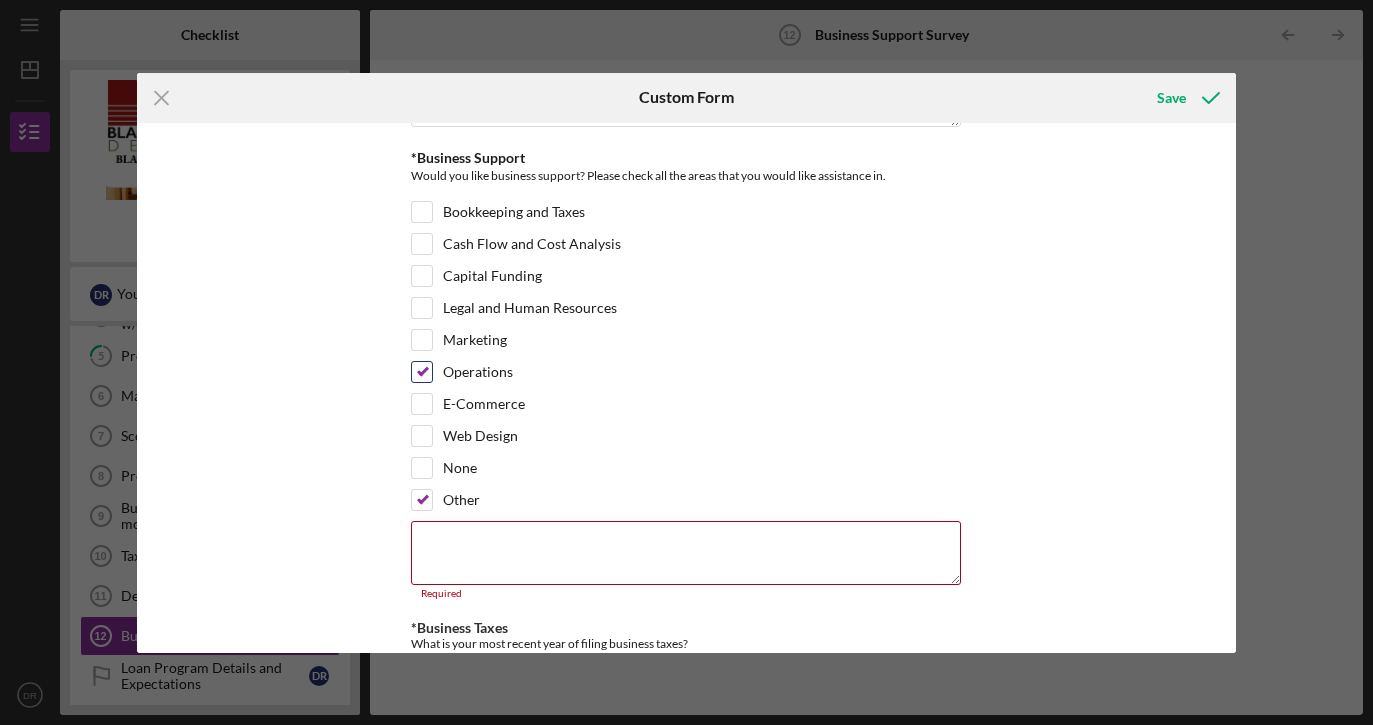 click on "Operations" at bounding box center [422, 372] 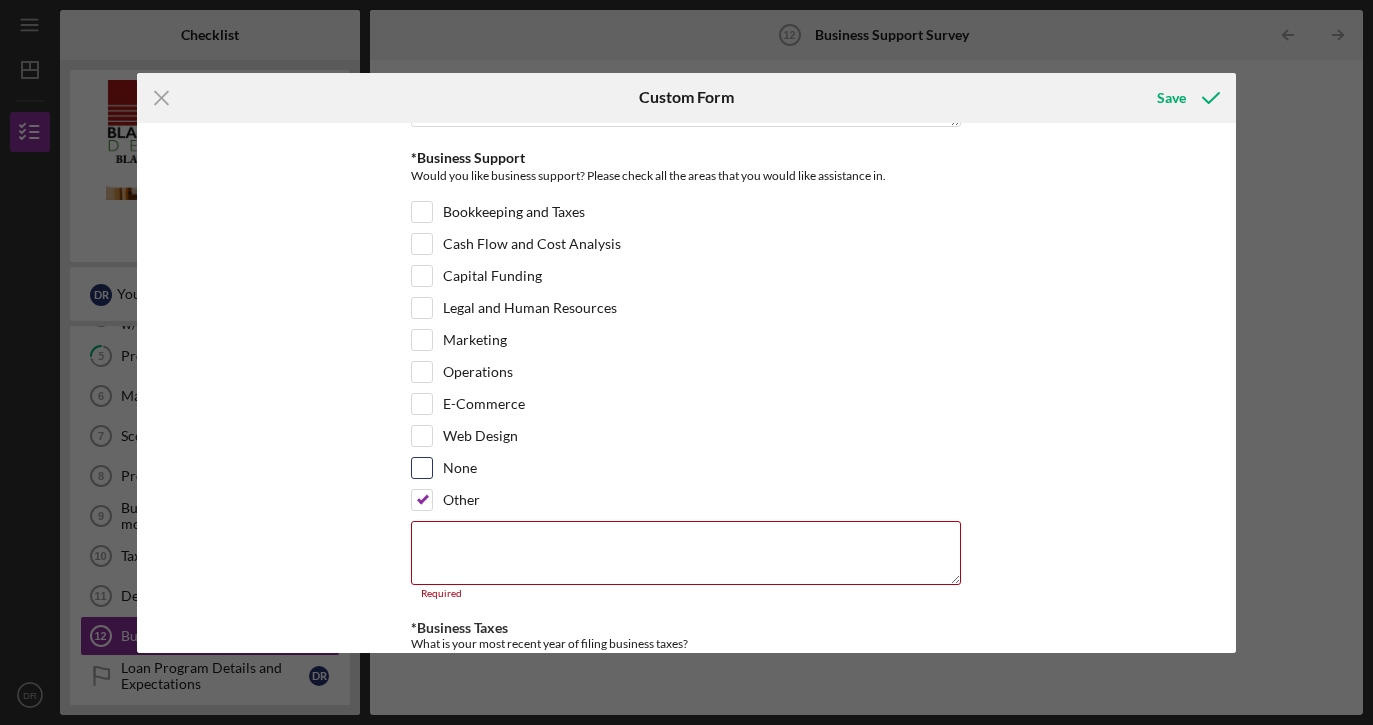 click on "None" at bounding box center [422, 468] 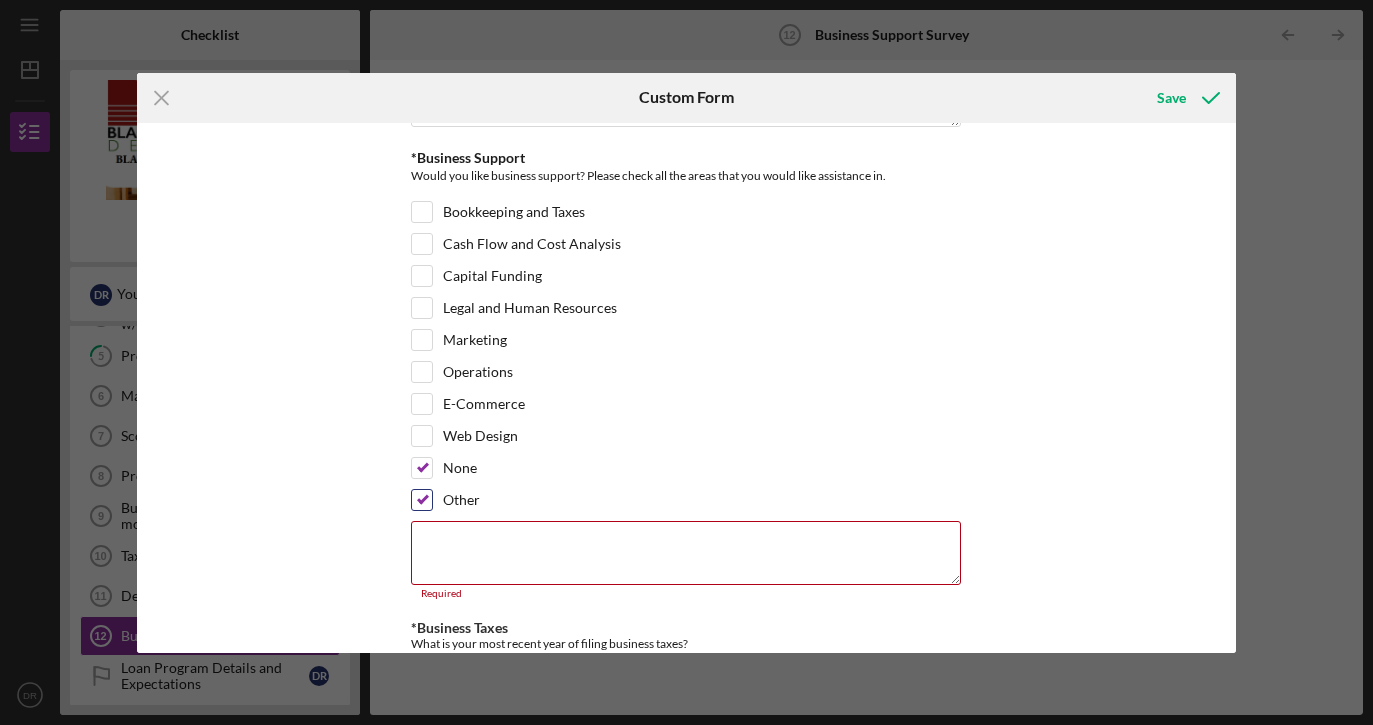 click on "Other" at bounding box center [422, 500] 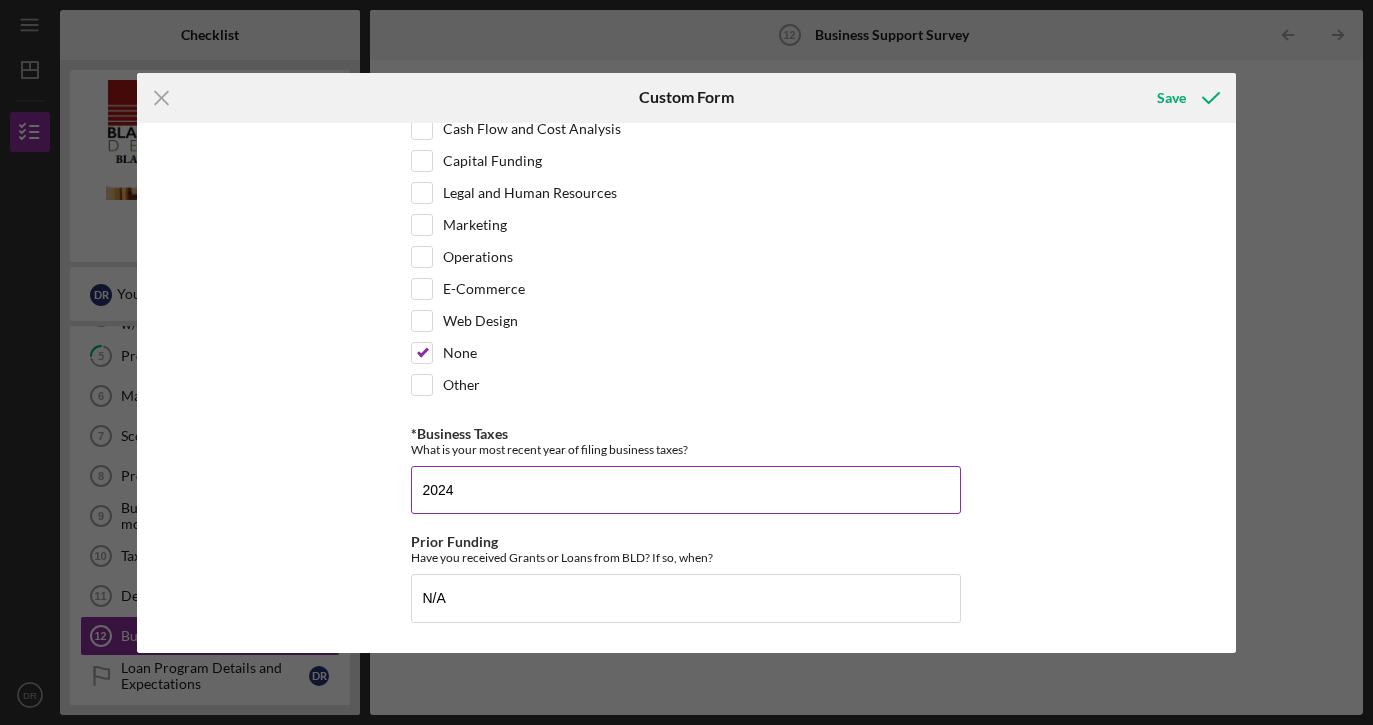 scroll, scrollTop: 271, scrollLeft: 0, axis: vertical 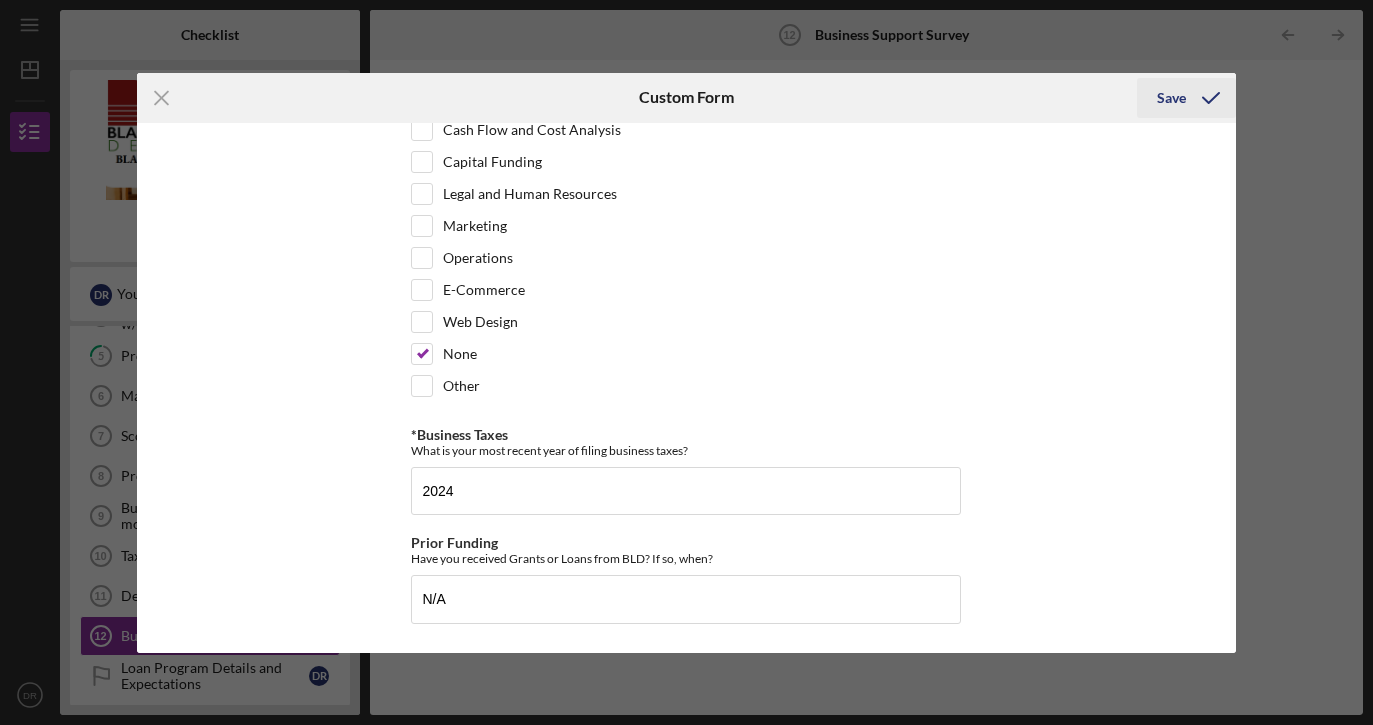 click on "Save" at bounding box center [1171, 98] 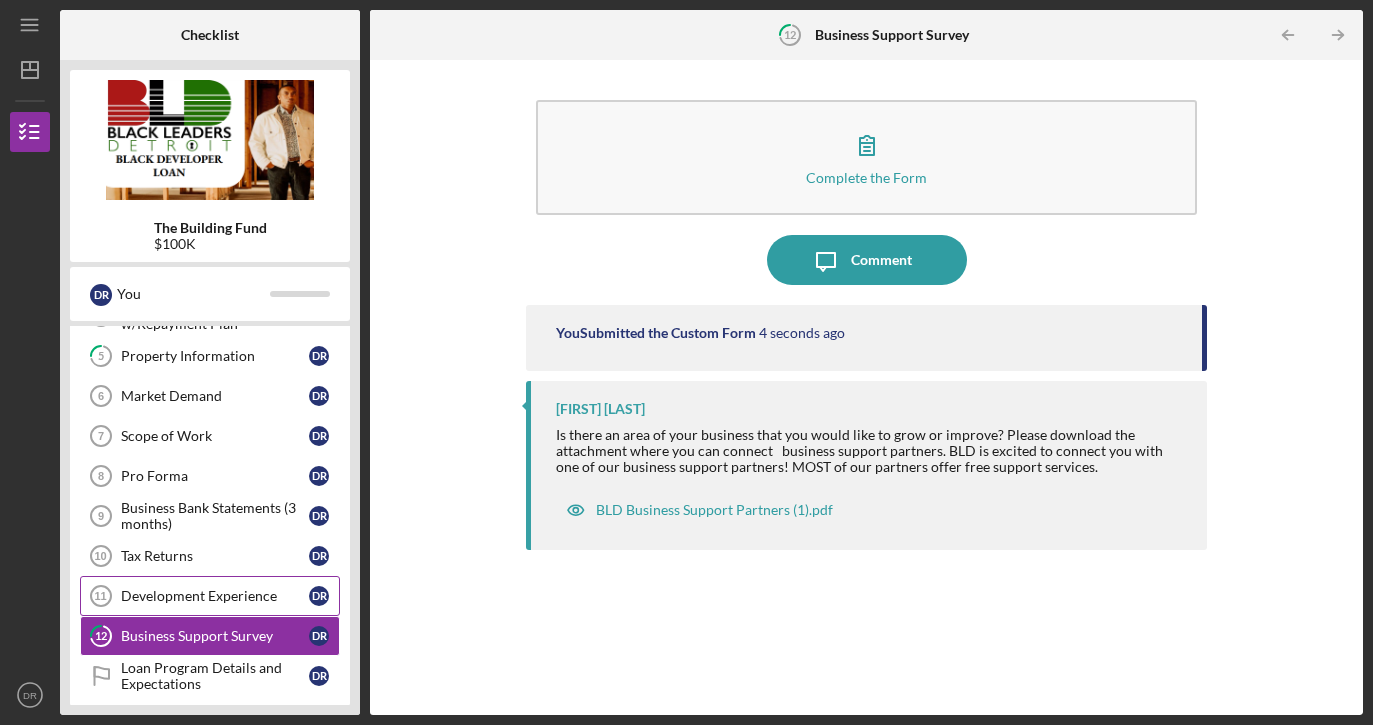 click on "Development Experience 11 Development Experience D R" at bounding box center [210, 596] 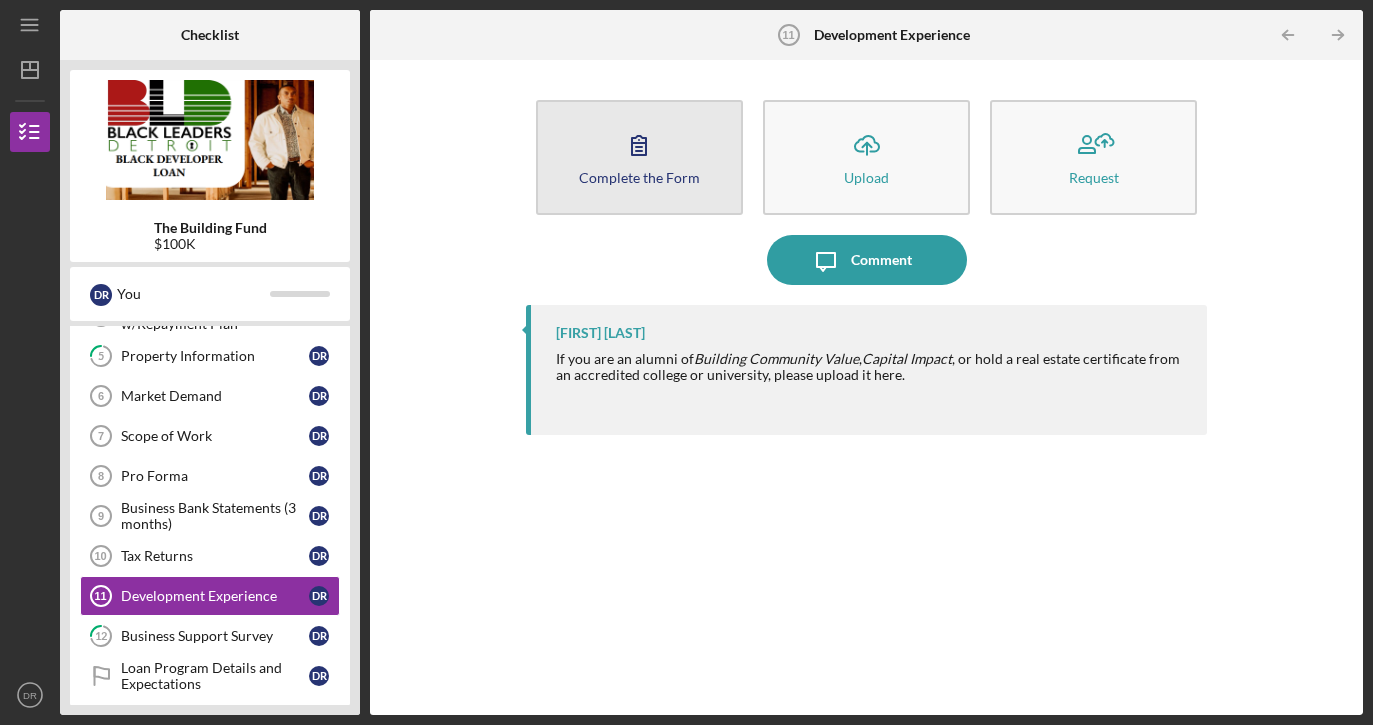 click 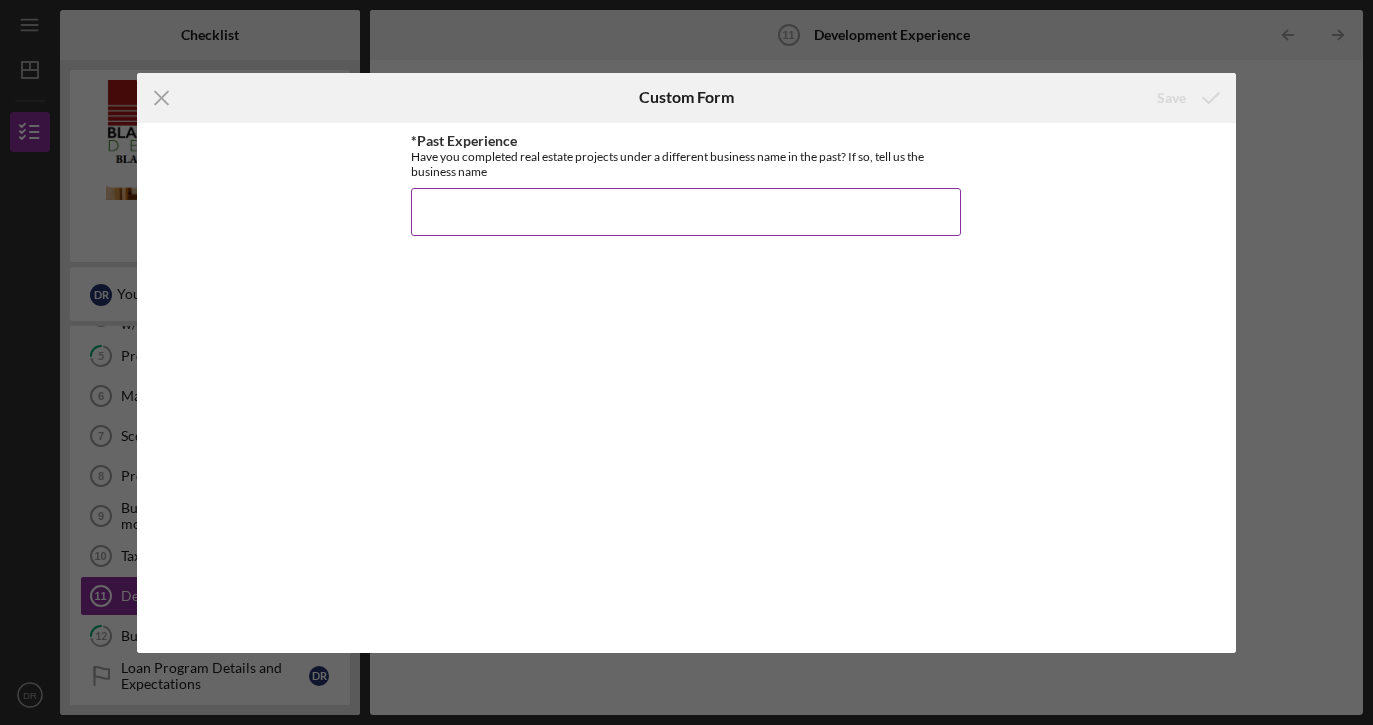 click on "*Past Experience" at bounding box center (686, 212) 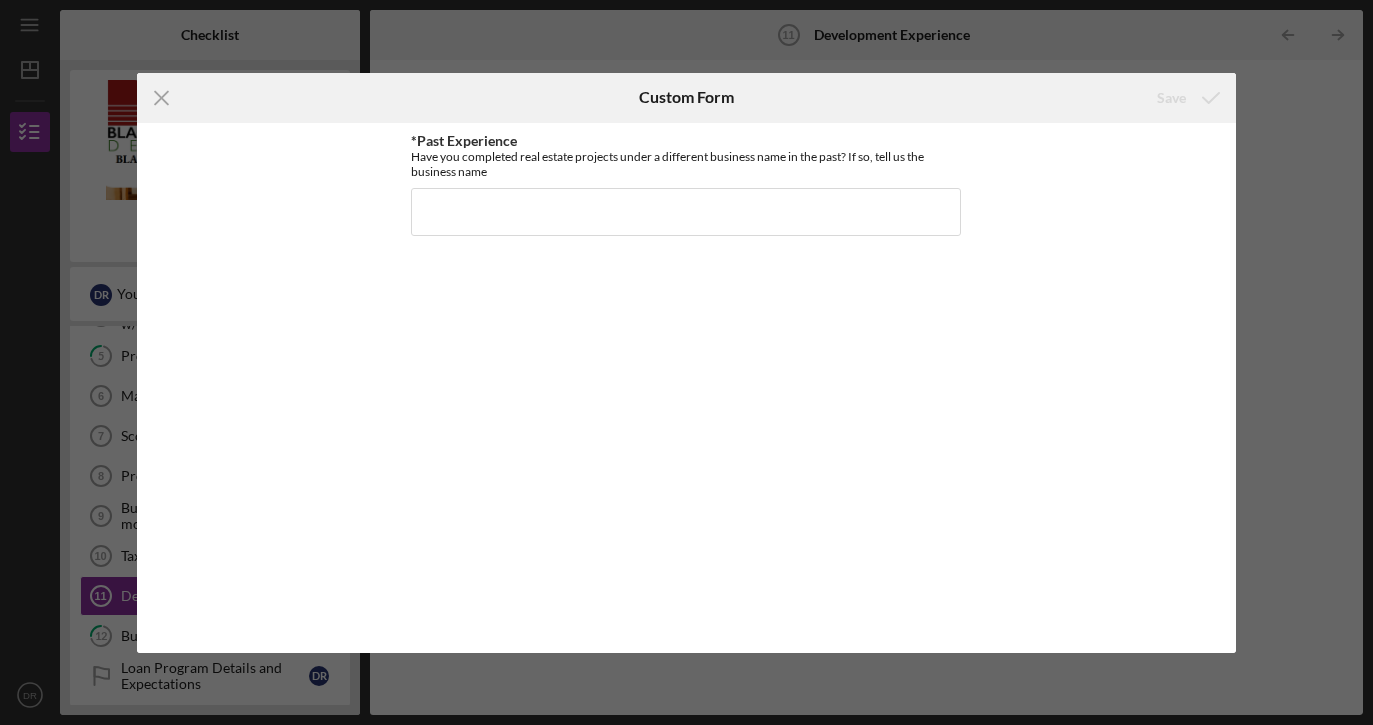 click on "Icon/Menu Close Custom Form Save *Past Experience Have you completed real estate projects under a different business name in the past? If so, tell us the business name Cancel Save" at bounding box center [686, 362] 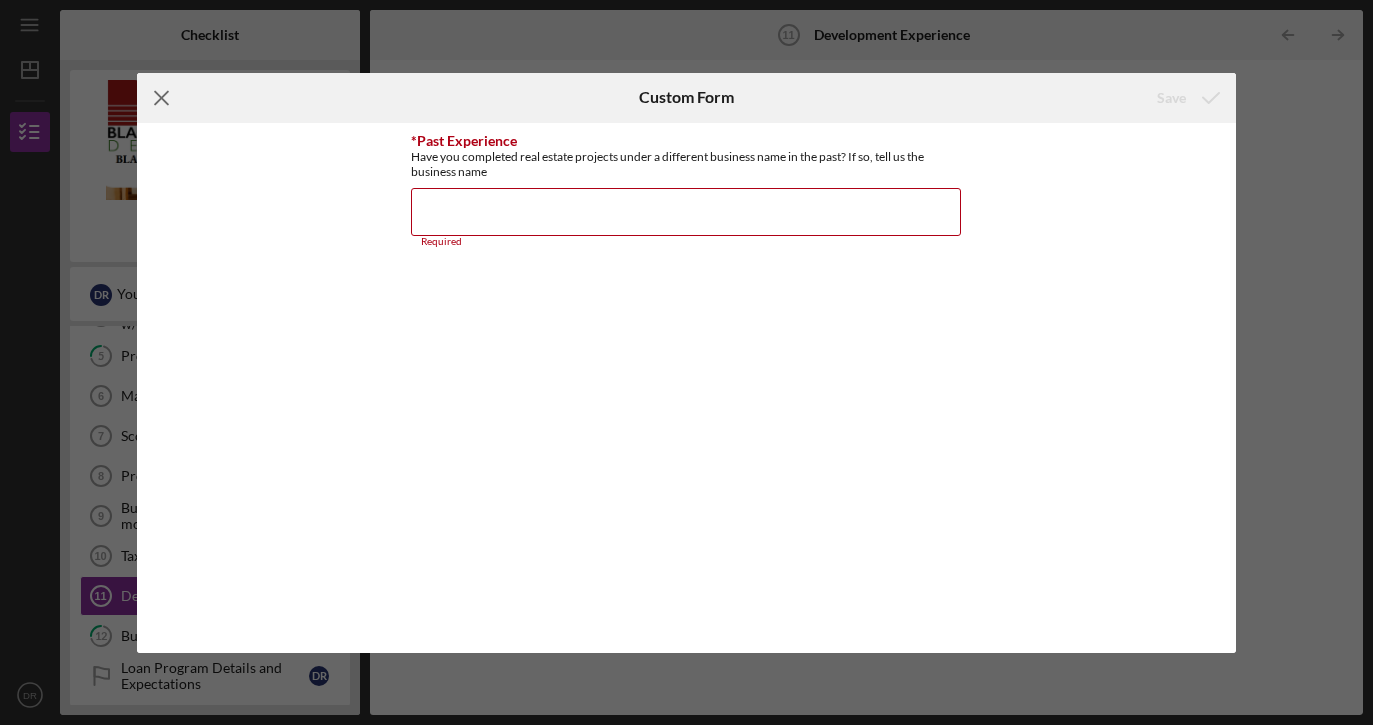 click 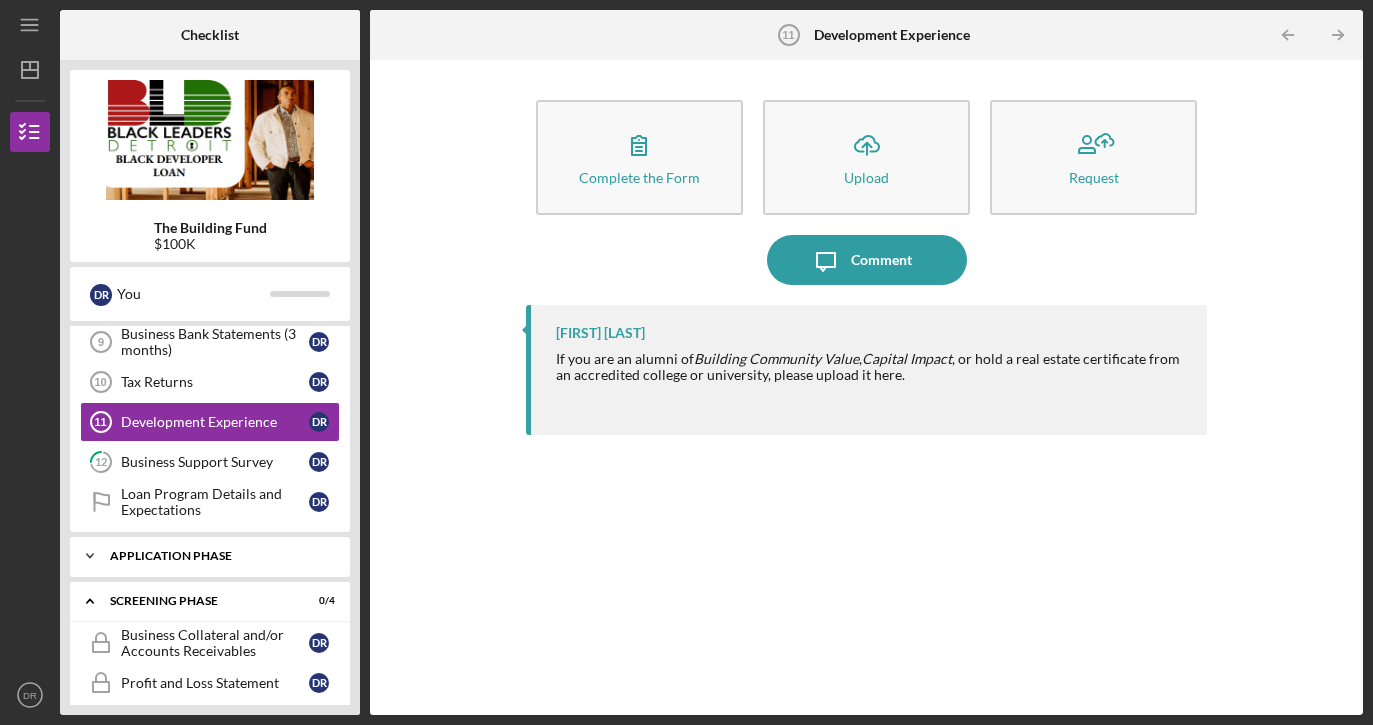 scroll, scrollTop: 414, scrollLeft: 0, axis: vertical 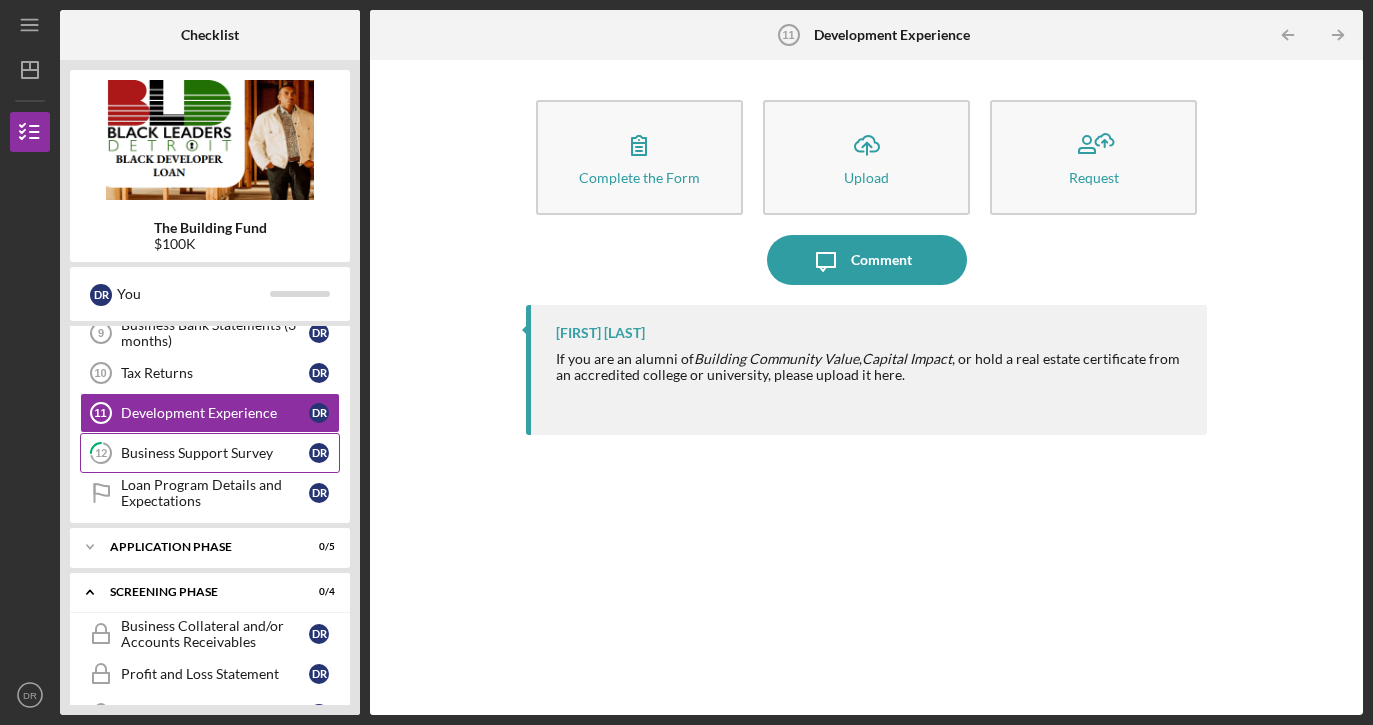click on "Business Support Survey" at bounding box center (215, 453) 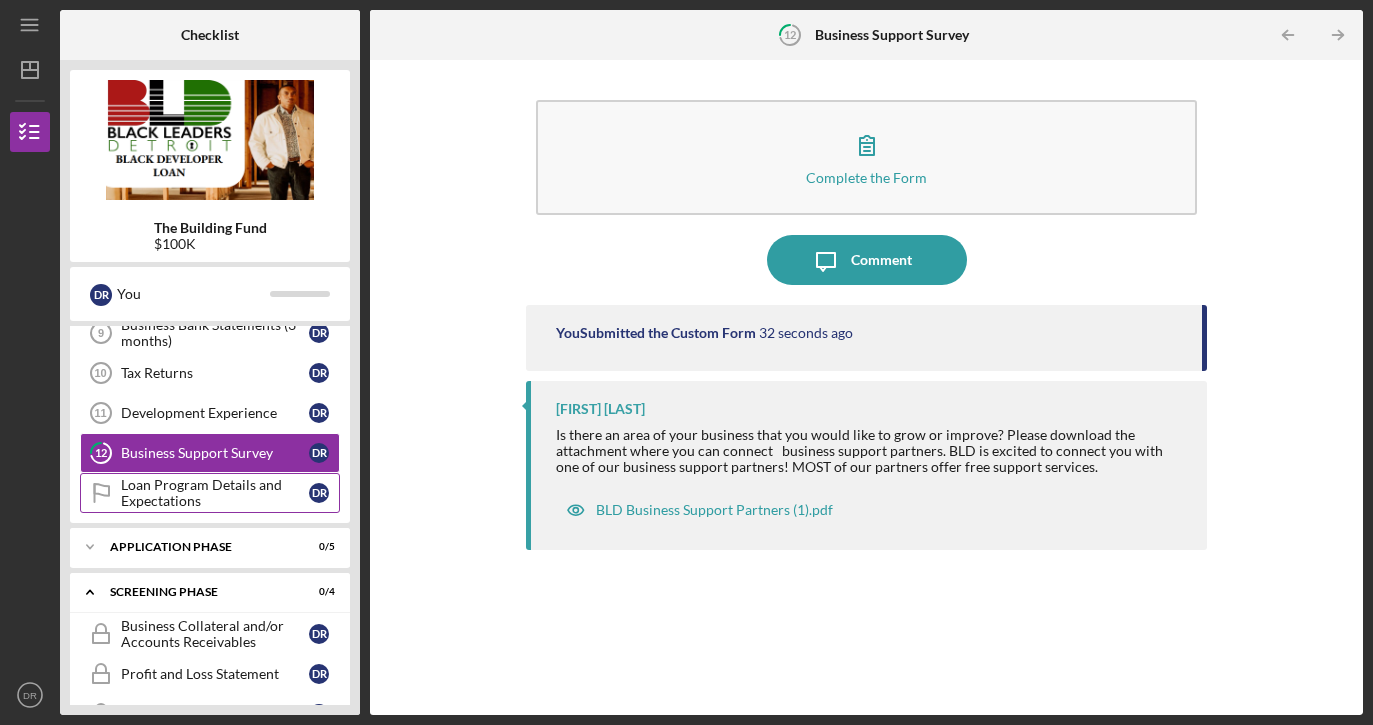 click on "Loan Program Details and Expectations" at bounding box center [215, 493] 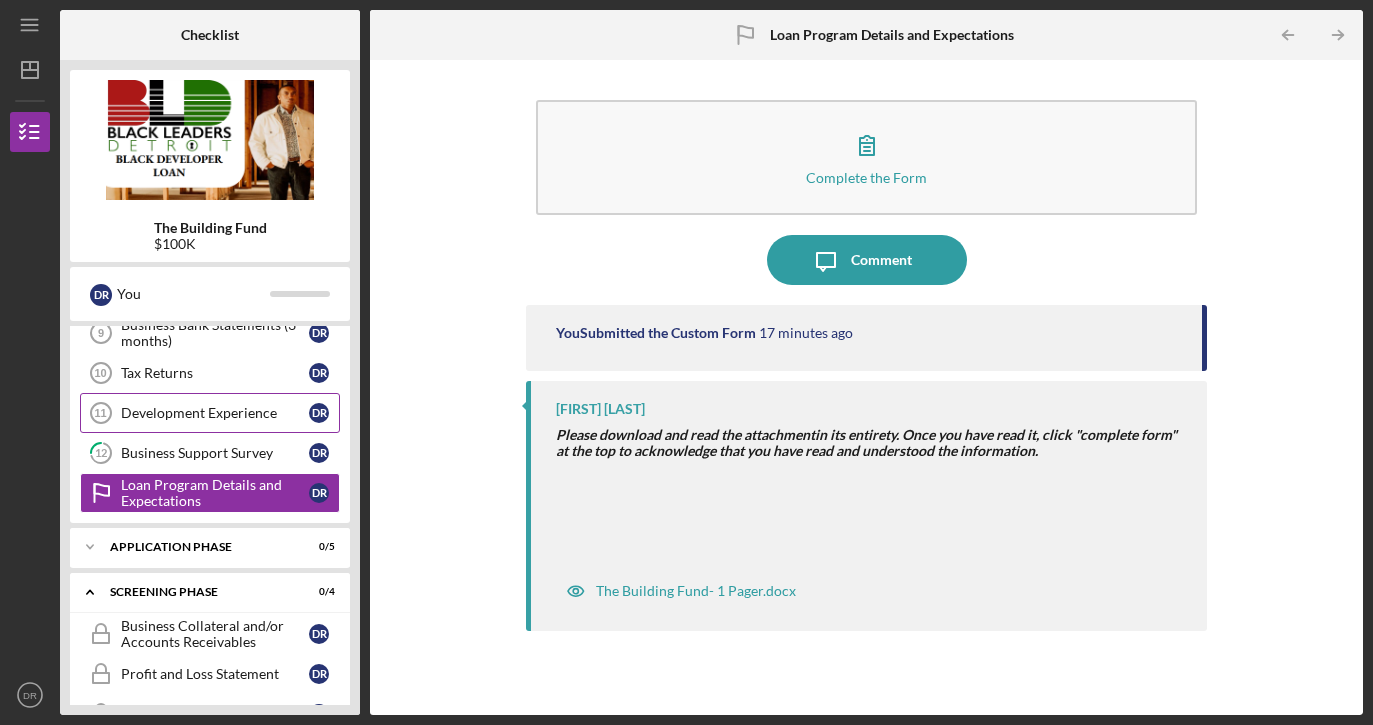 click on "Development Experience" at bounding box center (215, 413) 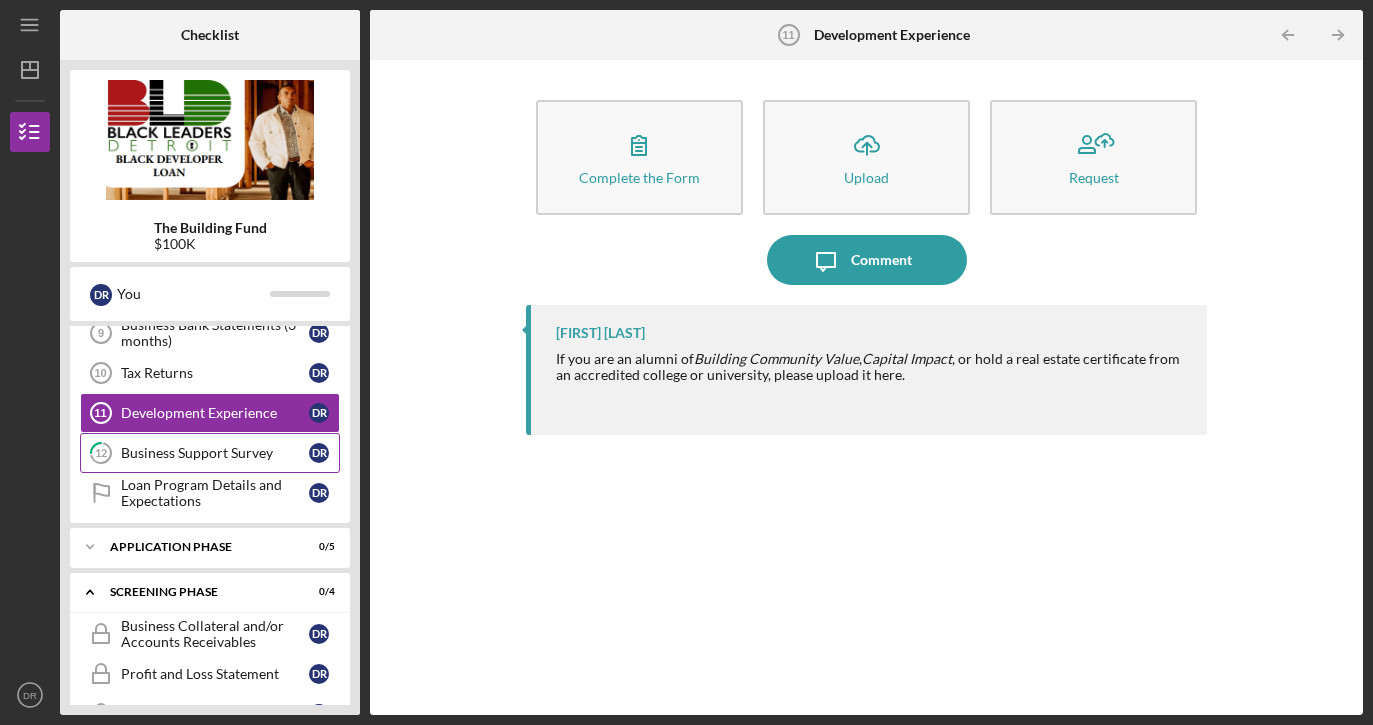 click on "Business Support Survey" at bounding box center [215, 453] 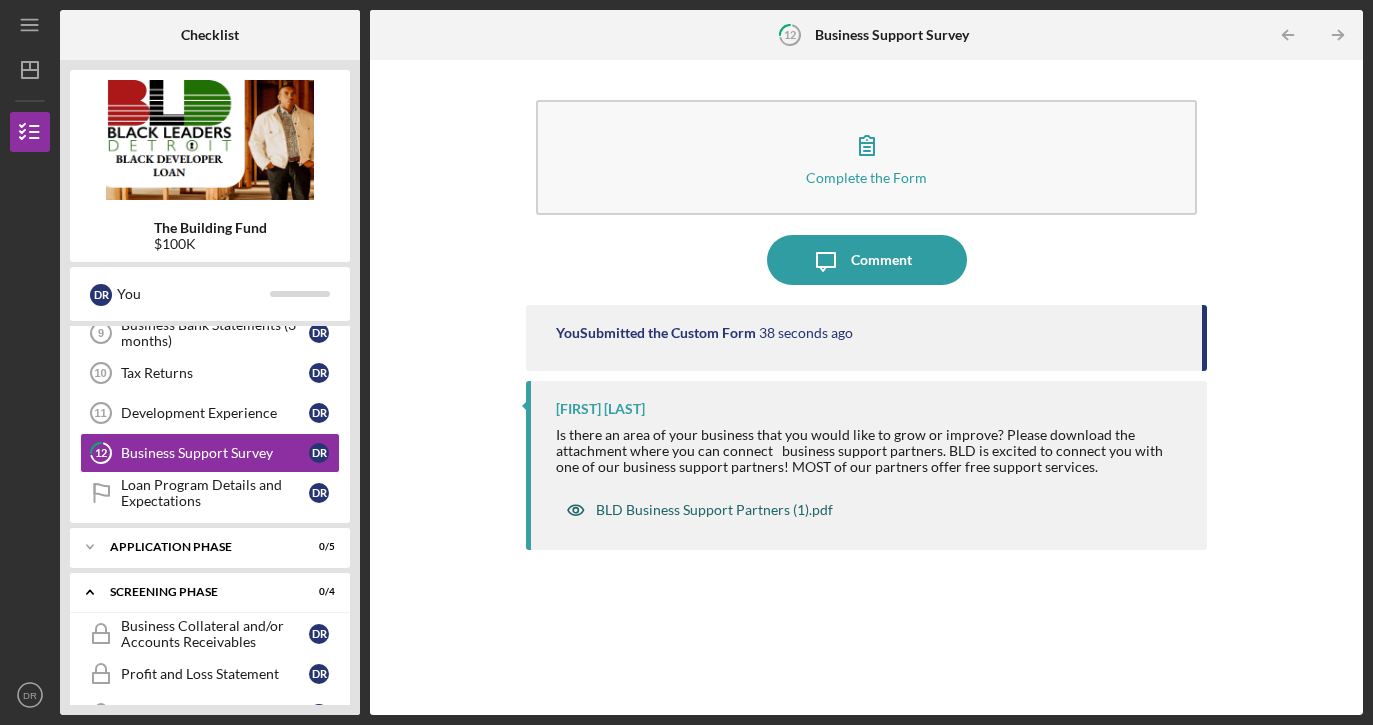 click on "BLD Business Support Partners (1).pdf" at bounding box center (714, 510) 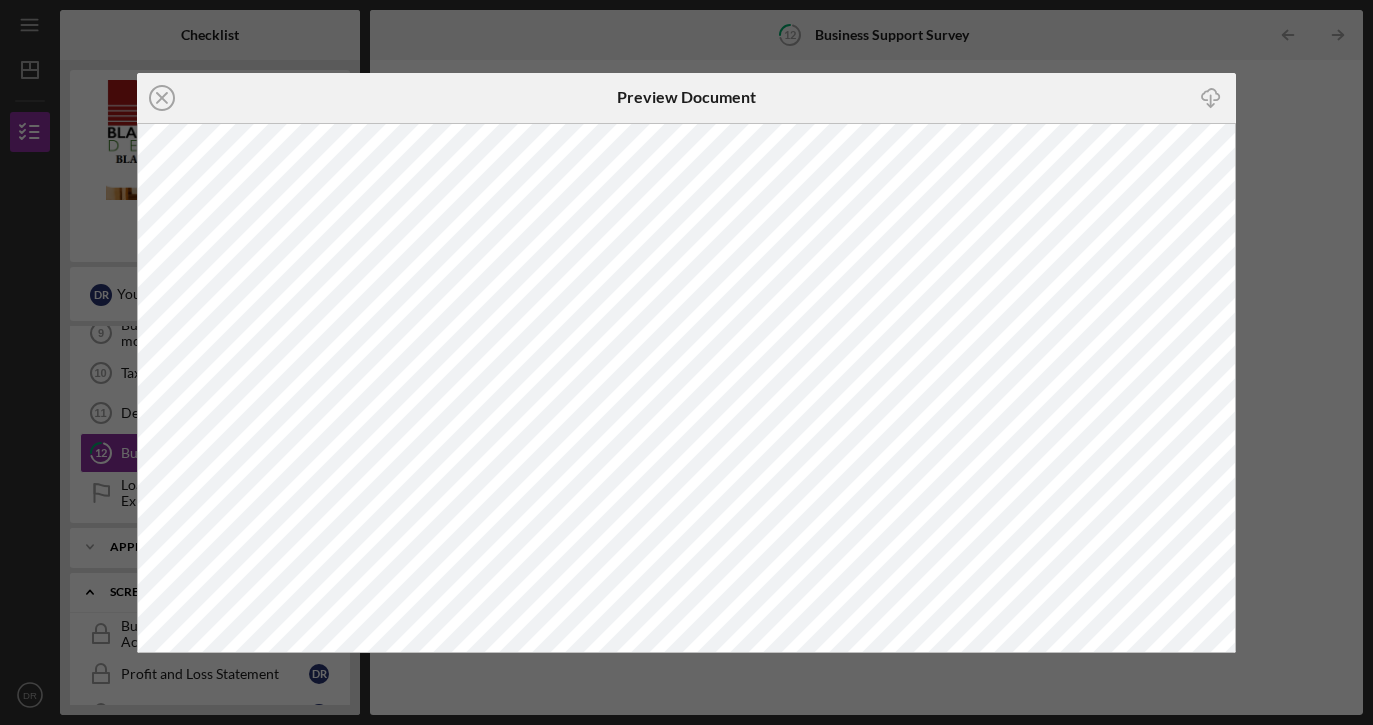 click on "Icon/Close Preview Document Icon/Download" at bounding box center (686, 362) 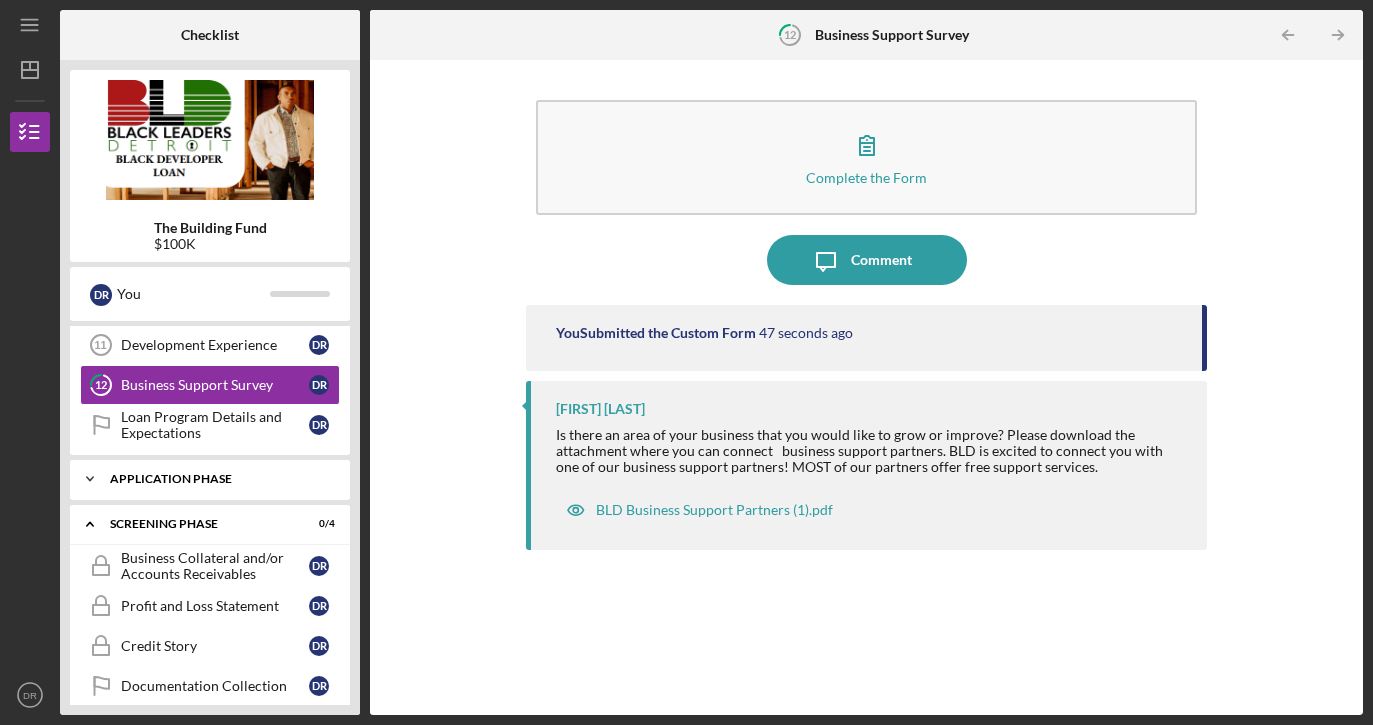 scroll, scrollTop: 484, scrollLeft: 0, axis: vertical 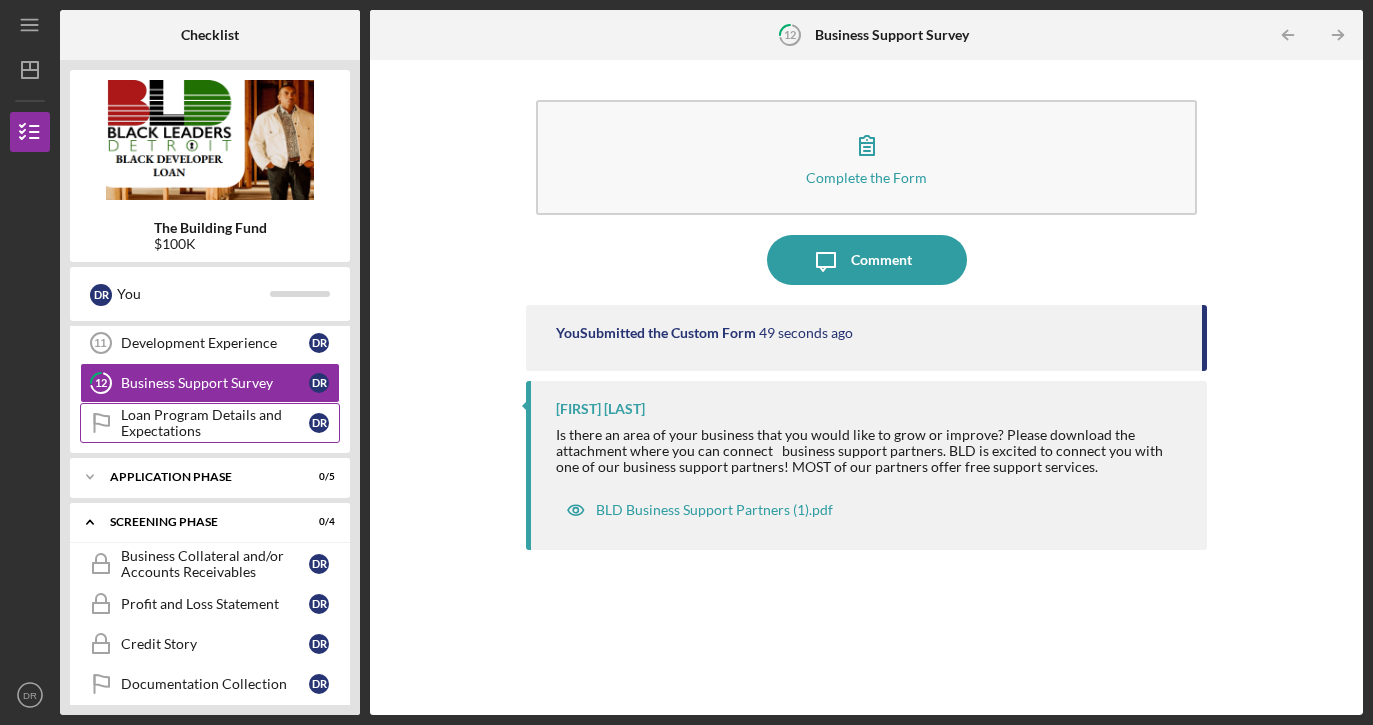 click on "Loan Program Details and Expectations" at bounding box center [215, 423] 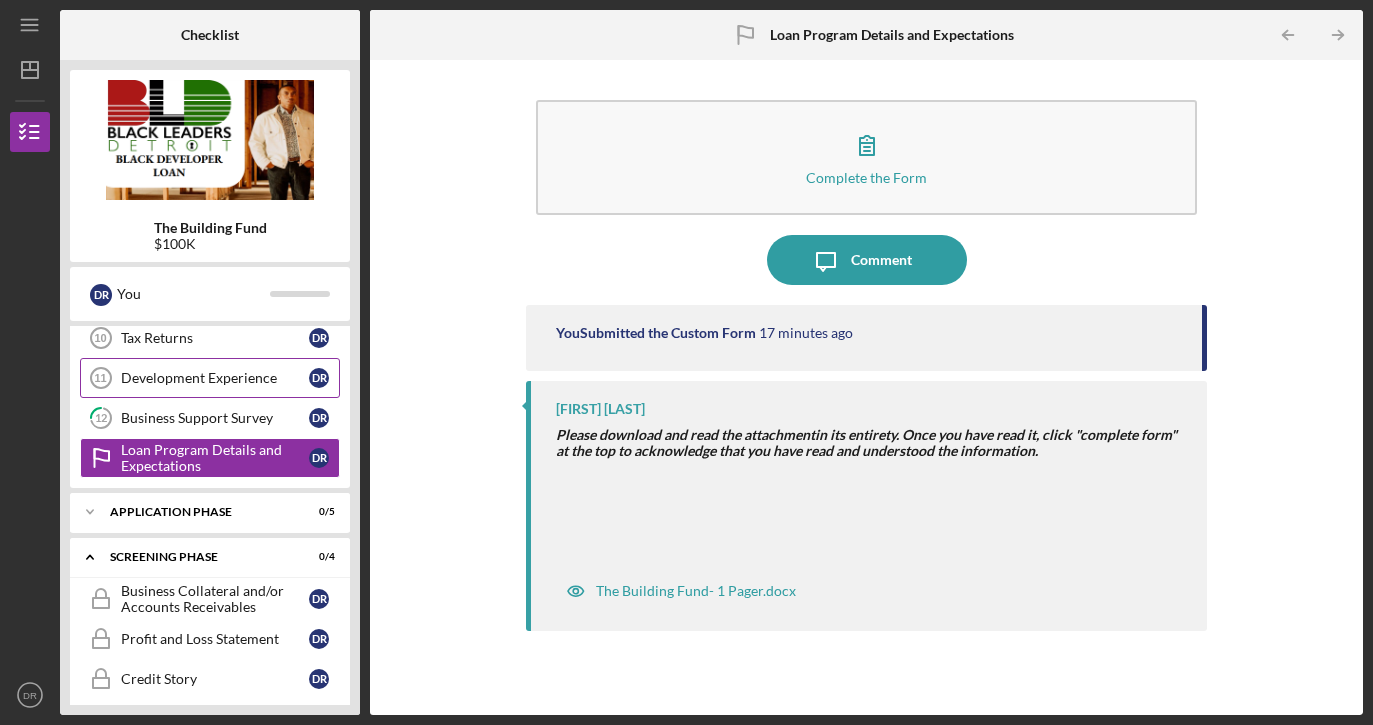 scroll, scrollTop: 408, scrollLeft: 0, axis: vertical 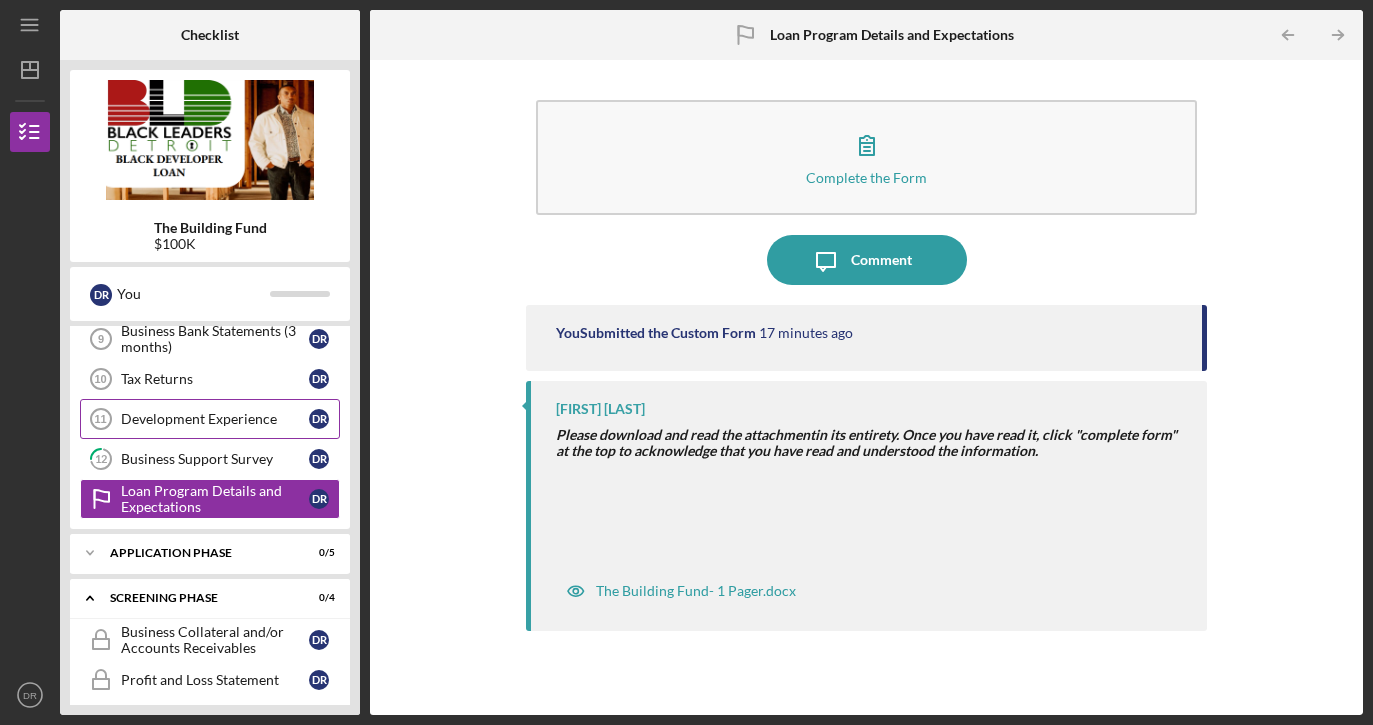 click on "Development Experience" at bounding box center (215, 419) 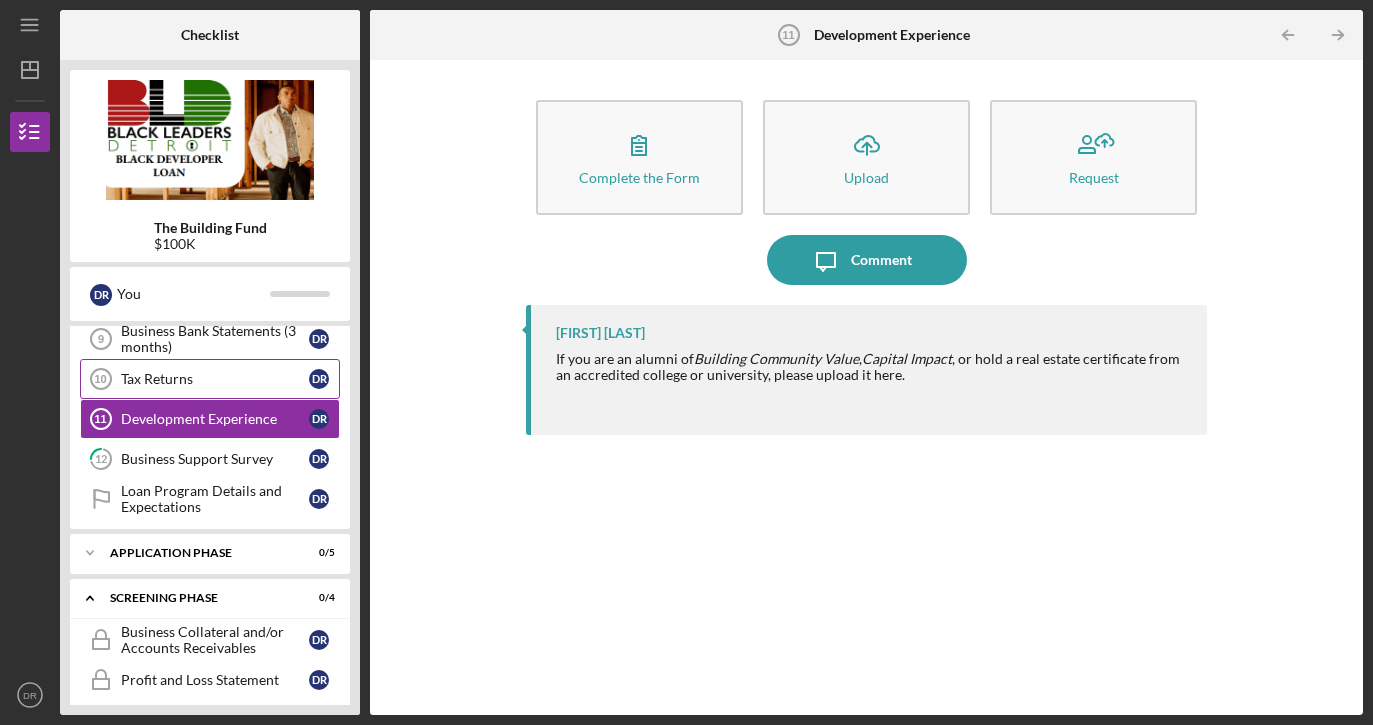 click on "Tax Returns" at bounding box center (215, 379) 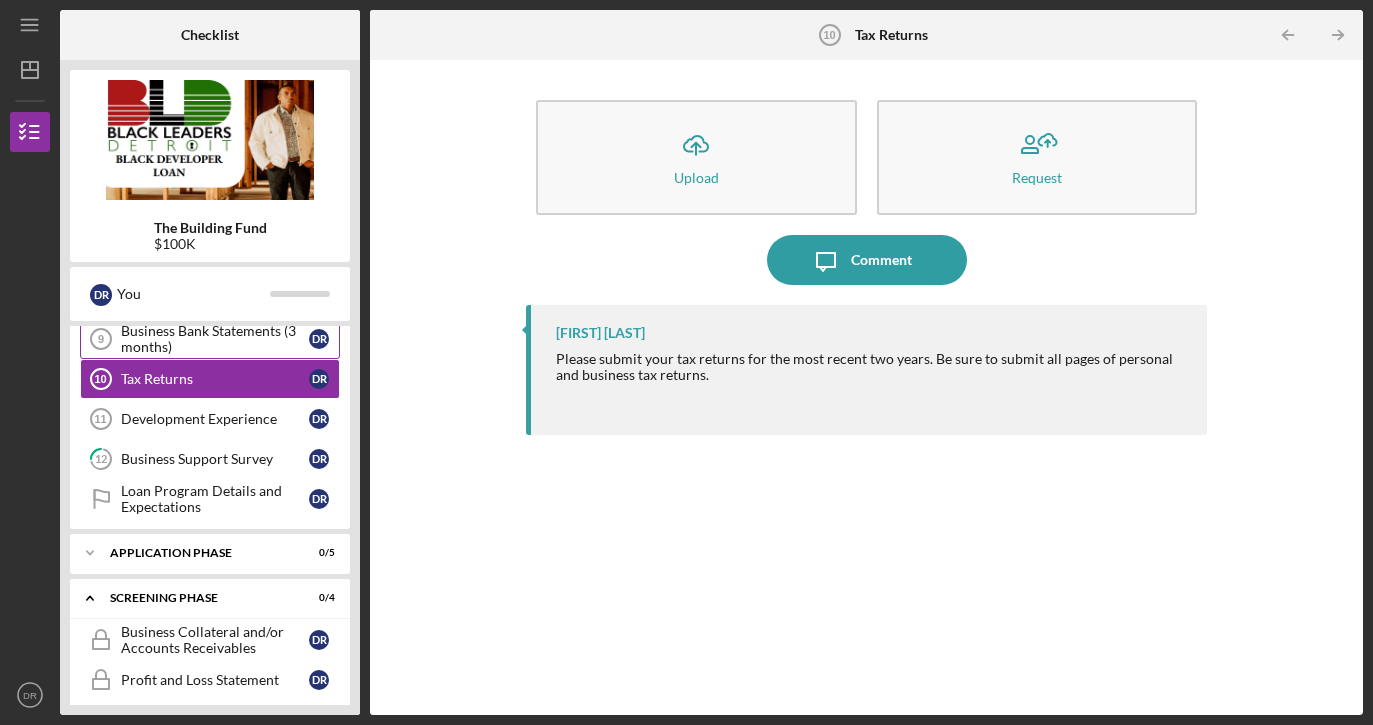 click on "Business Bank Statements (3 months)" at bounding box center [215, 339] 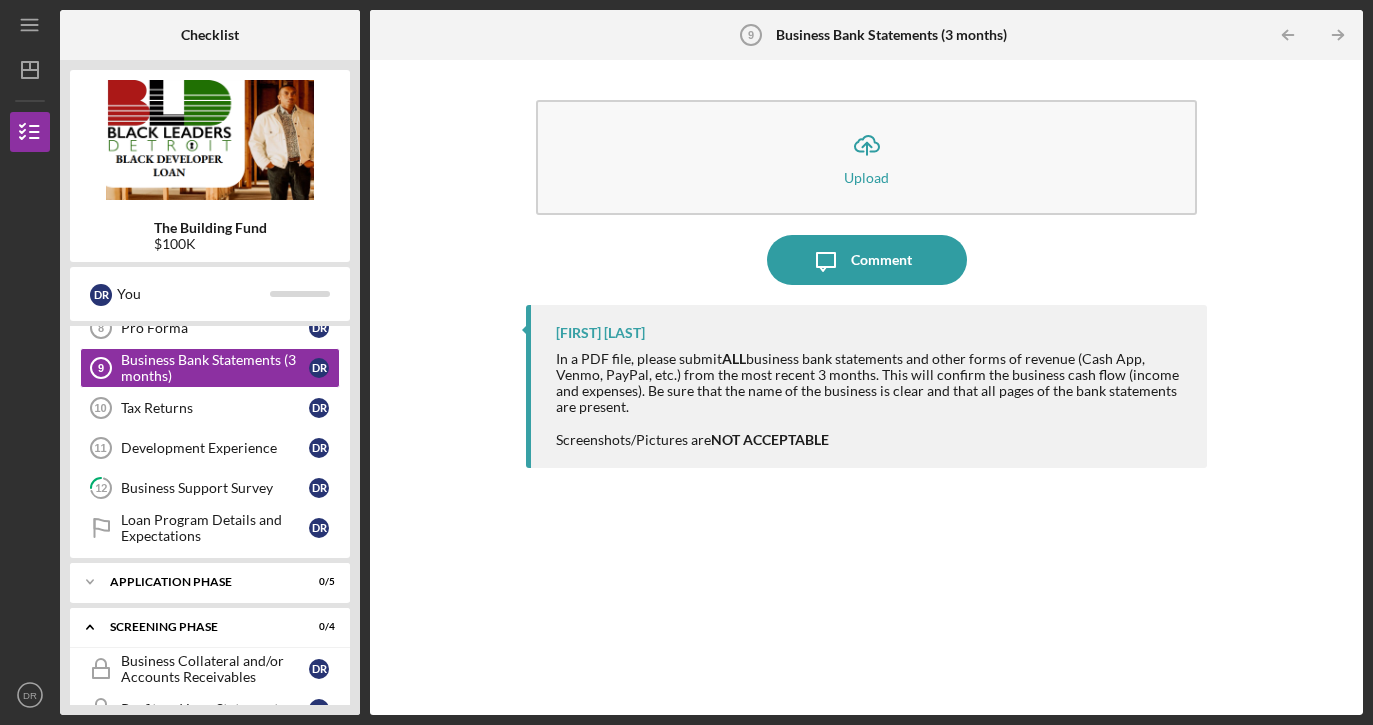scroll, scrollTop: 378, scrollLeft: 0, axis: vertical 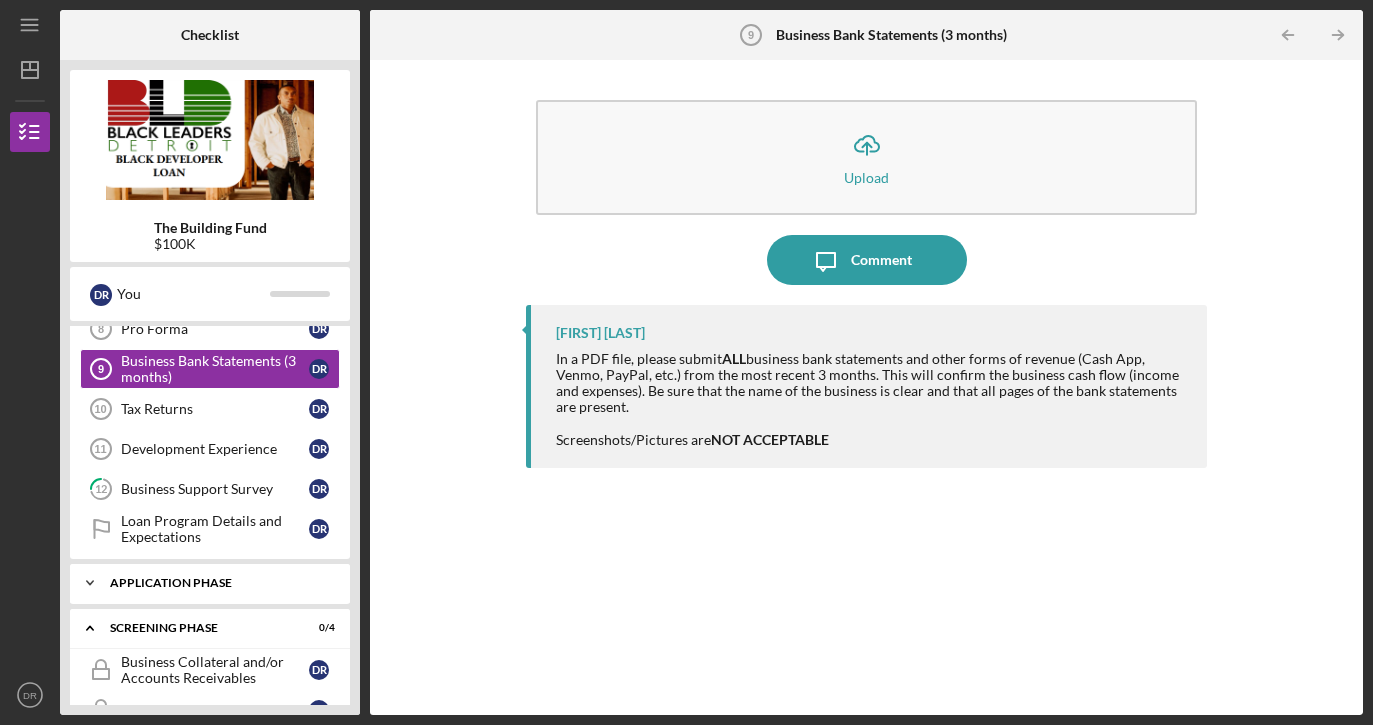 click on "Application Phase" at bounding box center (217, 583) 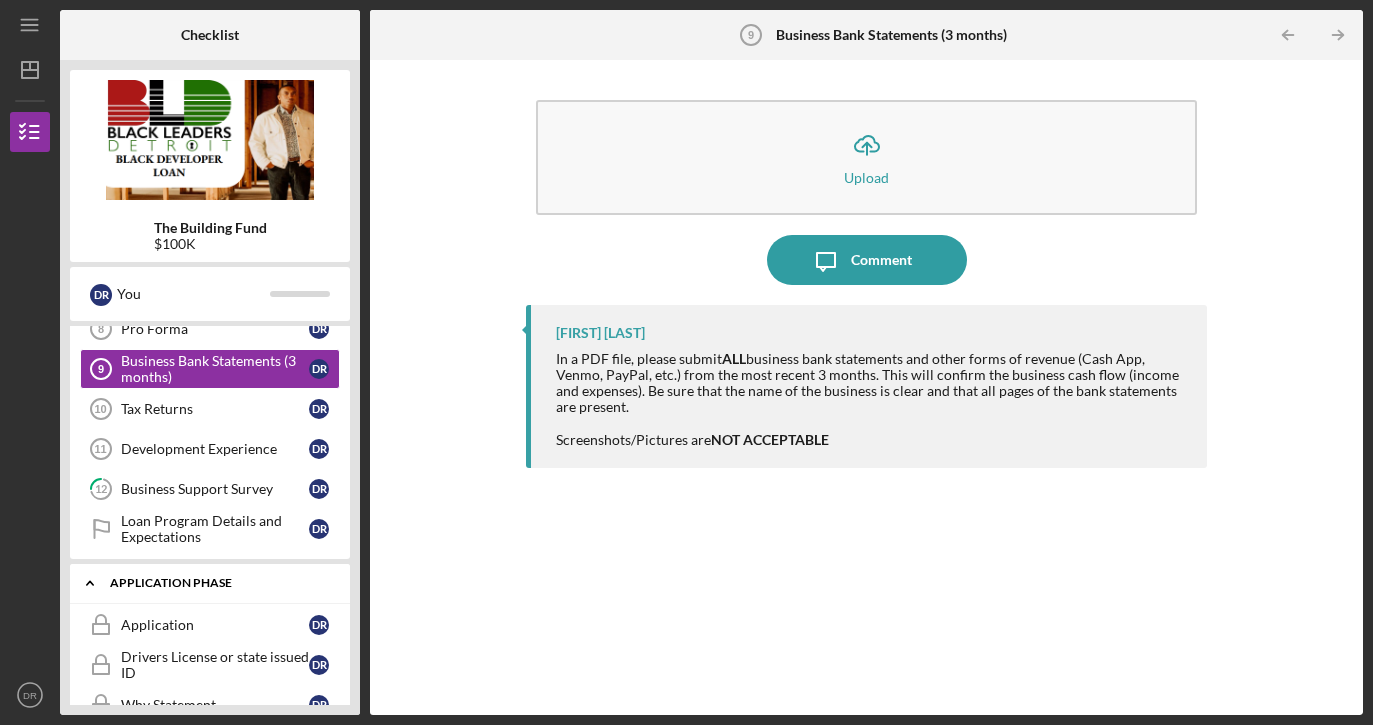 click on "Application Phase" at bounding box center [217, 583] 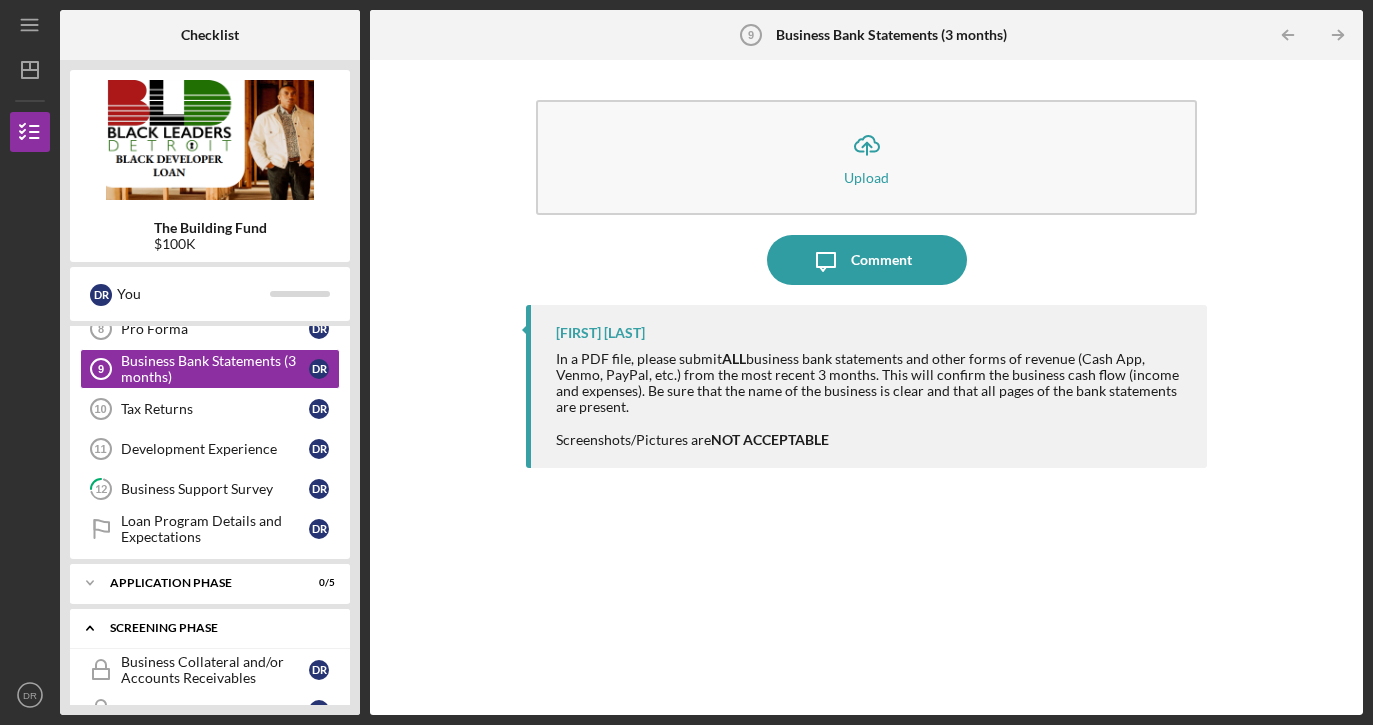 click on "Screening Phase" at bounding box center (217, 628) 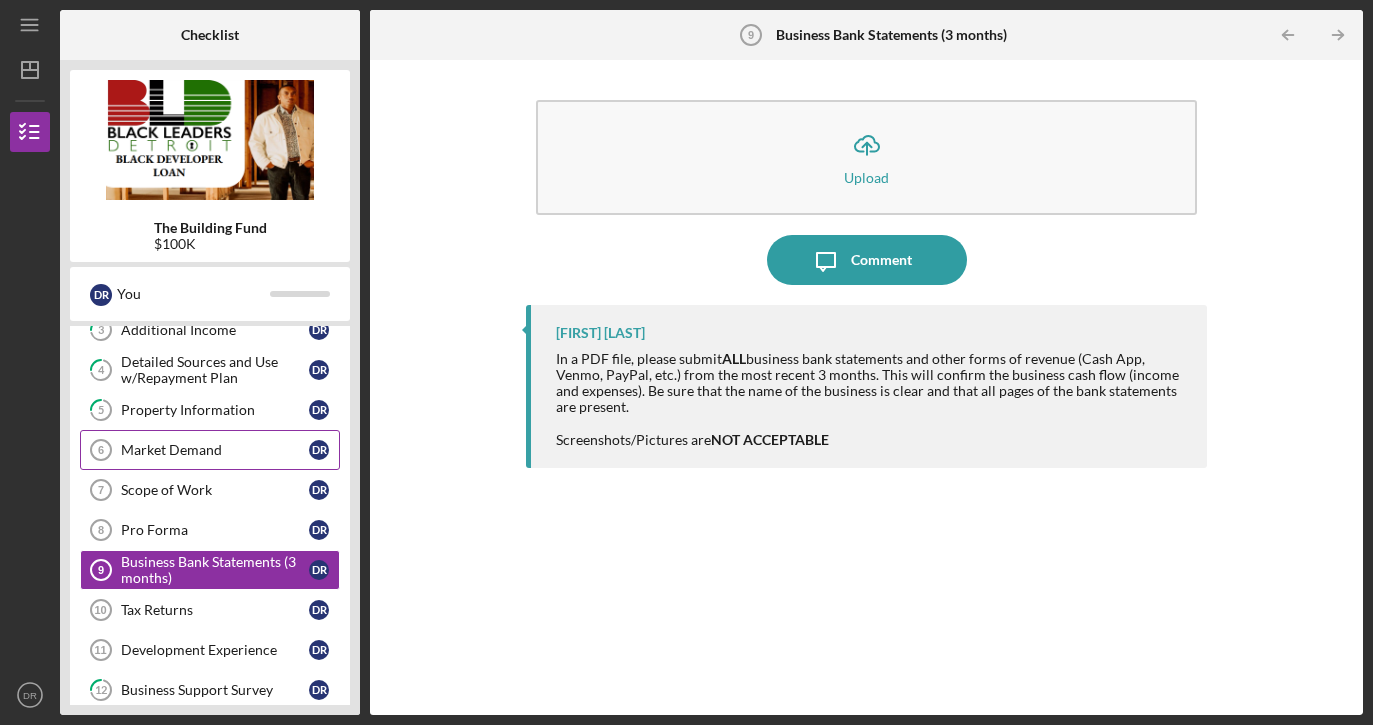 scroll, scrollTop: 157, scrollLeft: 0, axis: vertical 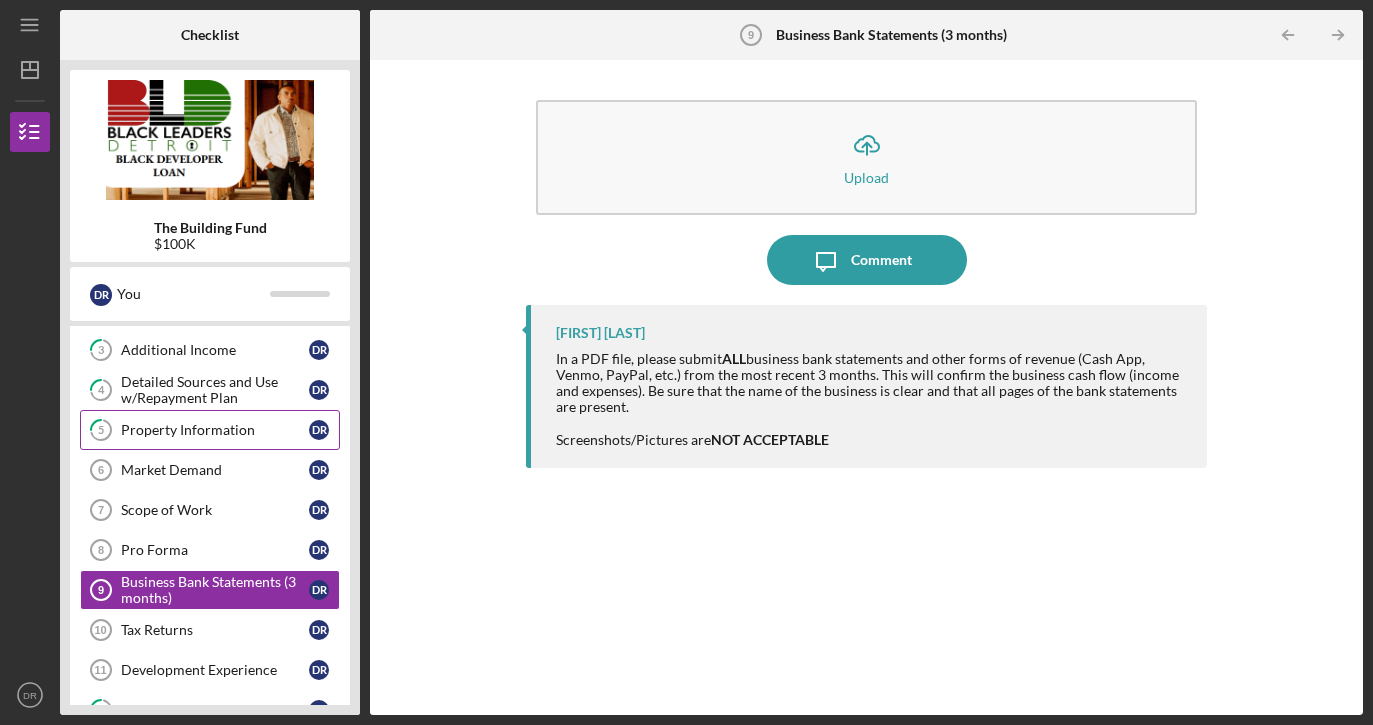 click on "Property Information" at bounding box center (215, 430) 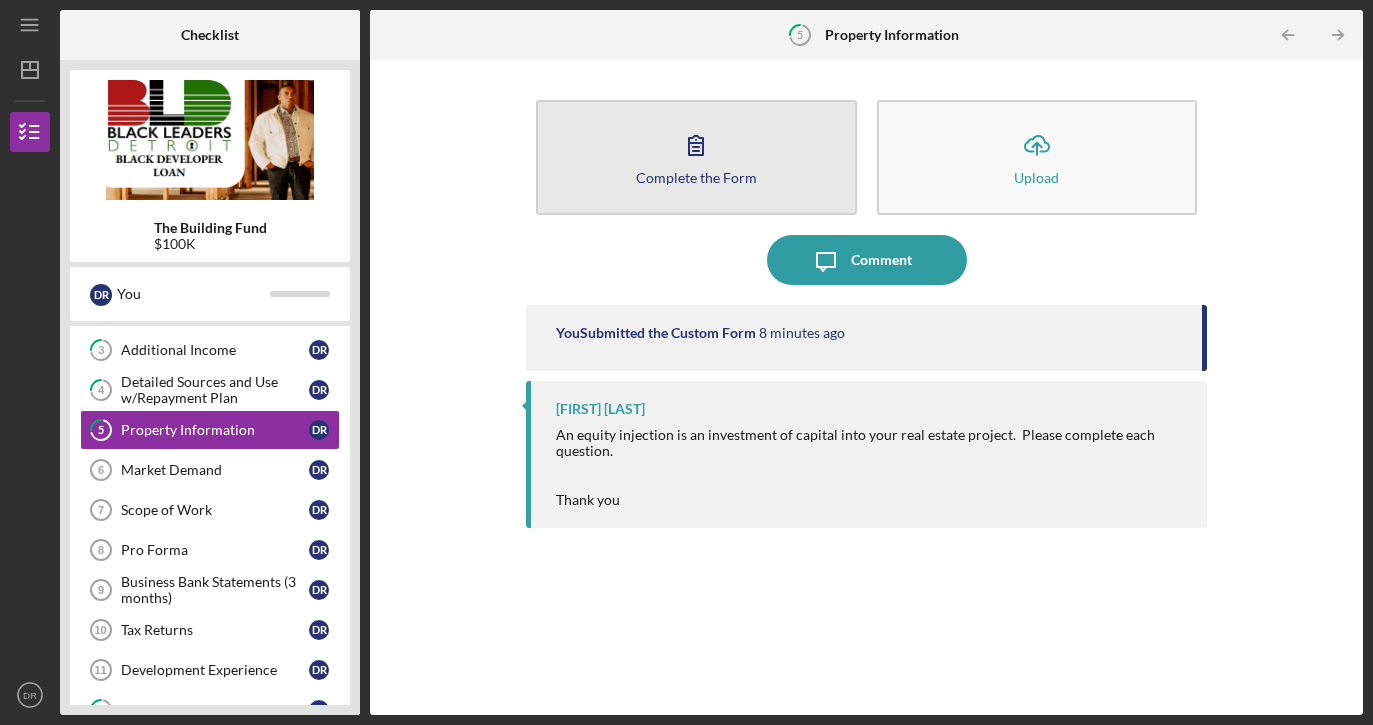 click on "Complete the Form" at bounding box center (696, 177) 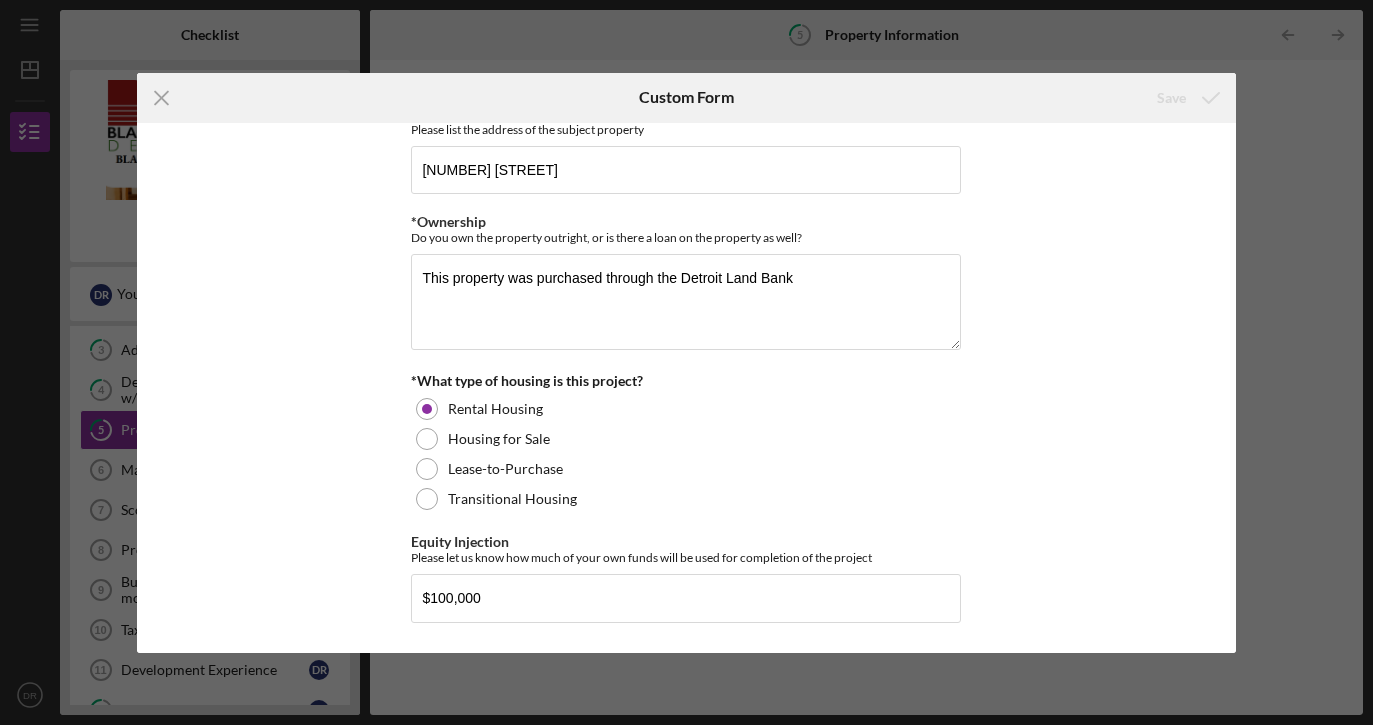 scroll, scrollTop: 26, scrollLeft: 0, axis: vertical 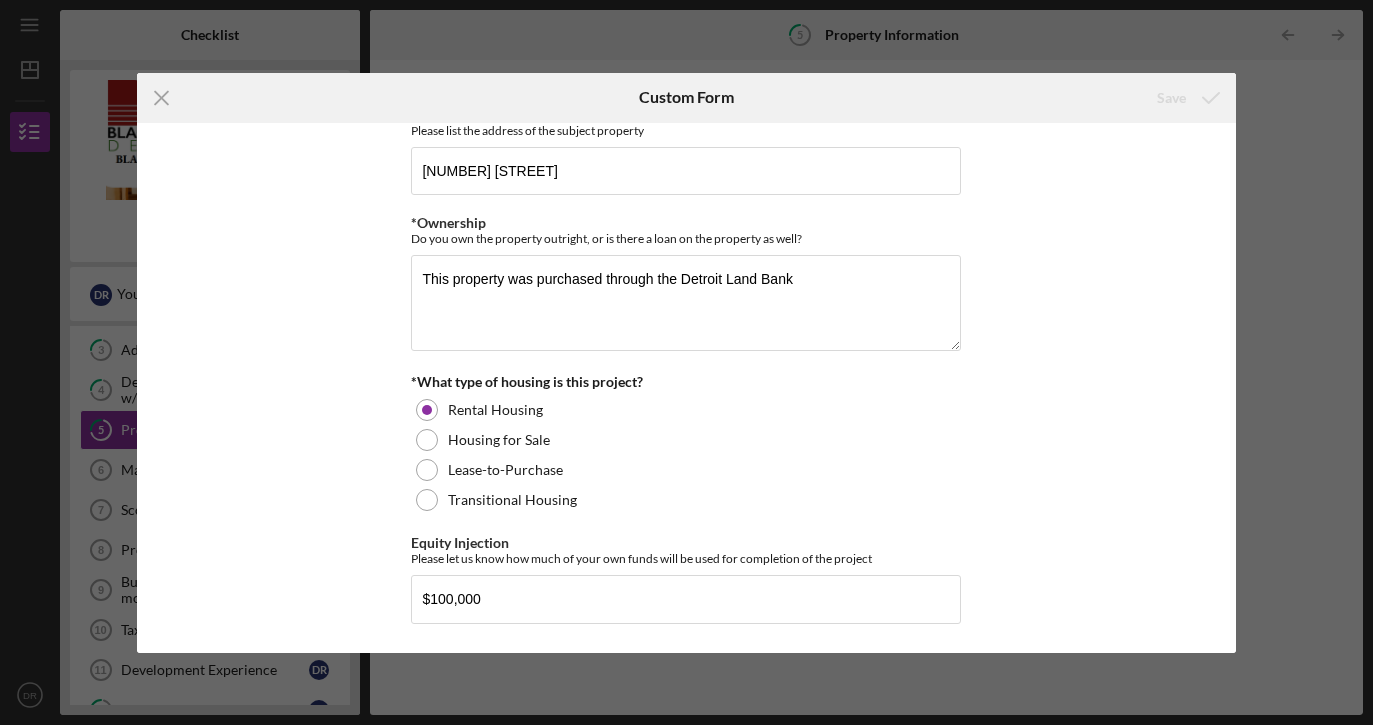 click on "Icon/Menu Close Custom Form Save *Subject Property Address Please list the address of the subject property 10108 Woodlawn *Ownership Do you own the property outright, or is there a loan on the property as well? This property was purchased through the Detroit Land Bank *What type of housing is this project? Rental Housing Housing for Sale Lease-to-Purchase Transitional Housing Equity Injection Please let us know how much of your own funds will be used for completion of the project $100,000 Cancel Save" at bounding box center [686, 362] 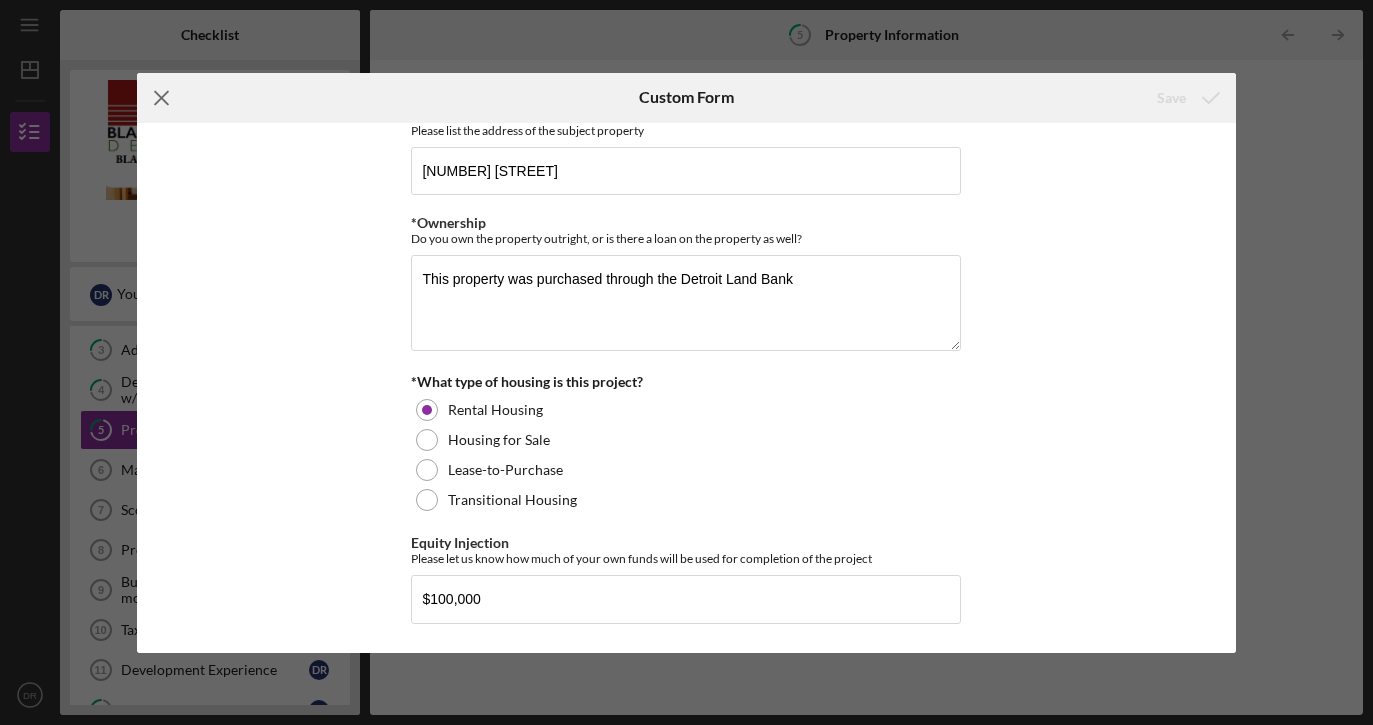 click on "Icon/Menu Close" 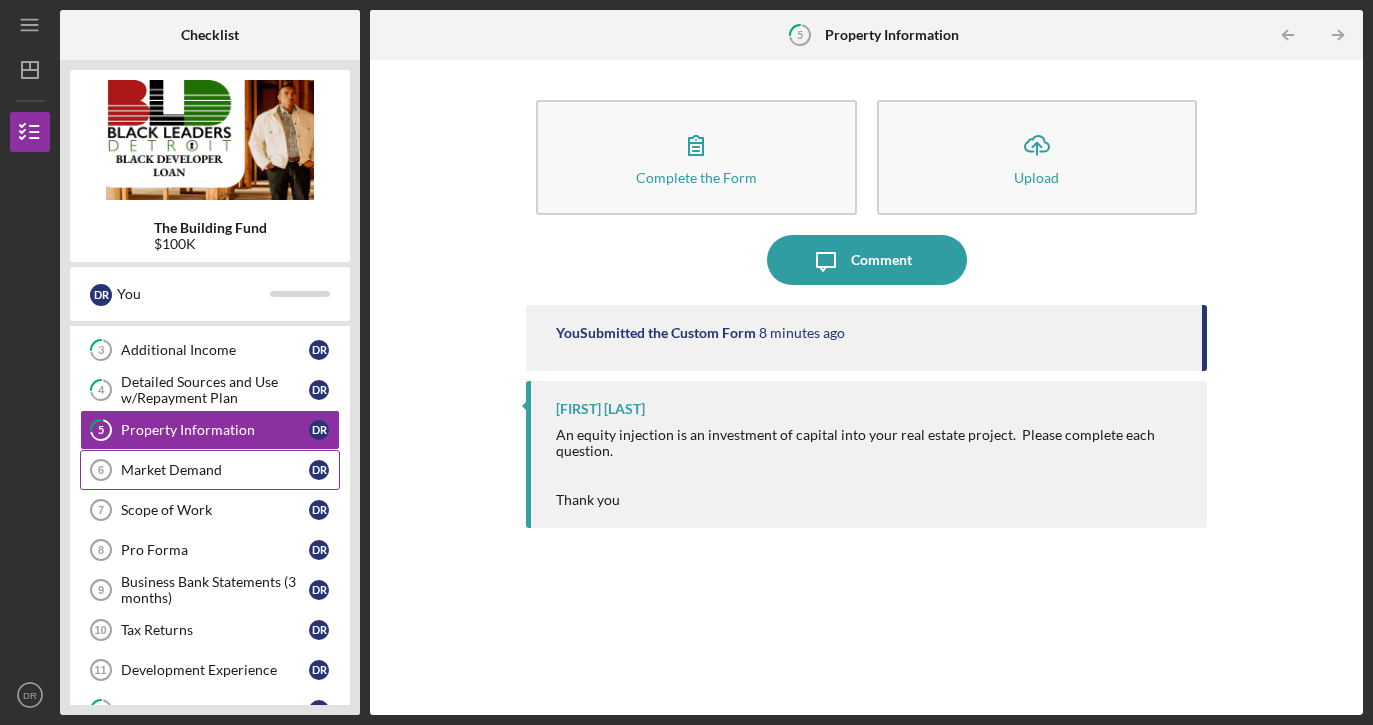 click on "Market Demand" at bounding box center (215, 470) 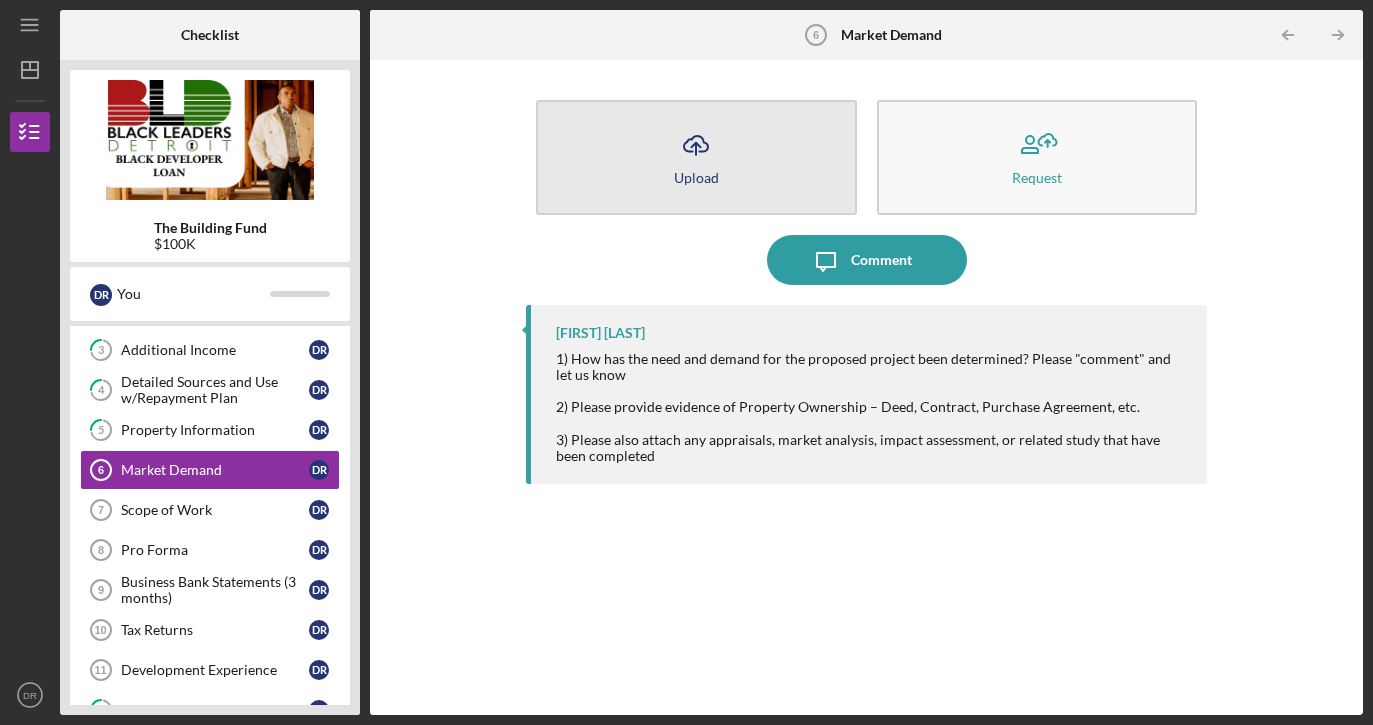 click on "Icon/Upload" 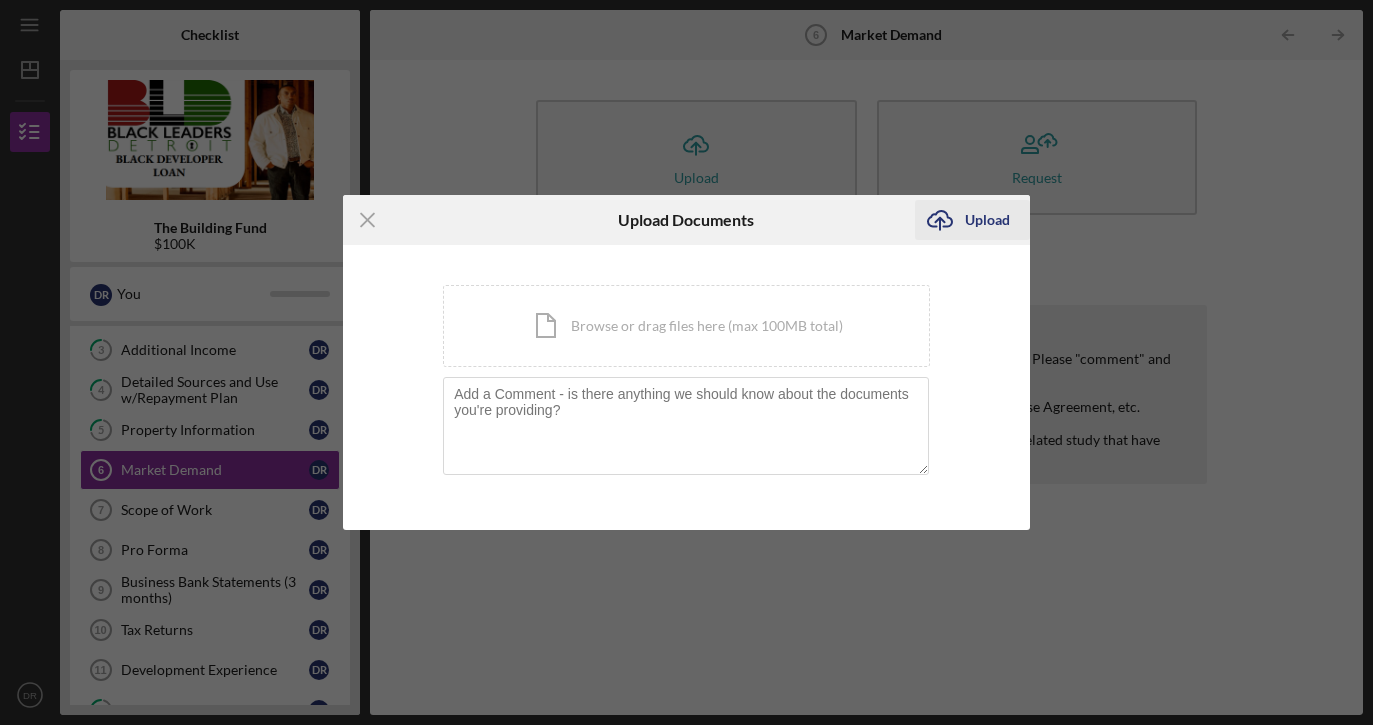 click on "Upload" at bounding box center [987, 220] 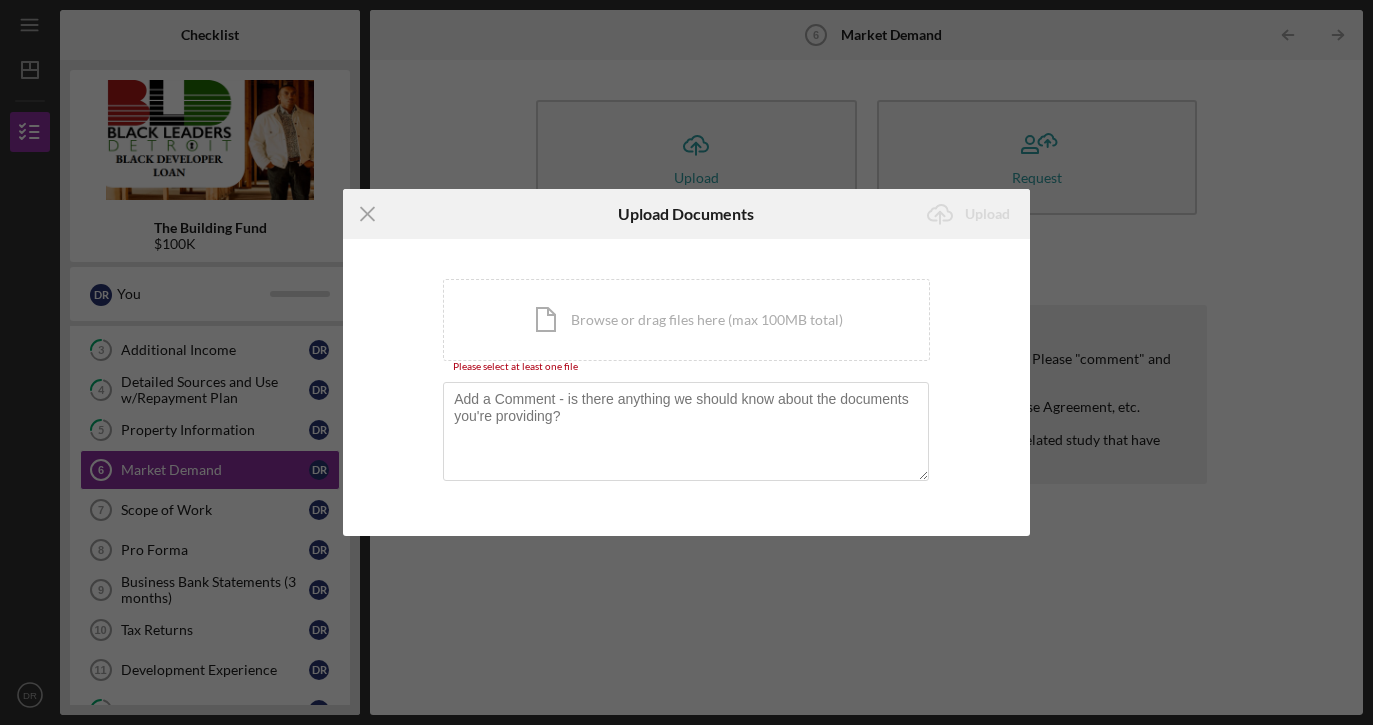 click on "Icon/Upload Upload" at bounding box center [915, 214] 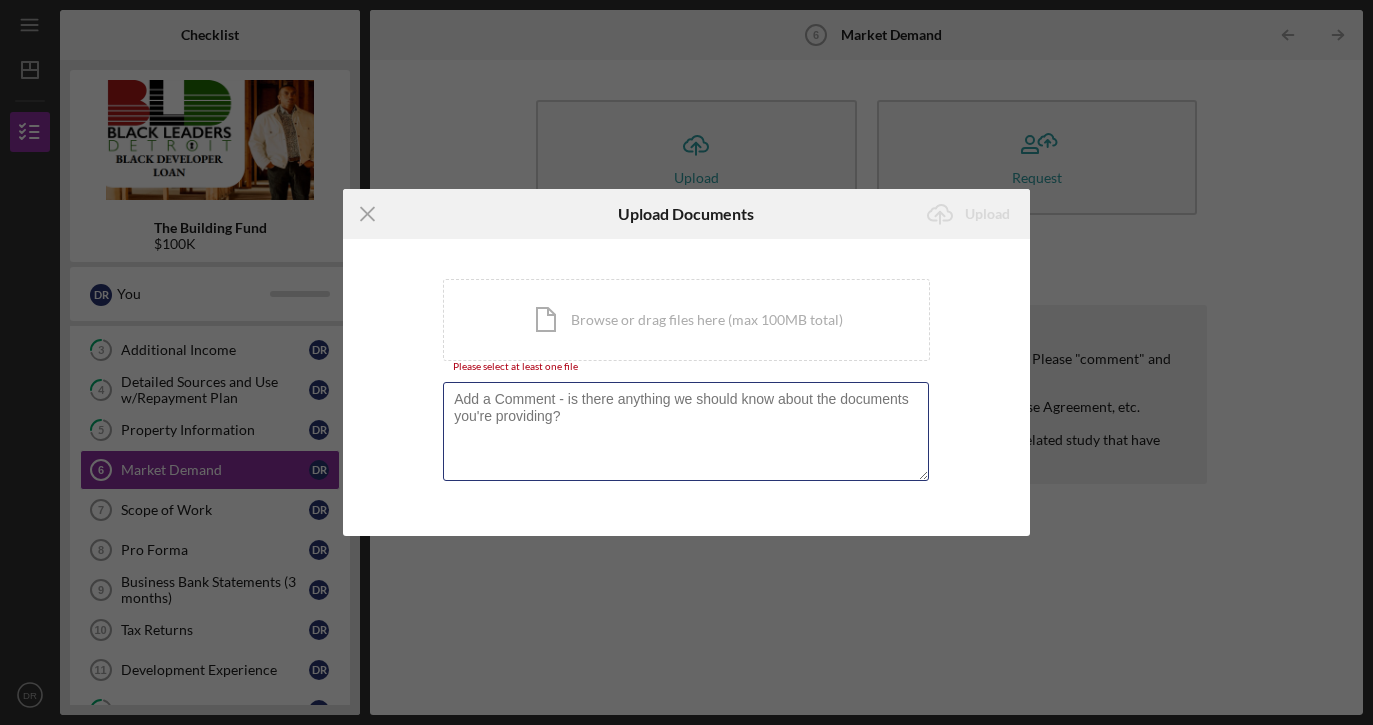 type on "/Users/[USERNAME]/Downloads/77420763165__D1B38ACD-9B00-4F36-90A0-476CB7659ACC.heic" 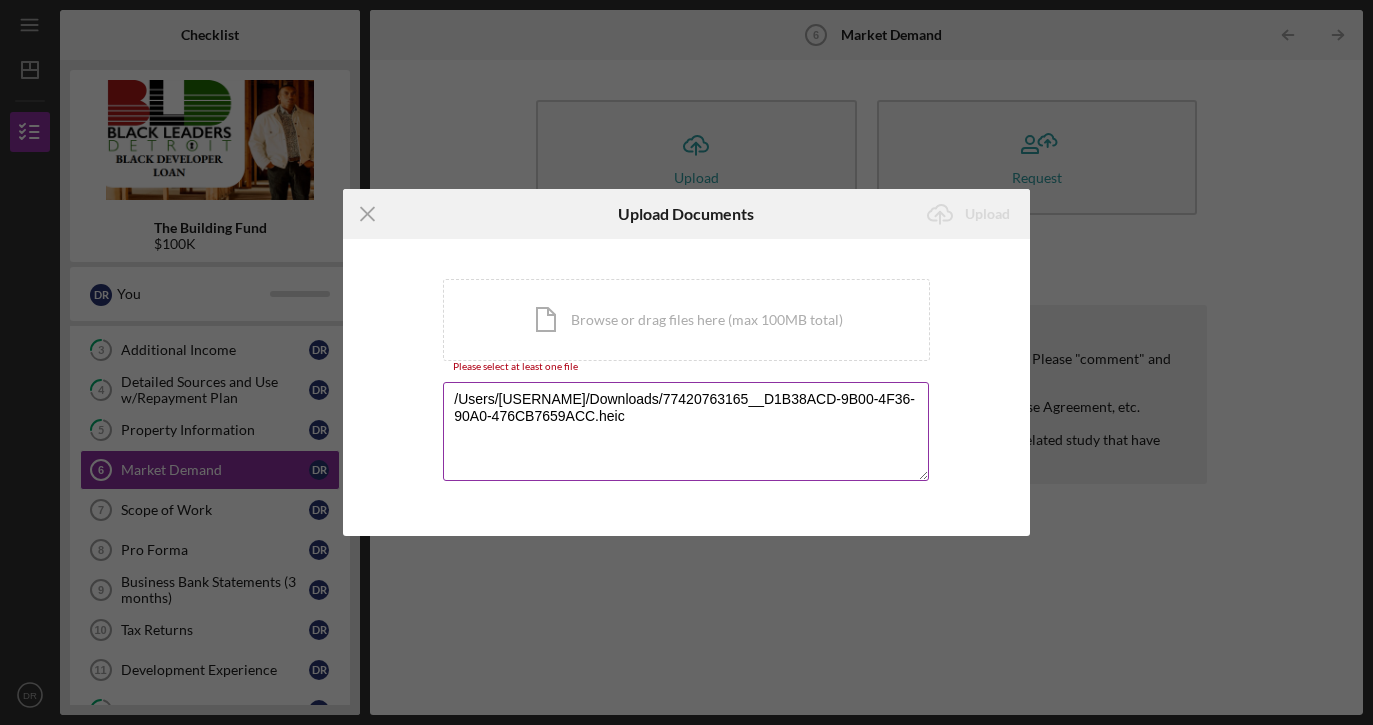 drag, startPoint x: 1313, startPoint y: 12, endPoint x: 544, endPoint y: 451, distance: 885.4841 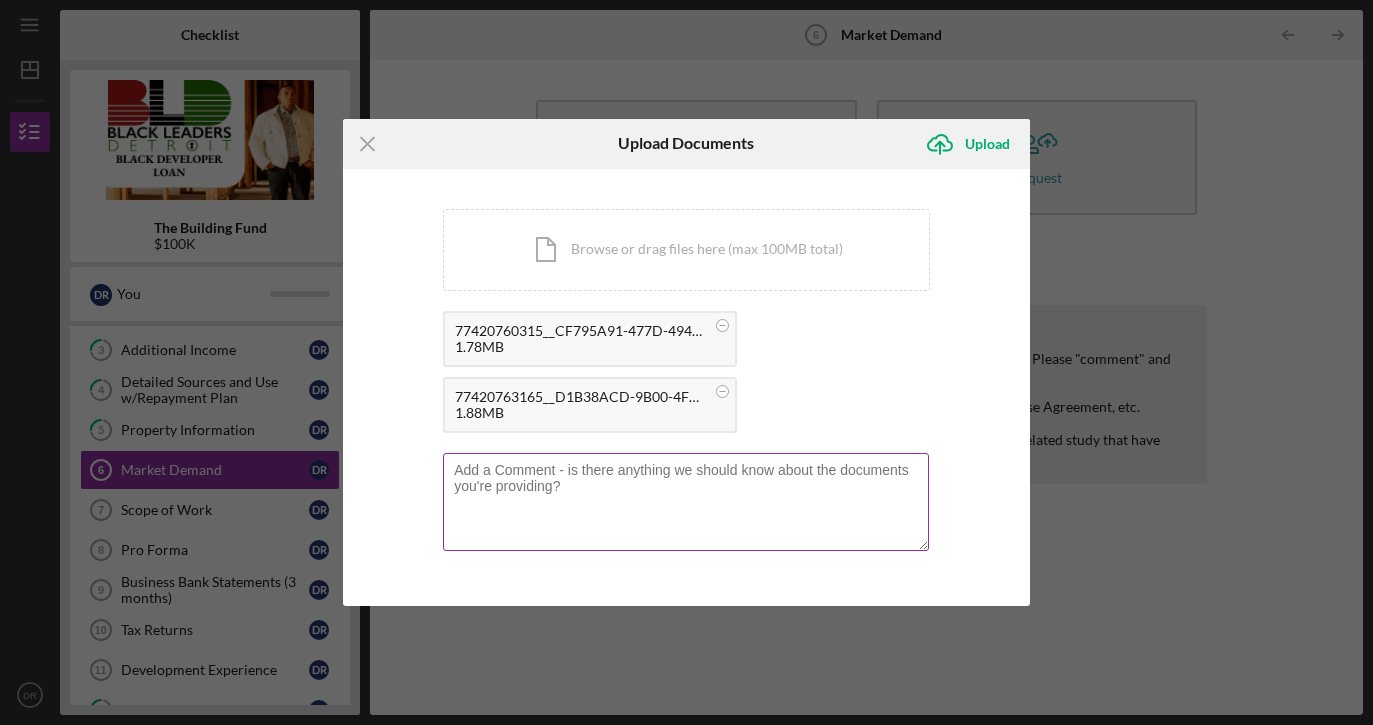 click at bounding box center [686, 502] 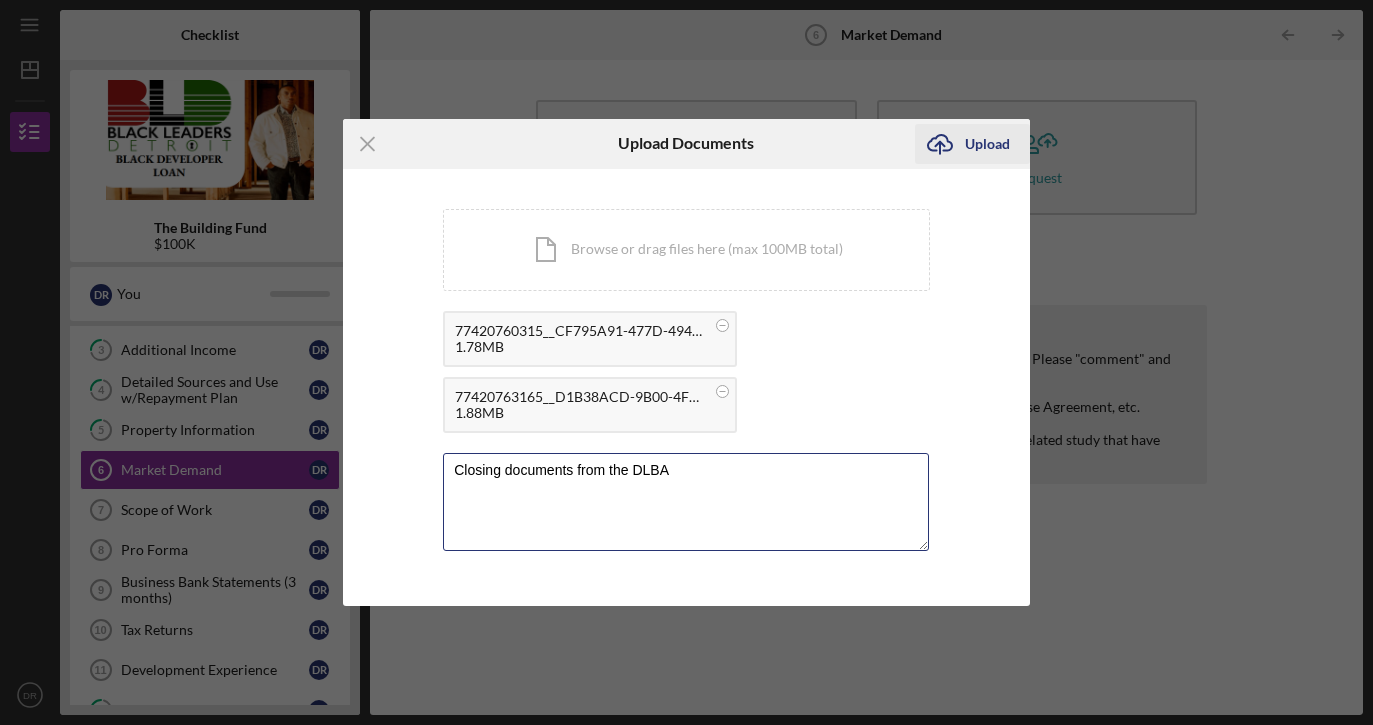 type on "Closing documents from the DLBA" 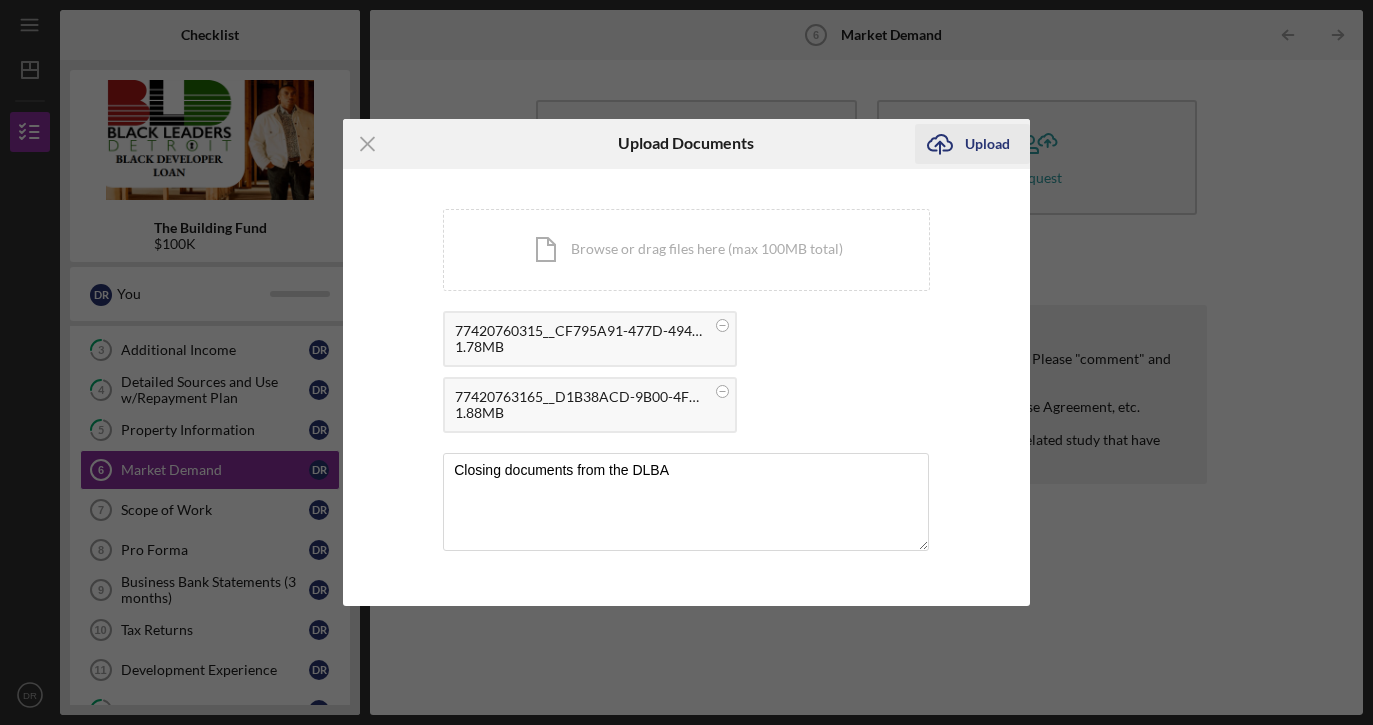 click on "Upload" at bounding box center (987, 144) 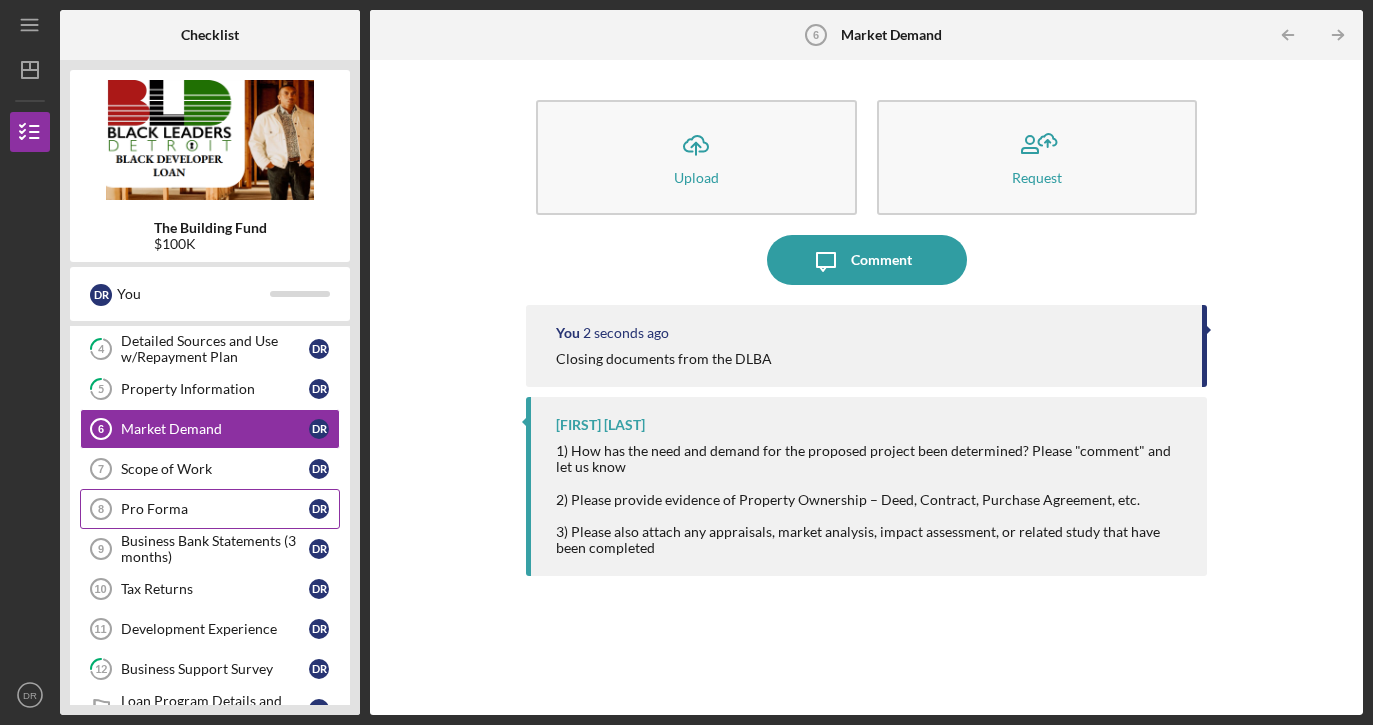 scroll, scrollTop: 204, scrollLeft: 0, axis: vertical 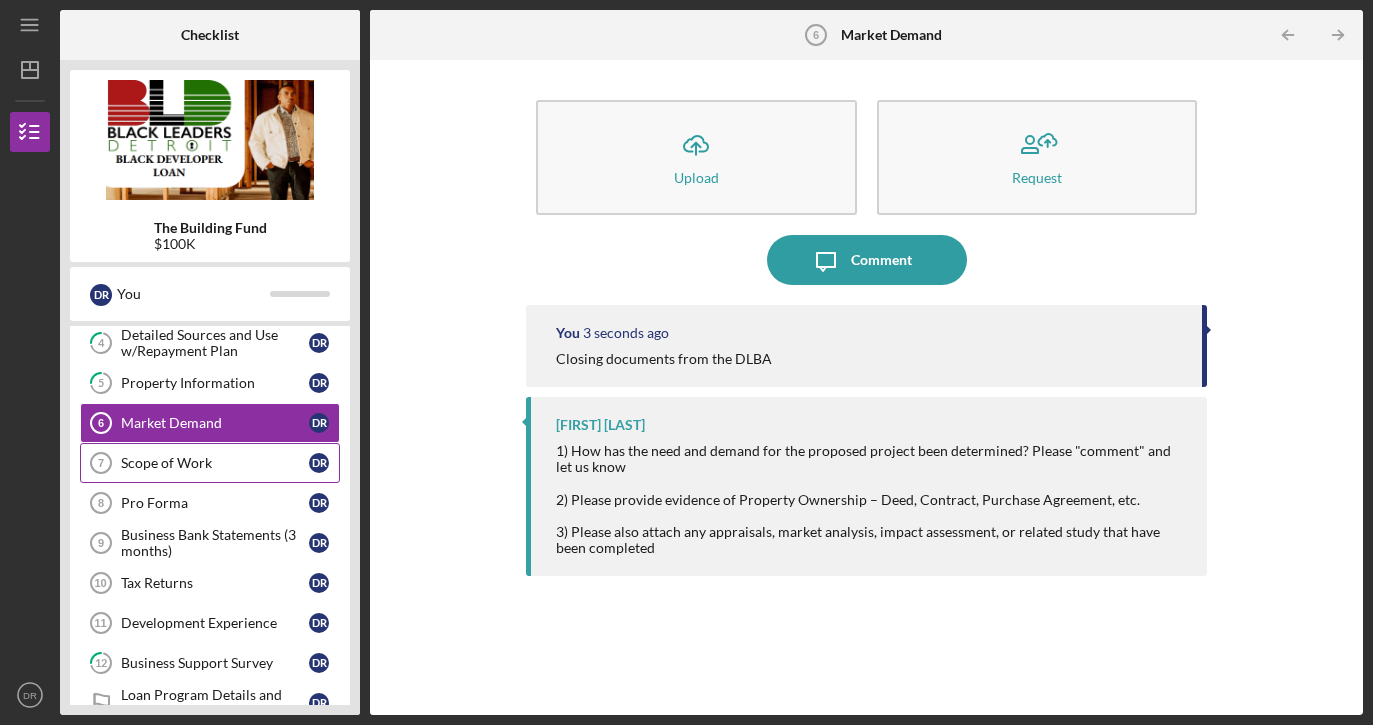 click on "Scope of Work" at bounding box center [215, 463] 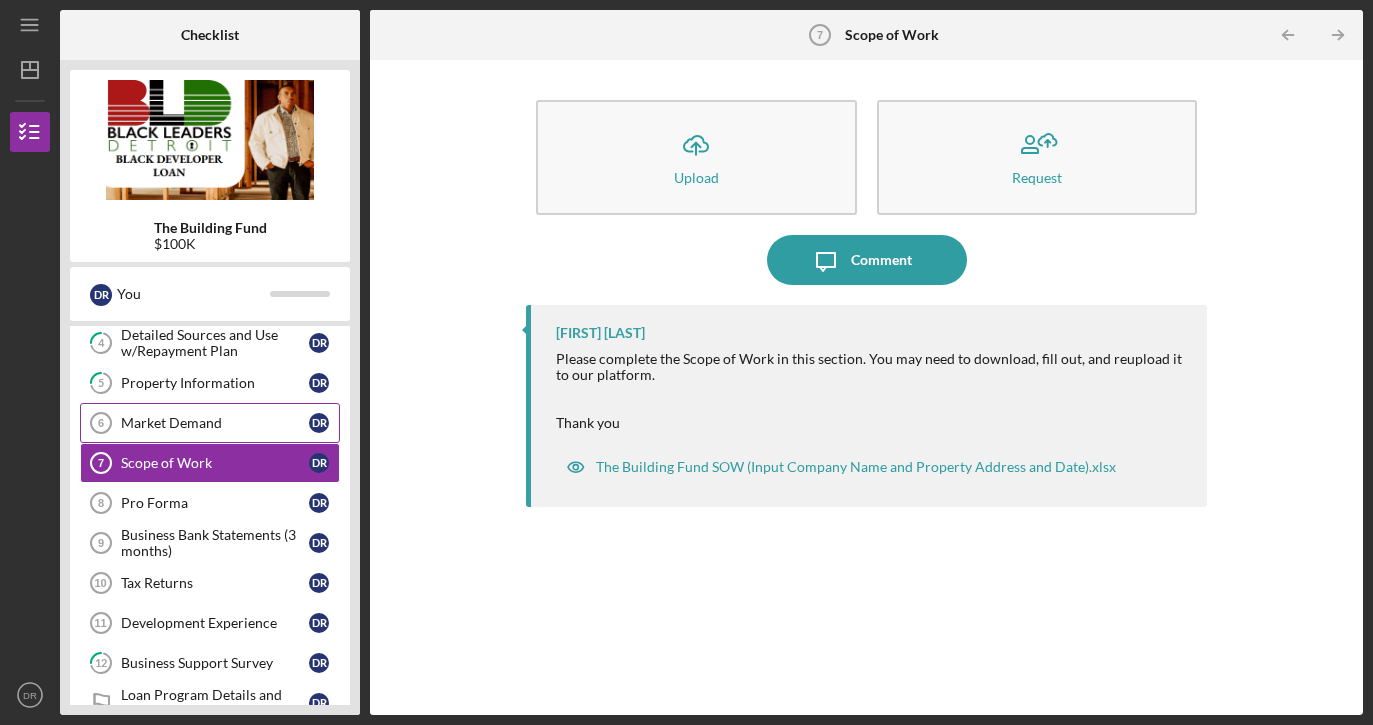 click on "Market Demand" at bounding box center [215, 423] 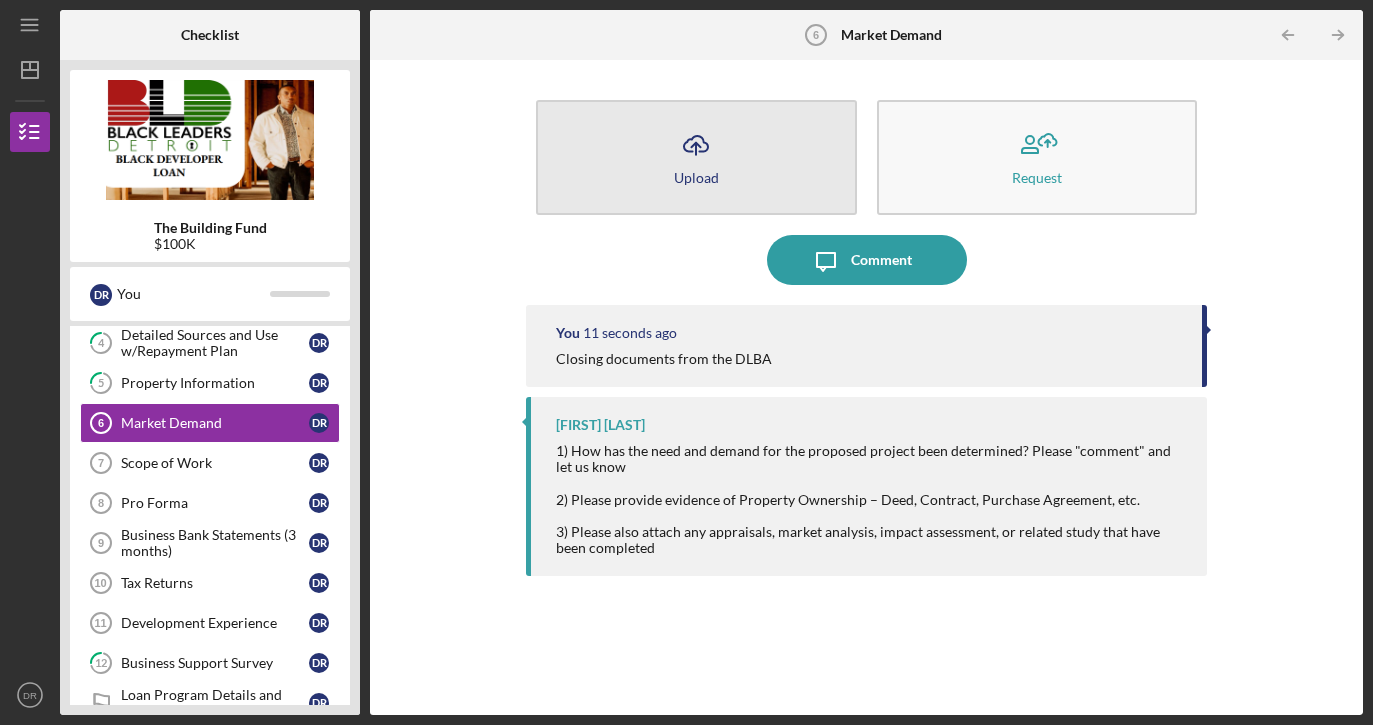 click on "Icon/Upload Upload" at bounding box center (696, 157) 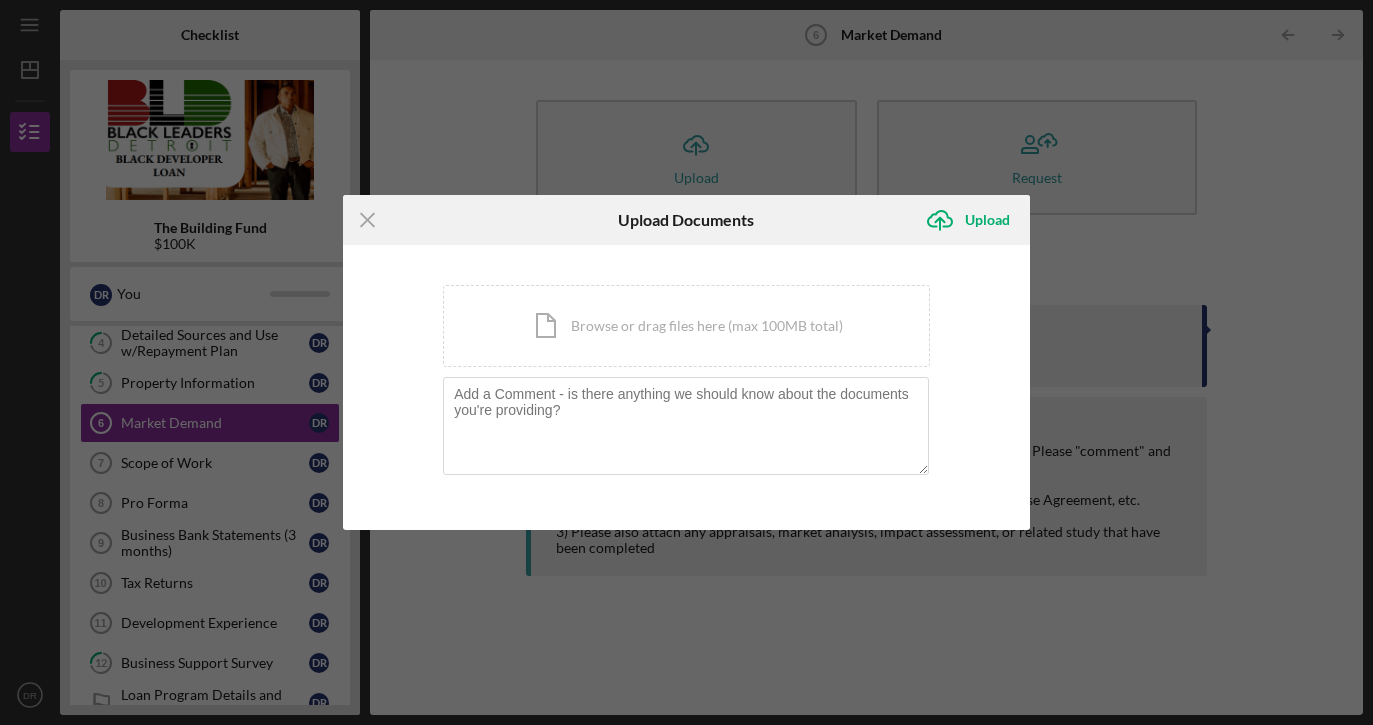 click on "Icon/Menu Close" 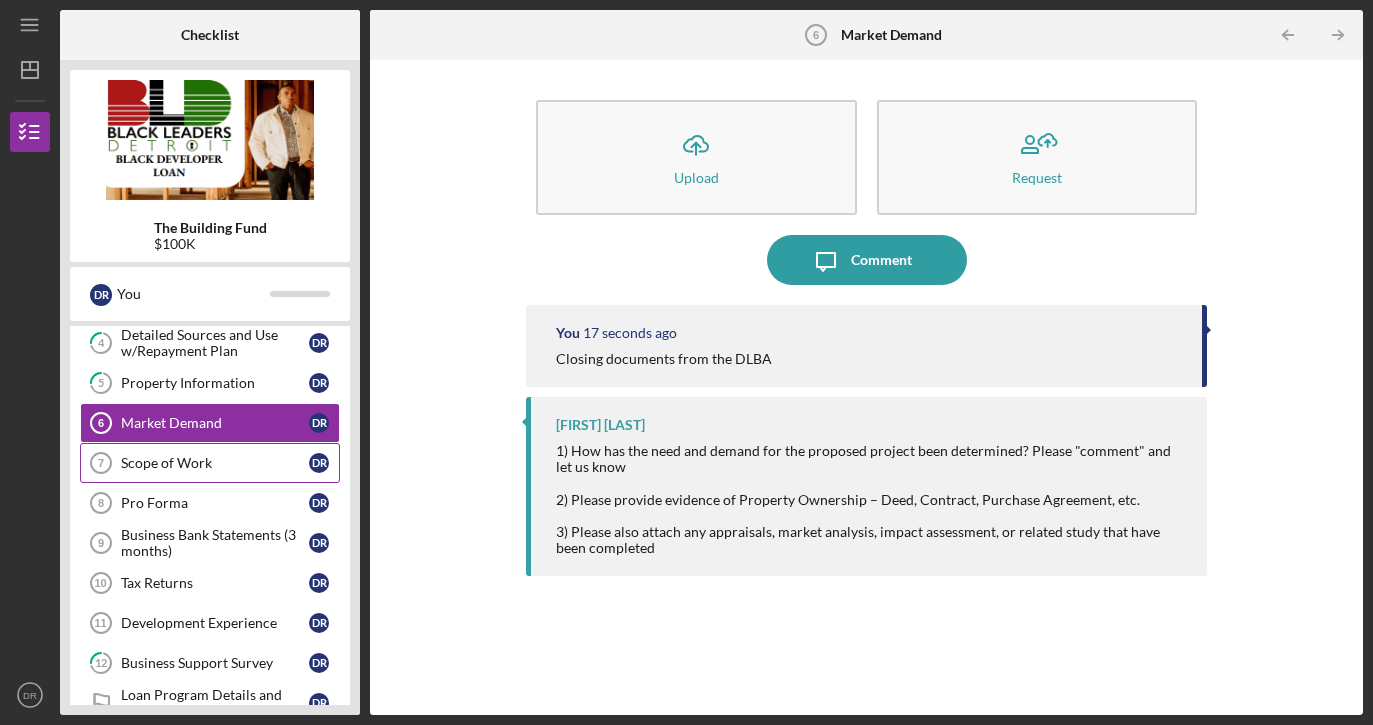click on "Scope of Work" at bounding box center [215, 463] 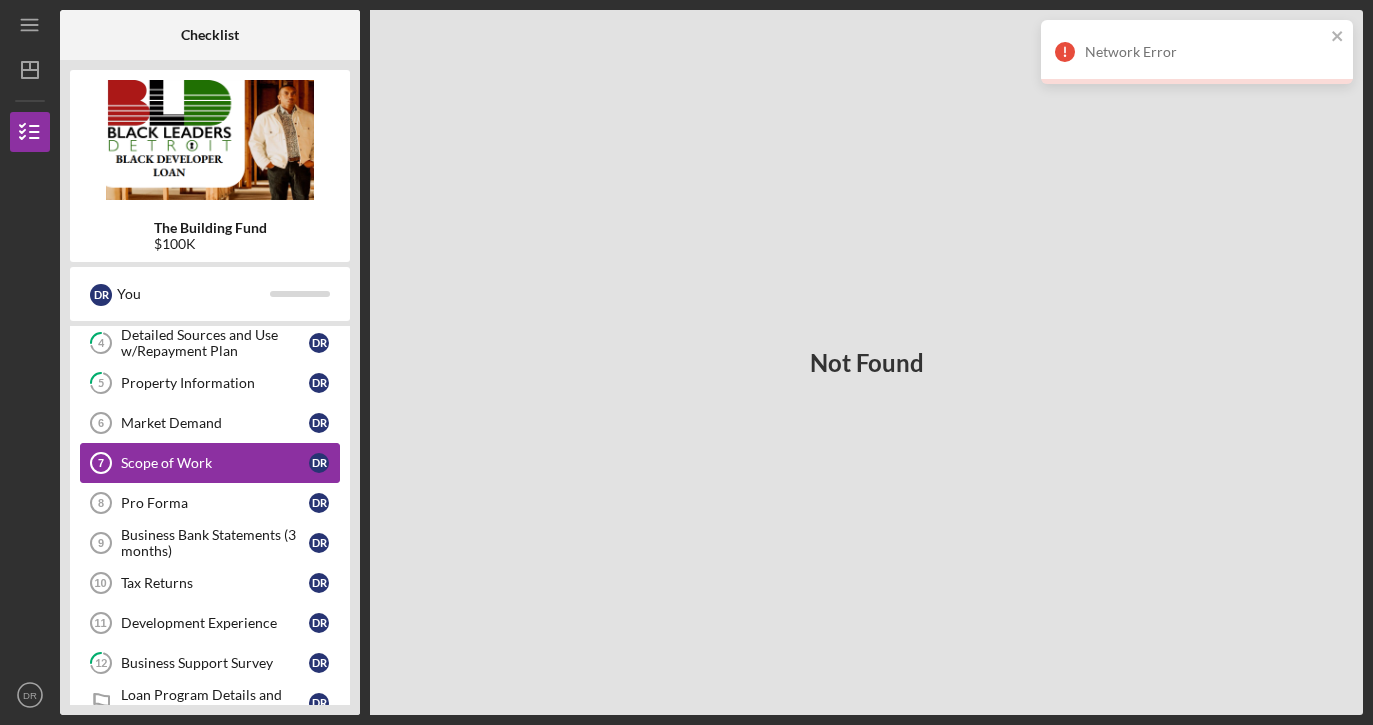 click on "Scope of Work" at bounding box center (215, 463) 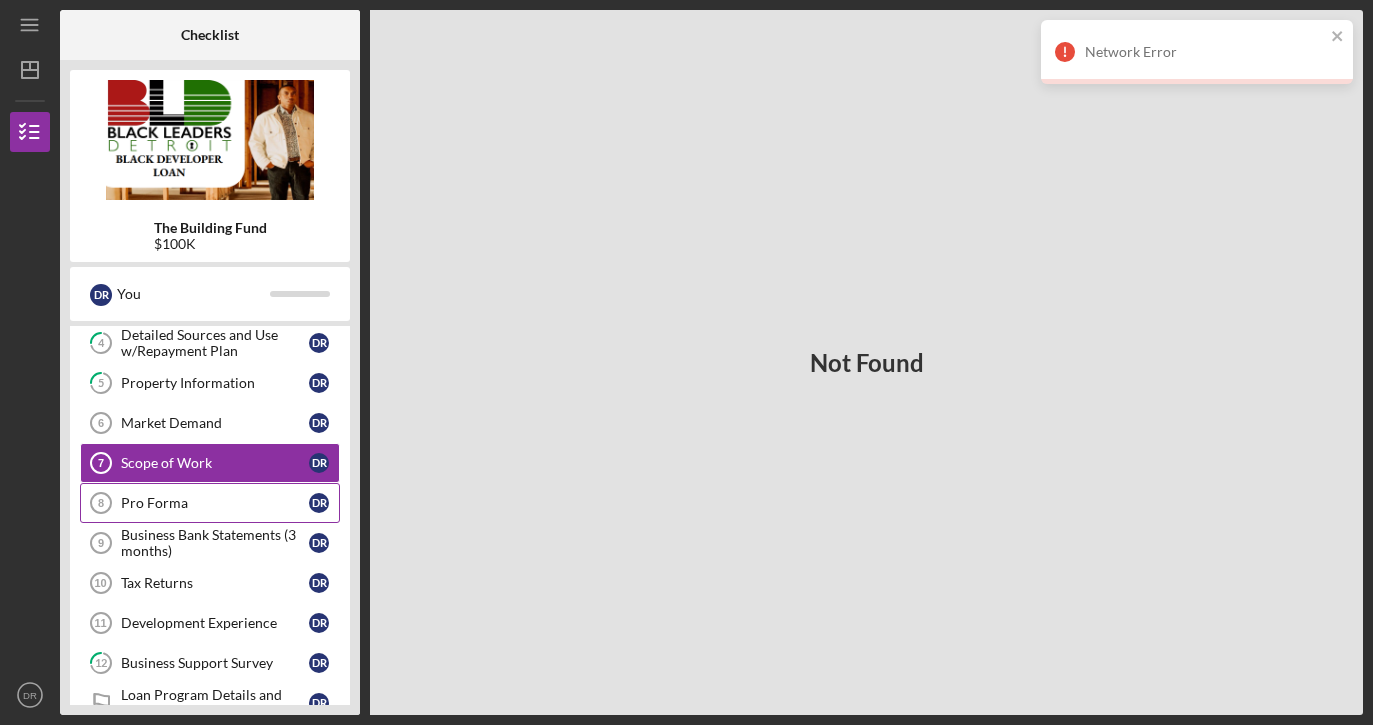 click on "Pro Forma 8 Pro Forma D R" at bounding box center [210, 503] 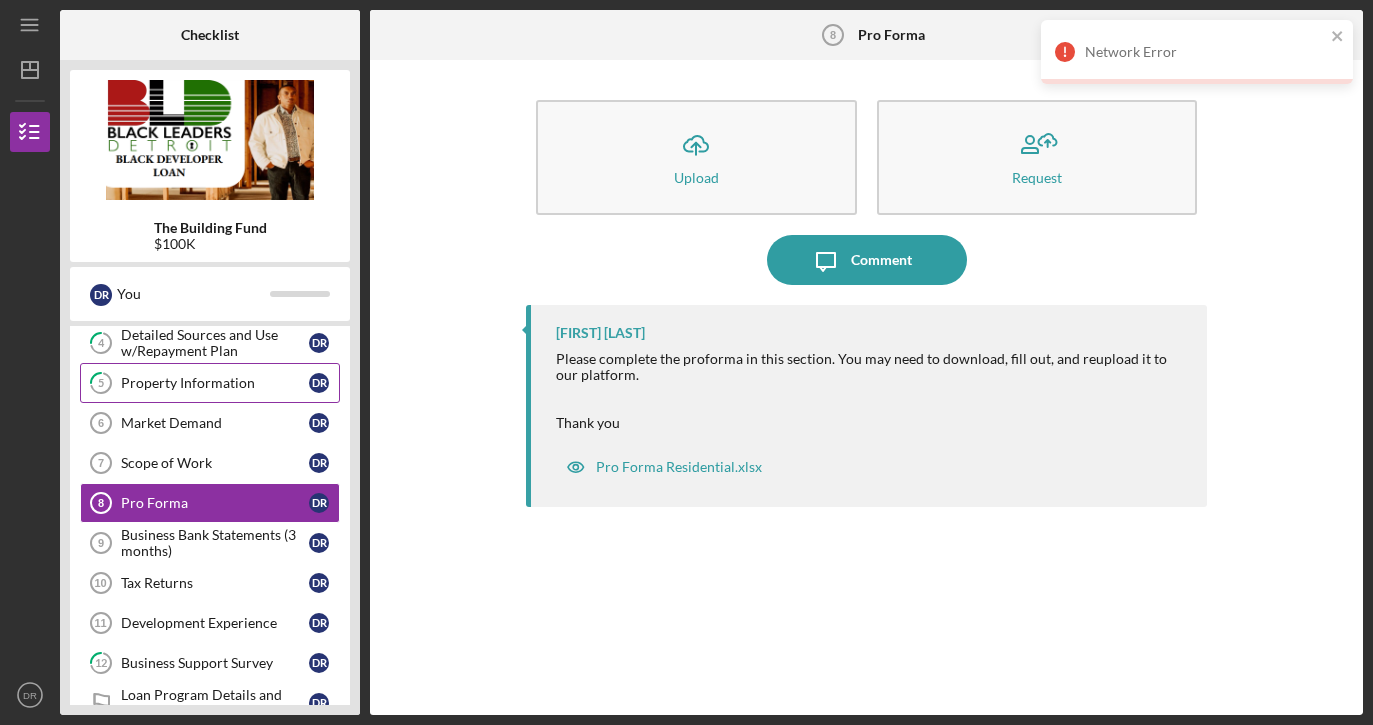 click on "5 Property Information D R" at bounding box center [210, 383] 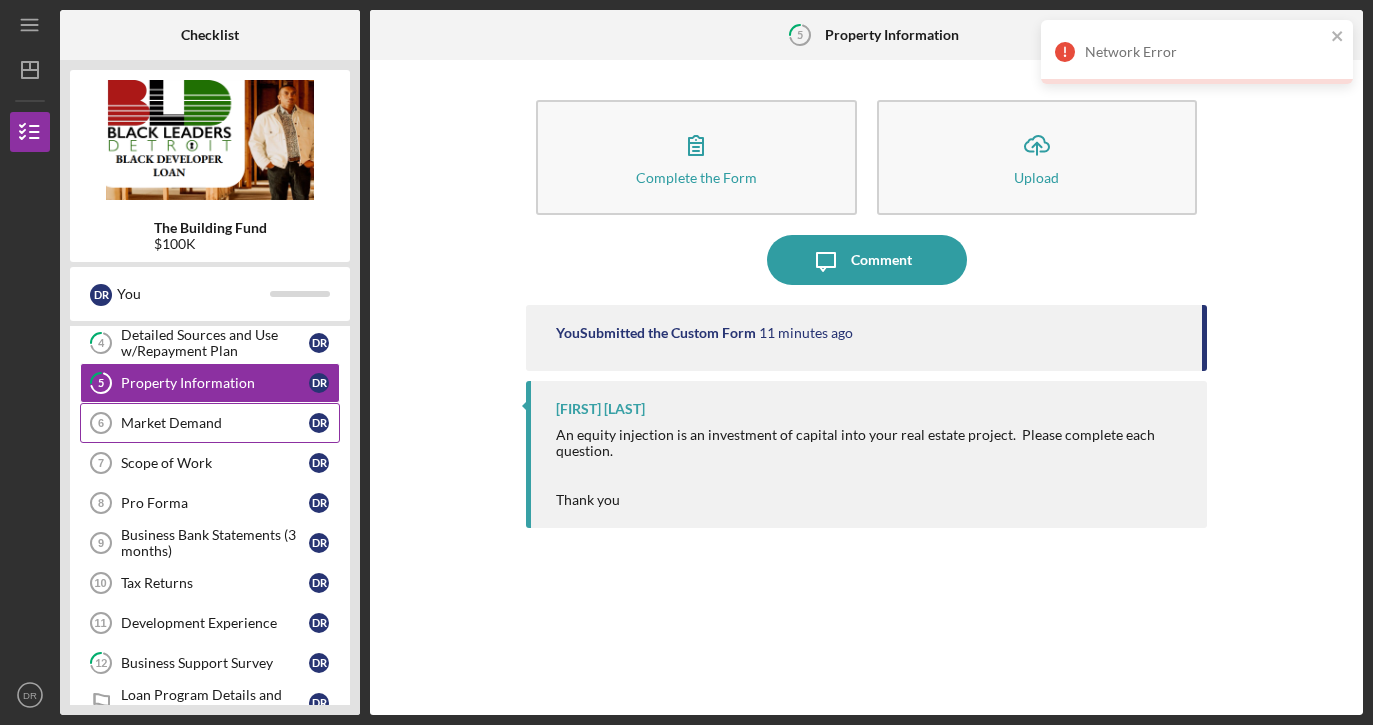 click on "Market Demand" at bounding box center [215, 423] 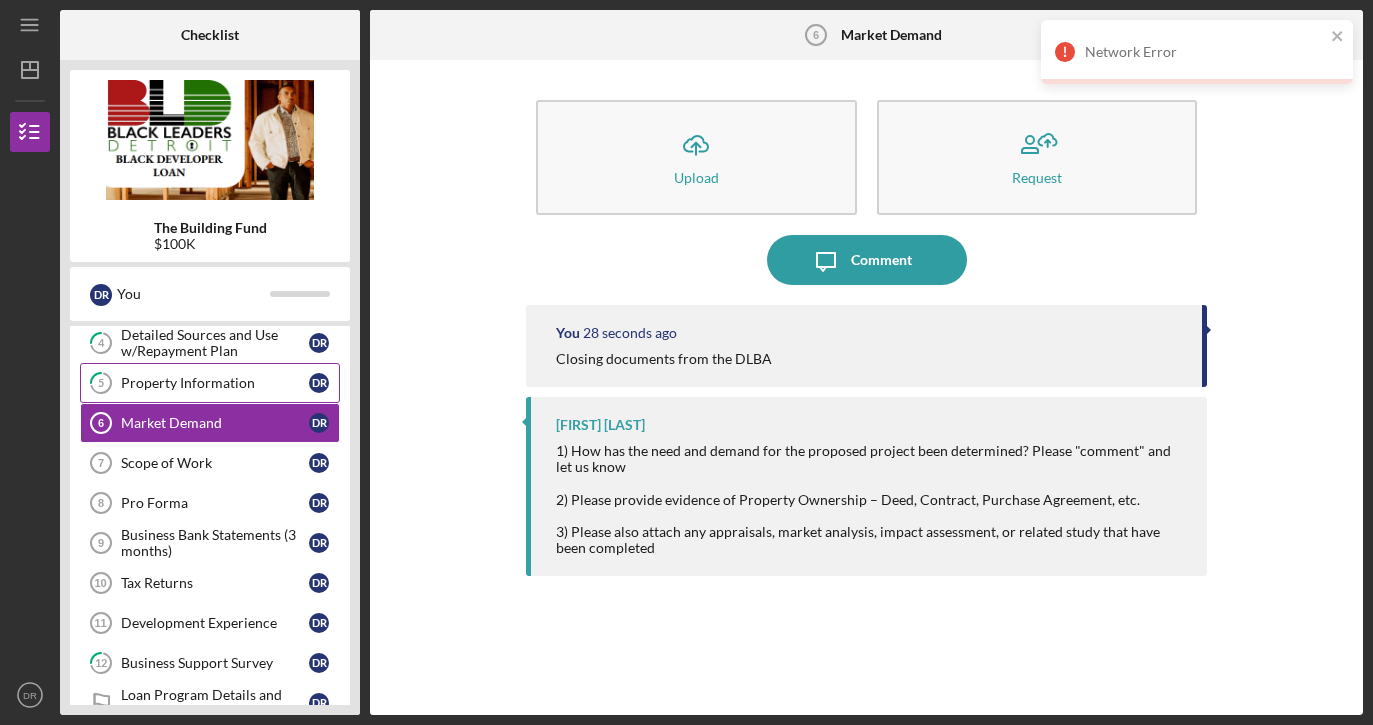 click on "Property Information" at bounding box center [215, 383] 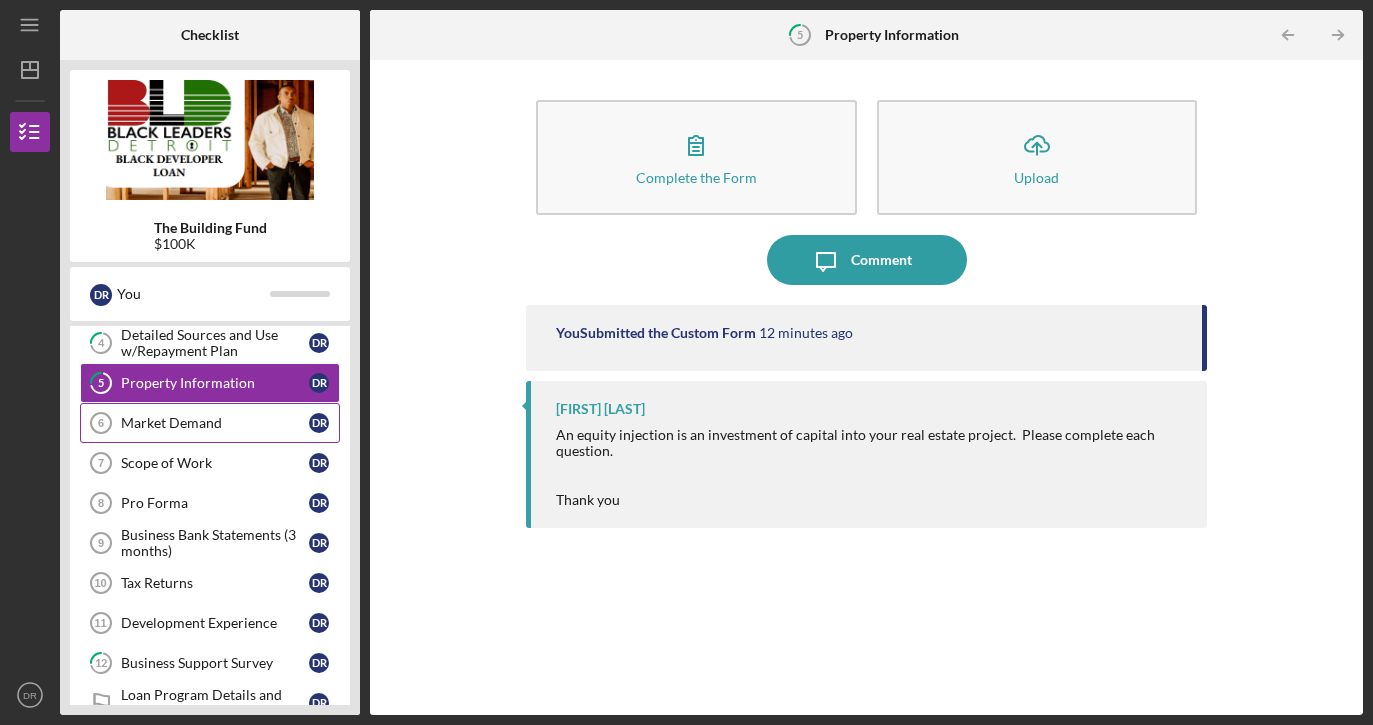 click on "Market Demand" at bounding box center (215, 423) 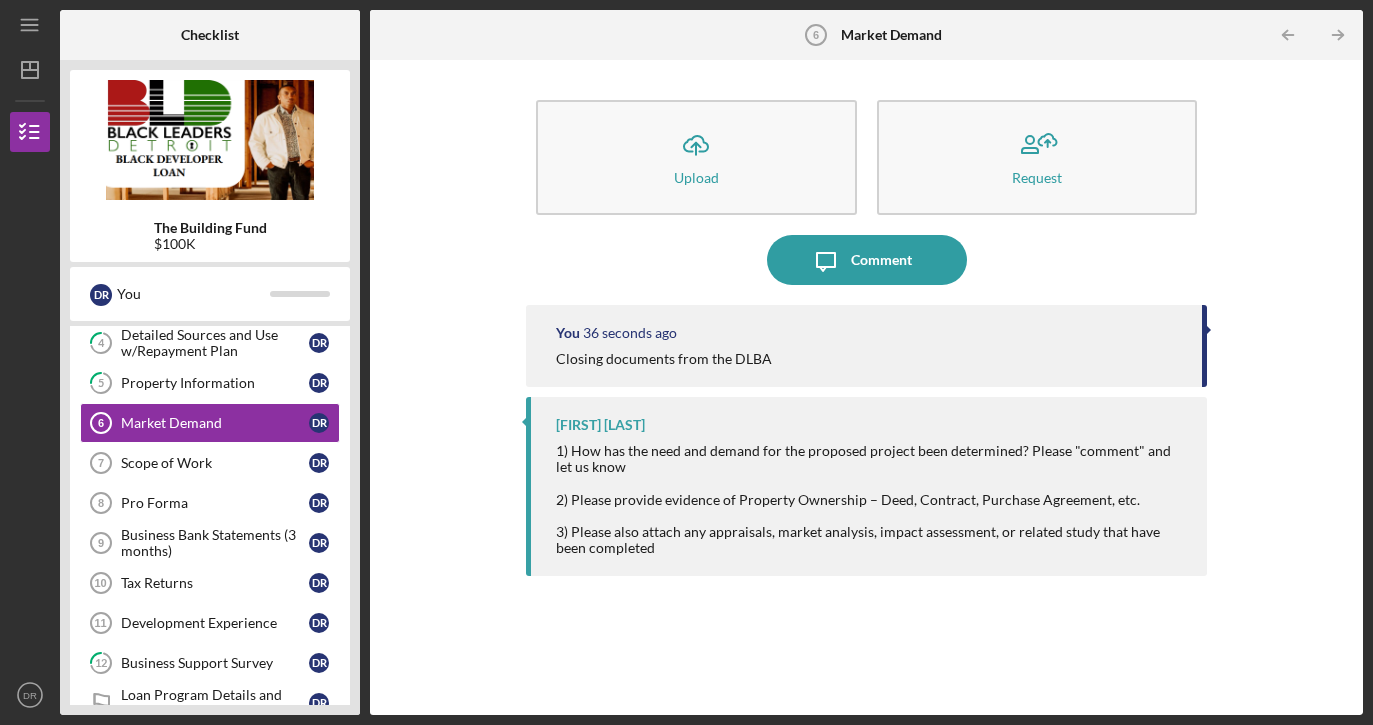 click on "Closing documents from the DLBA" at bounding box center [664, 359] 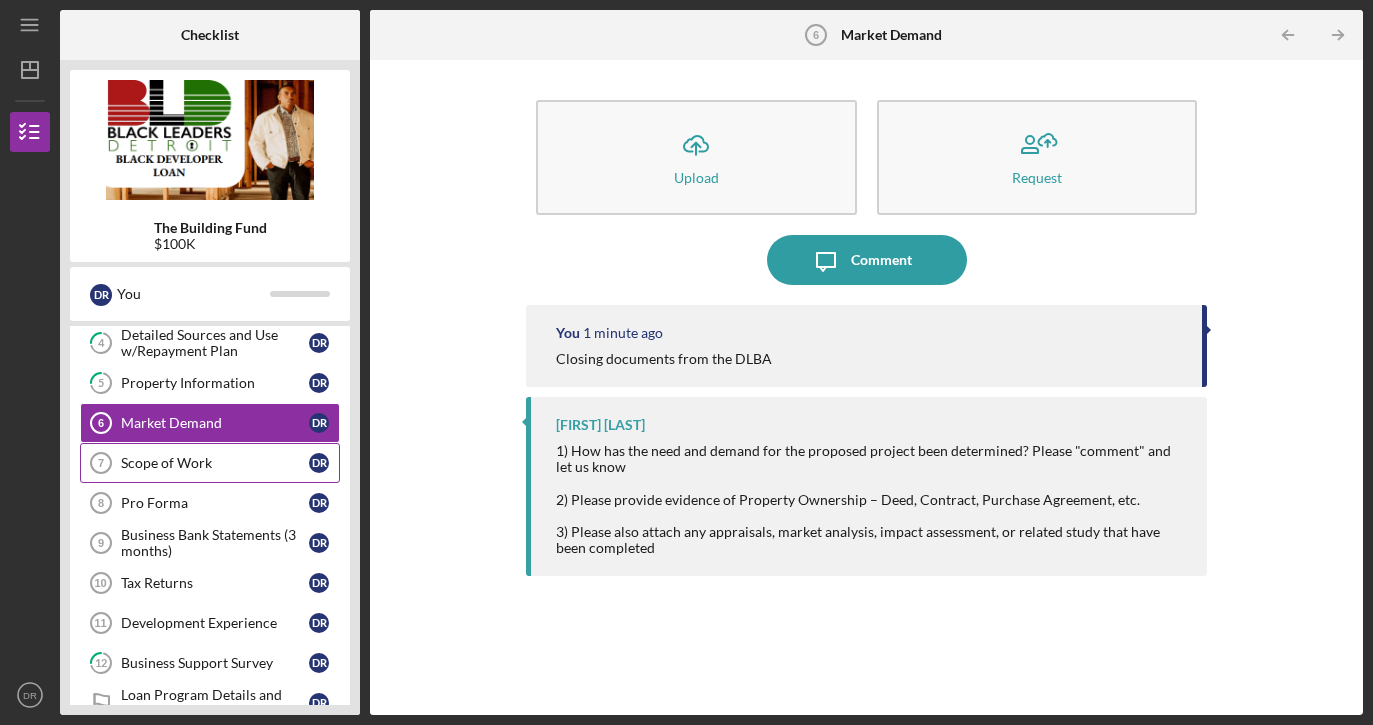 click on "Scope of Work" at bounding box center [215, 463] 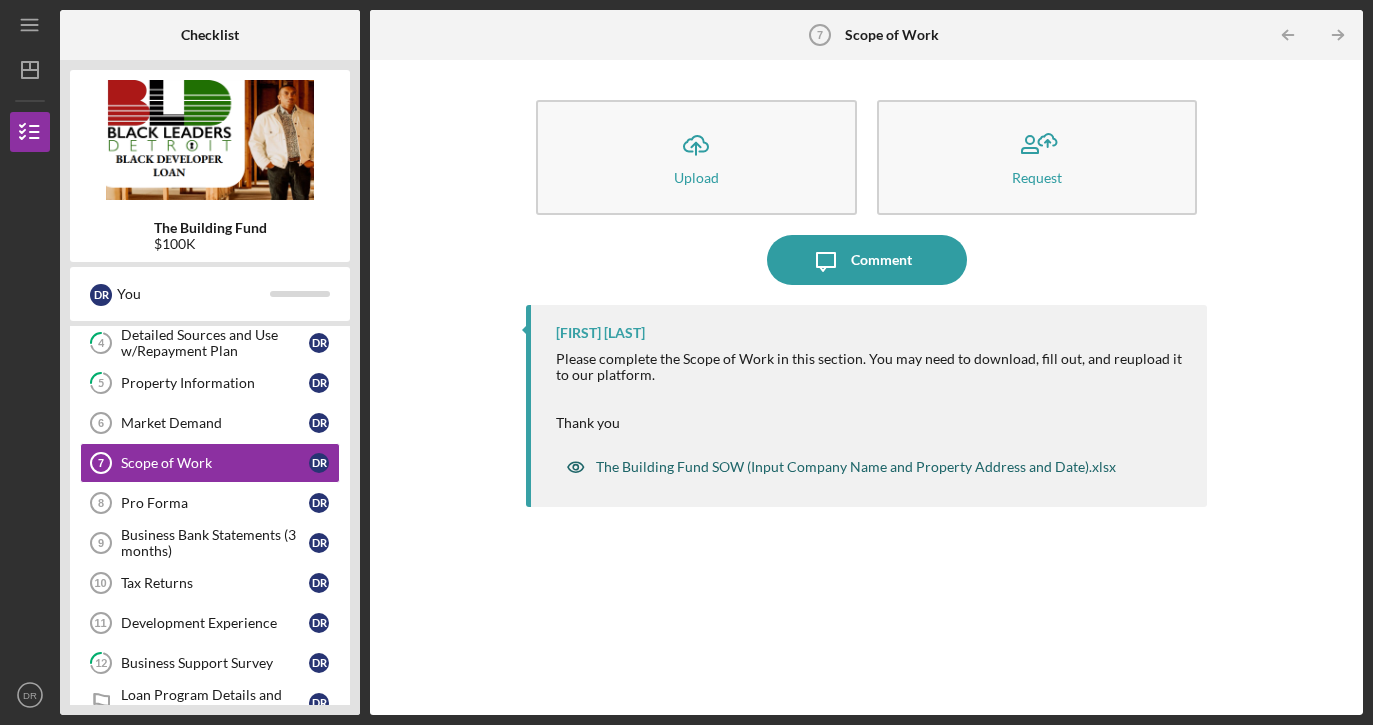 click on "The Building Fund SOW  (Input Company Name and Property Address and Date).xlsx" at bounding box center [856, 467] 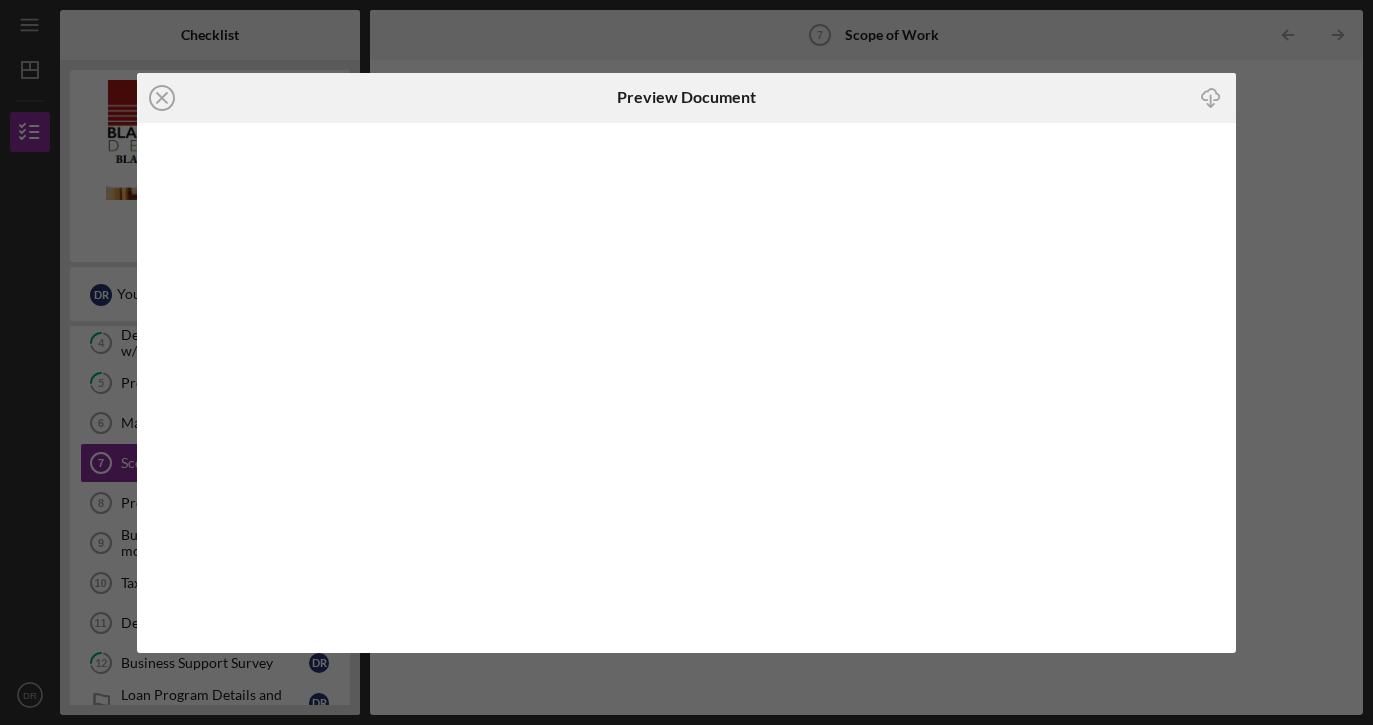 click on "Icon/Close Preview Document Icon/Download" at bounding box center [686, 362] 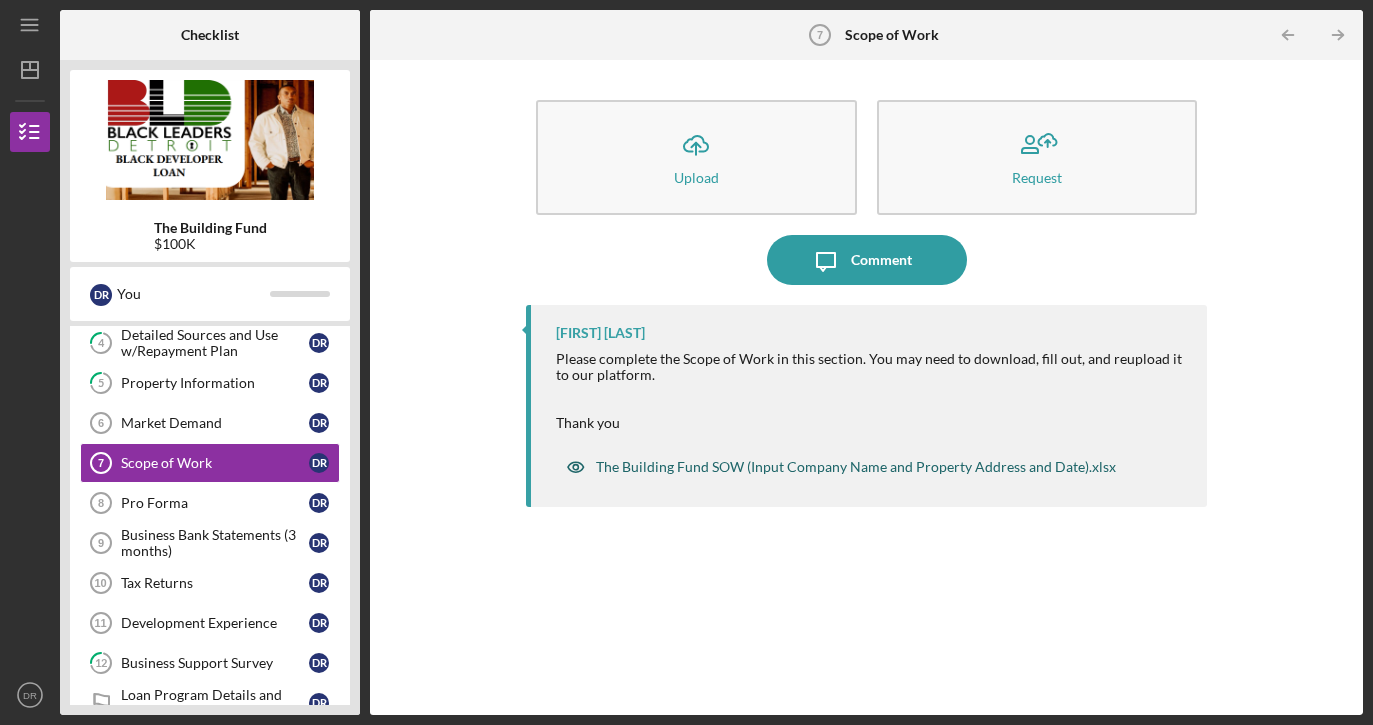 click on "The Building Fund SOW  (Input Company Name and Property Address and Date).xlsx" at bounding box center [856, 467] 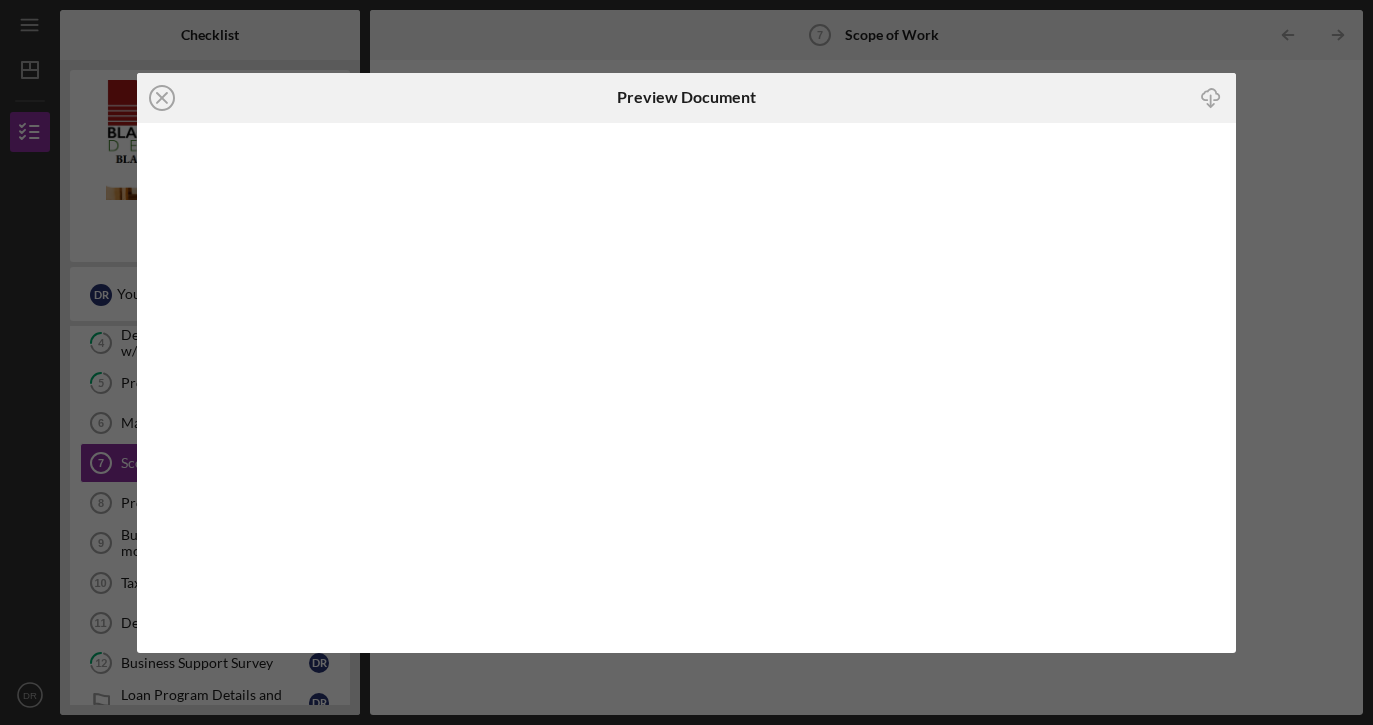 click on "Icon/Download" 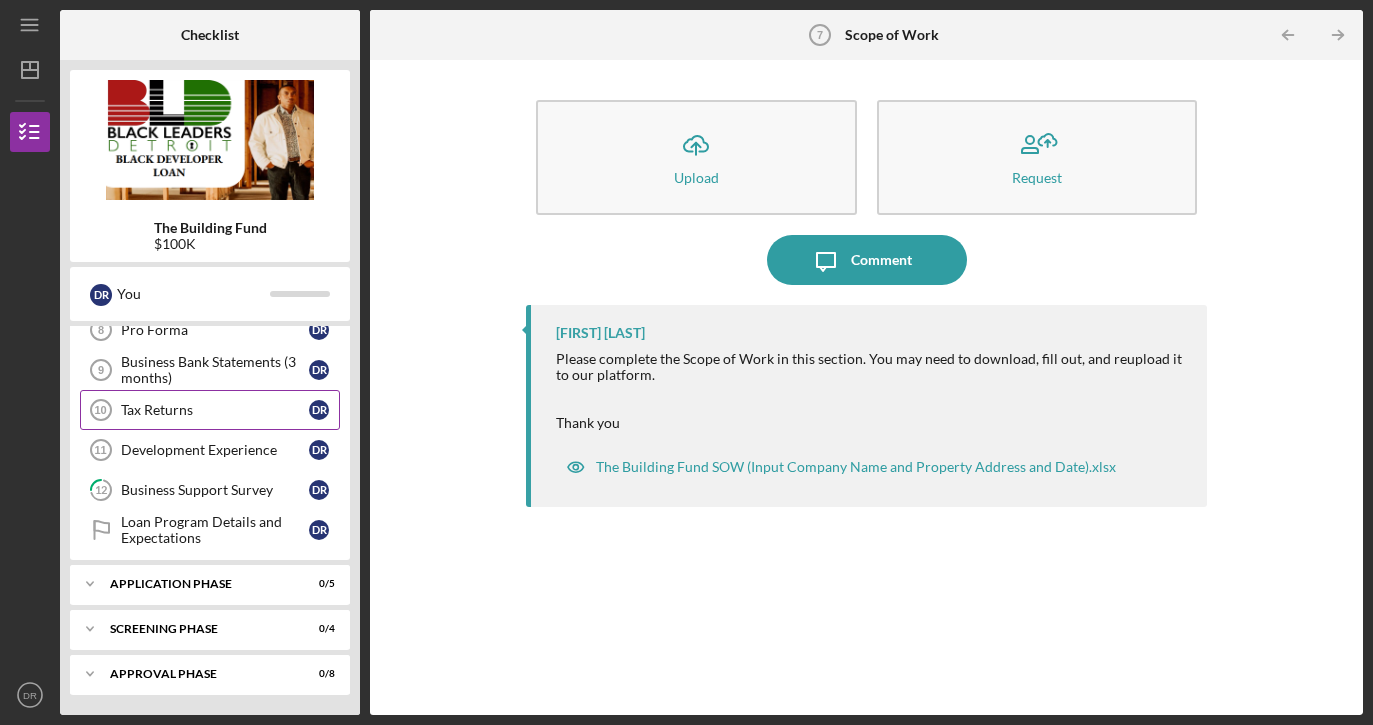 scroll, scrollTop: 377, scrollLeft: 0, axis: vertical 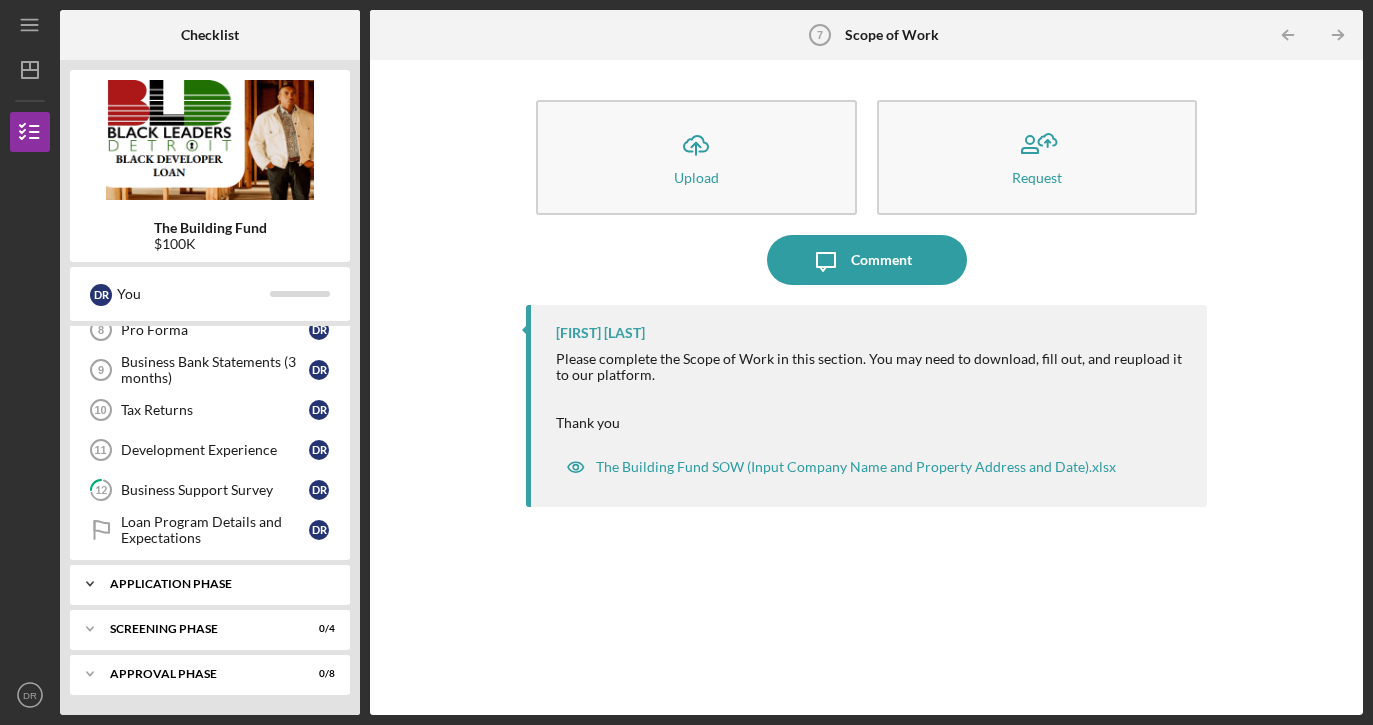 click on "Icon/Expander Application Phase 0 / 5" at bounding box center (210, 584) 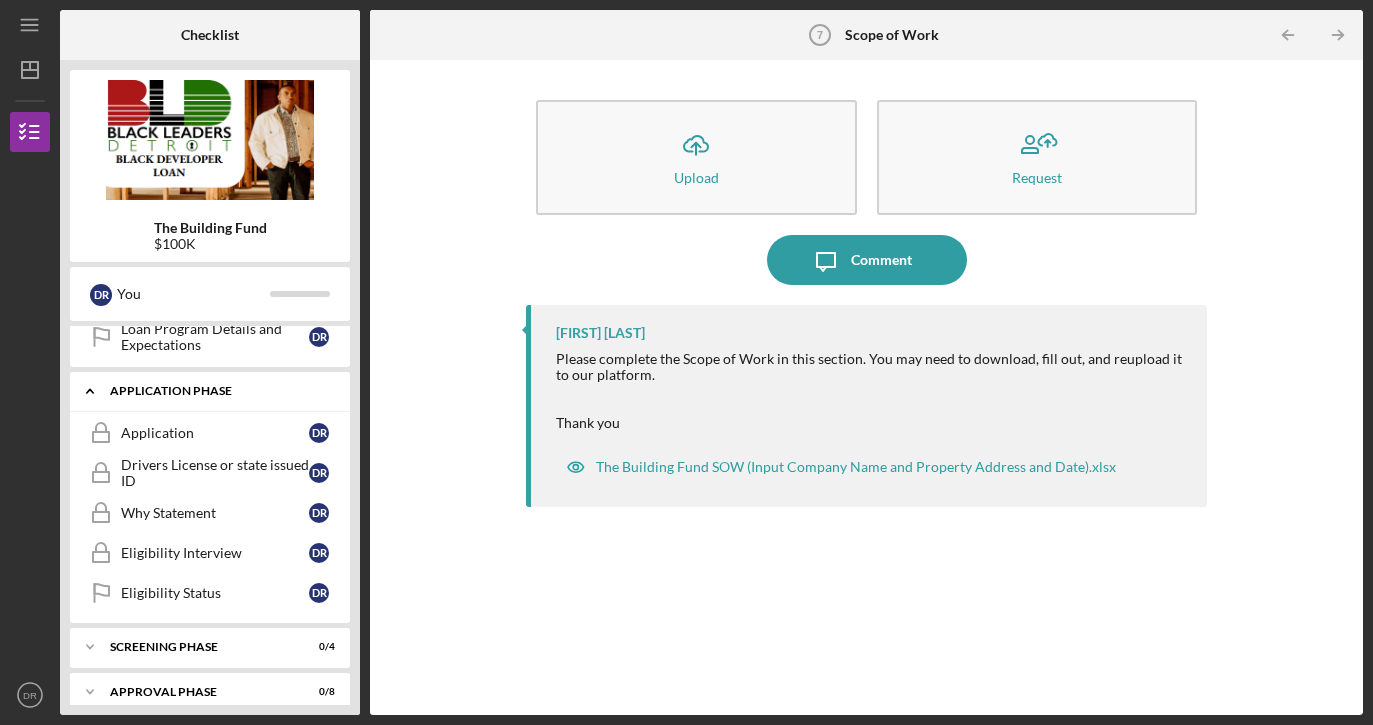 scroll, scrollTop: 576, scrollLeft: 0, axis: vertical 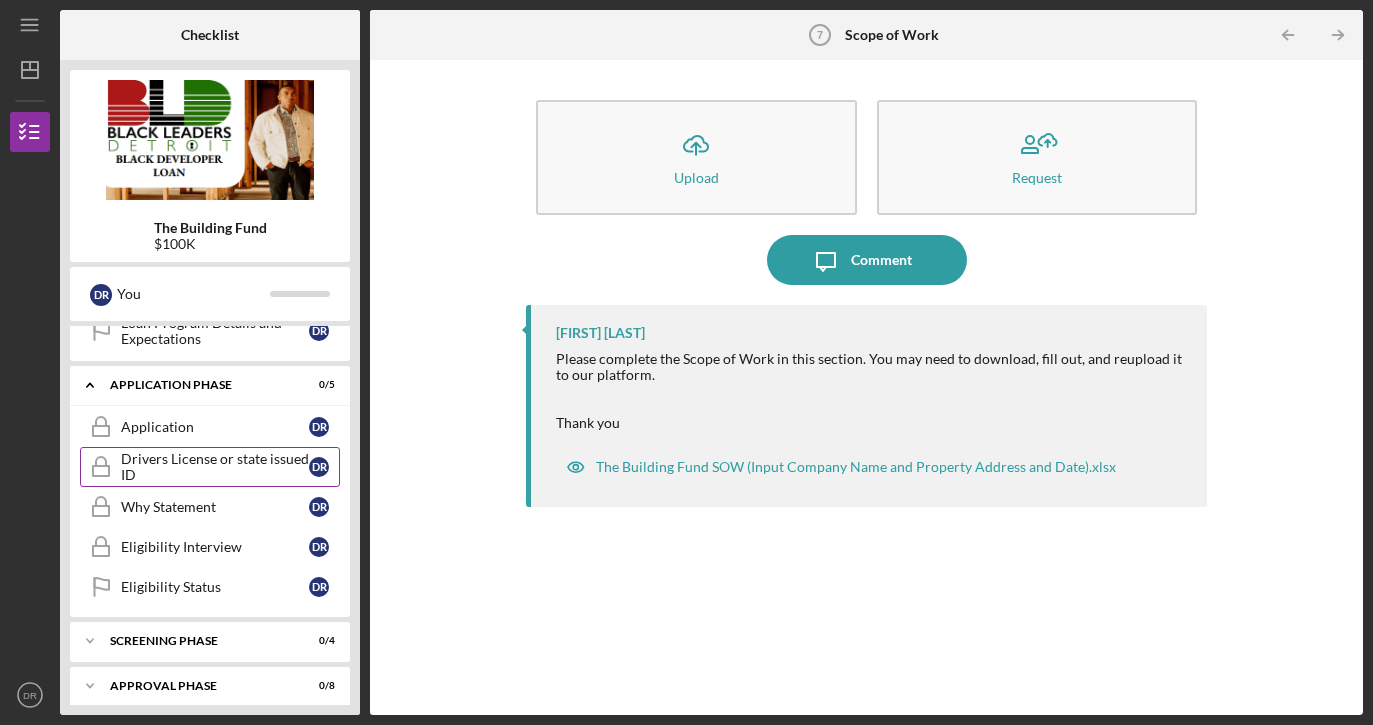 click on "Drivers License or state issued ID Drivers License or state issued ID D R" at bounding box center (210, 467) 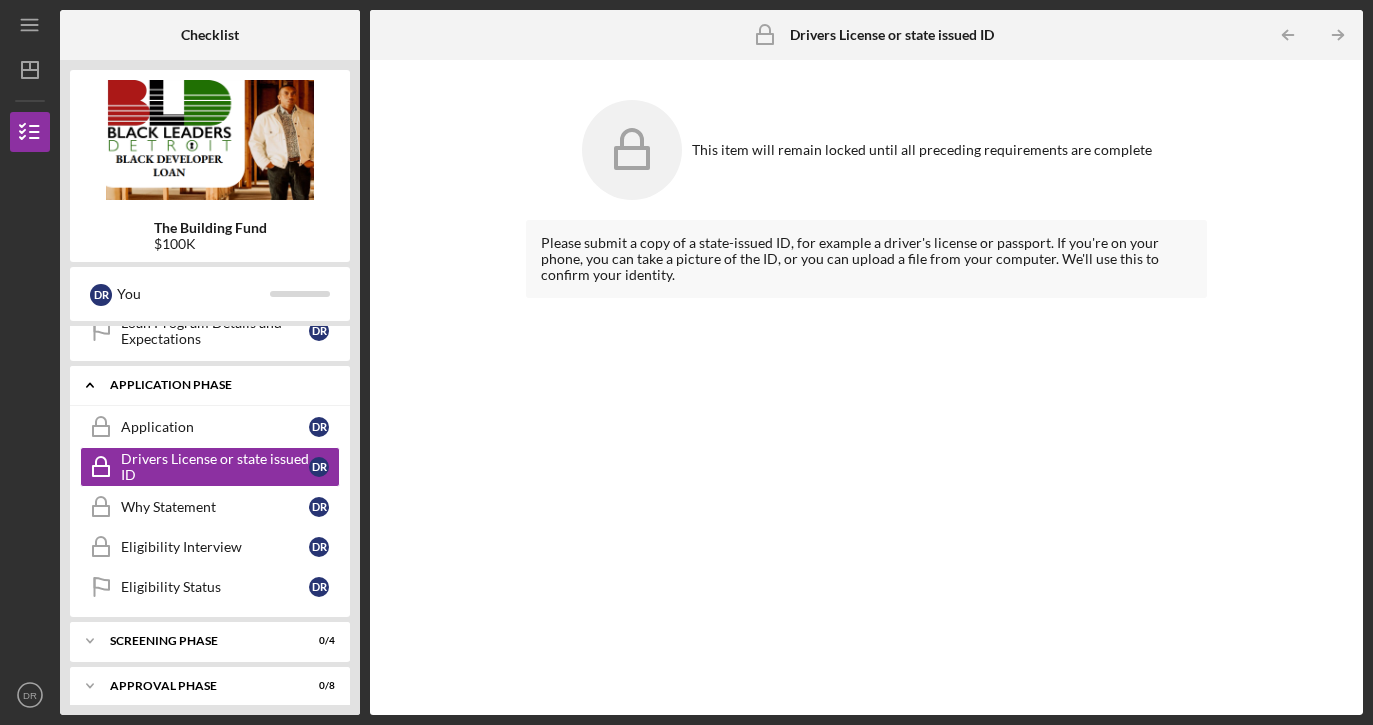 click on "Application Phase" at bounding box center (217, 385) 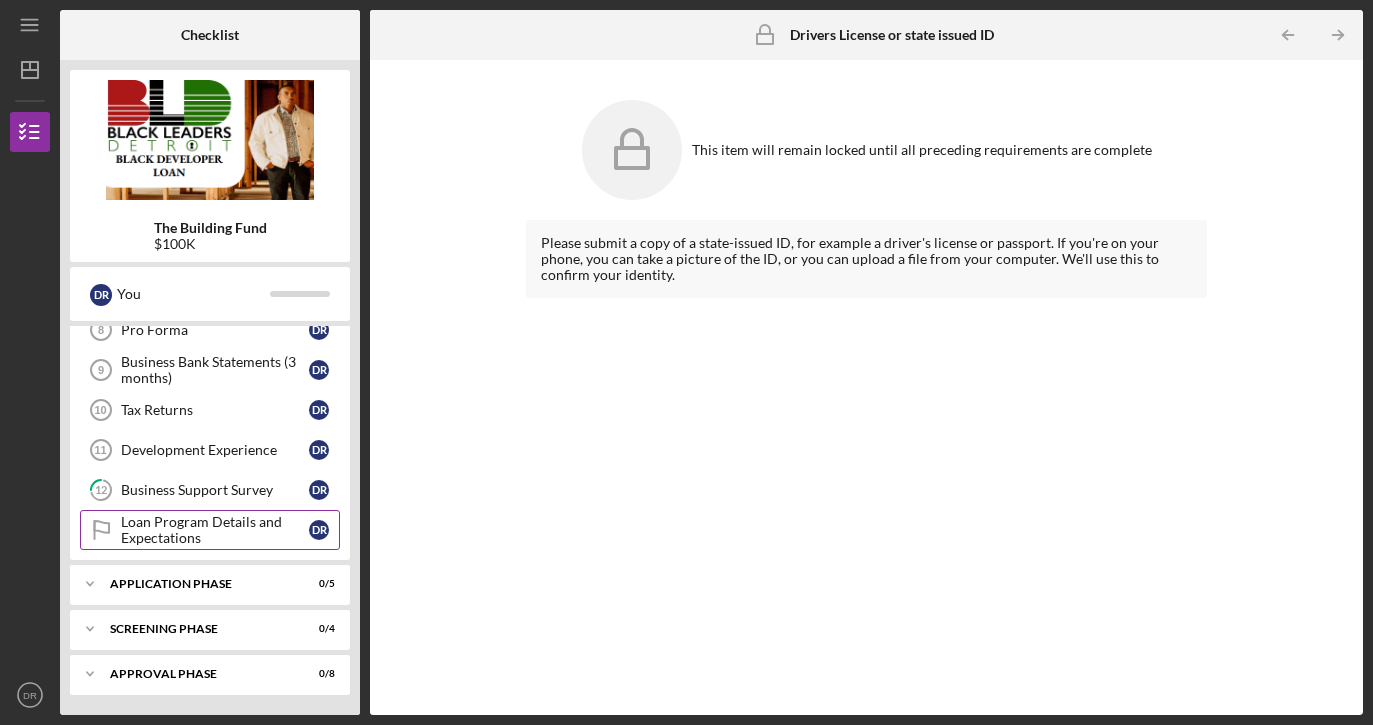 click on "Loan Program Details and Expectations" at bounding box center [215, 530] 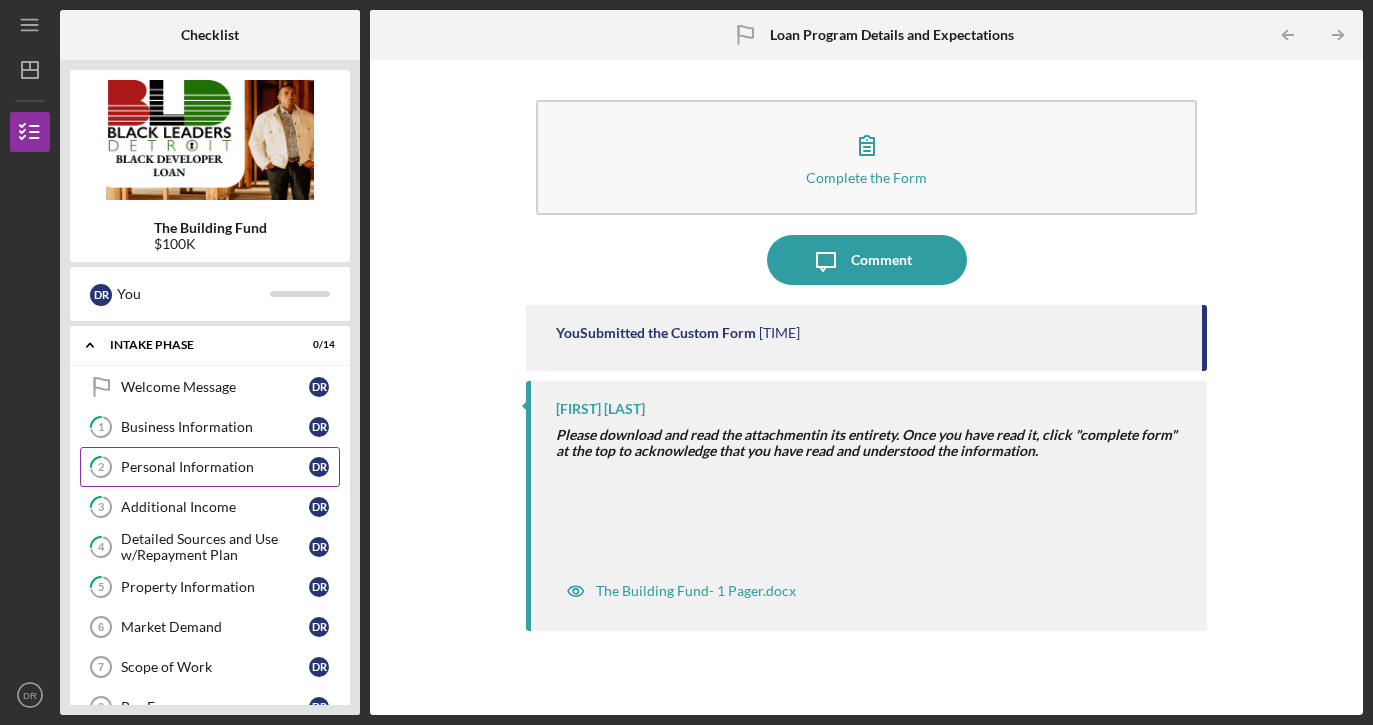 scroll, scrollTop: 2, scrollLeft: 0, axis: vertical 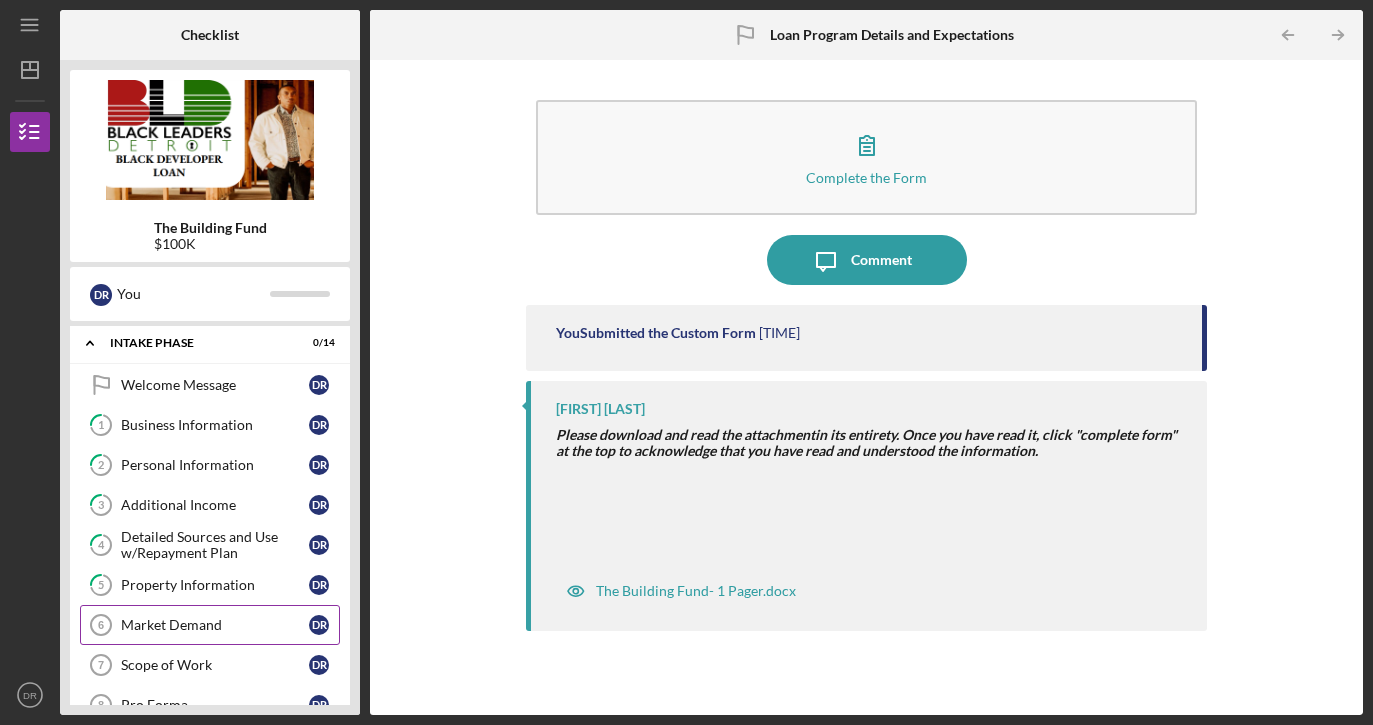 click on "Market Demand" at bounding box center (215, 625) 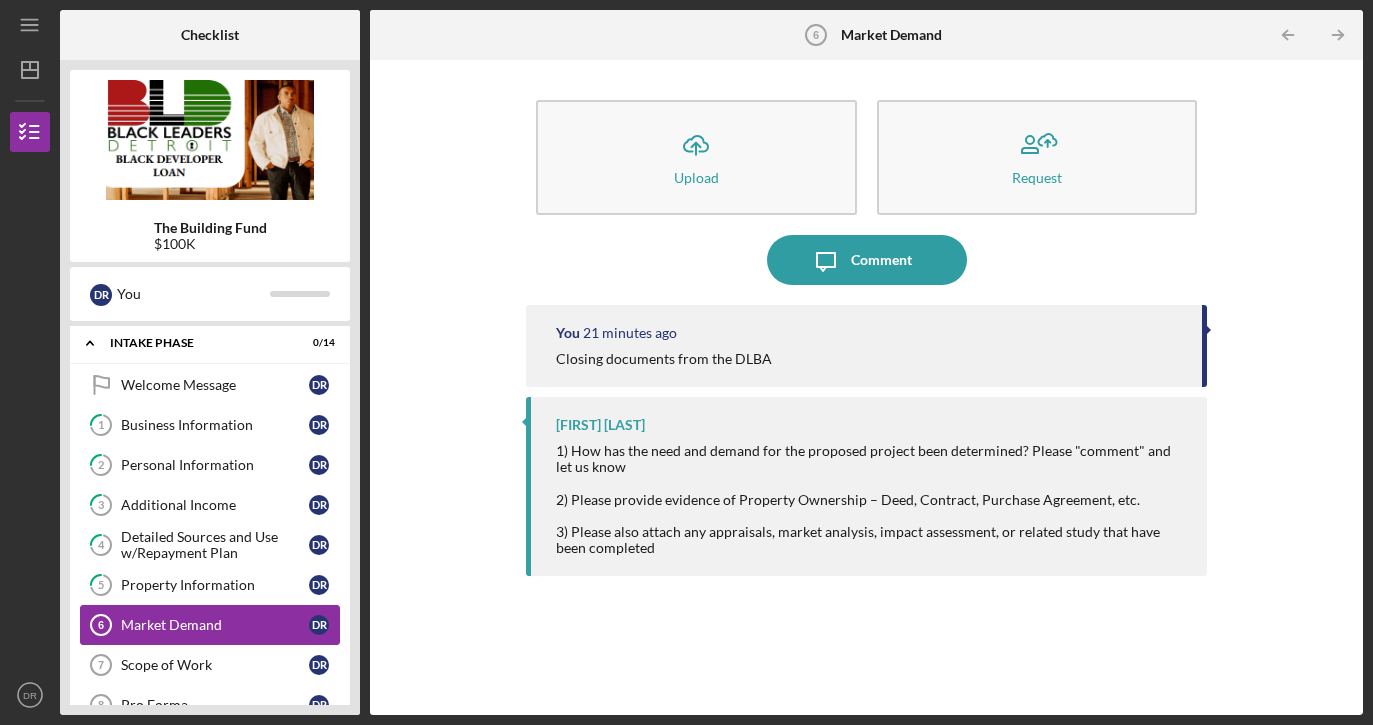 click on "Market Demand 6 Market Demand D R" at bounding box center [210, 625] 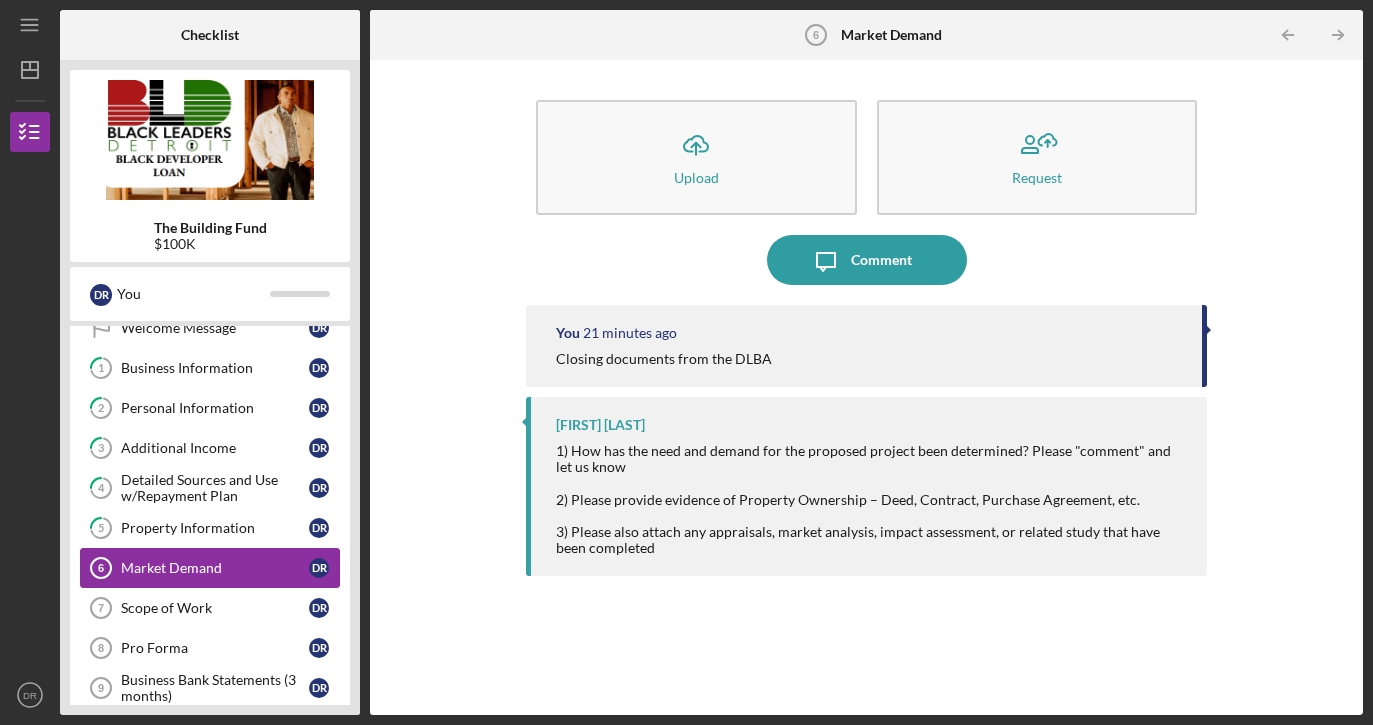 scroll, scrollTop: 61, scrollLeft: 0, axis: vertical 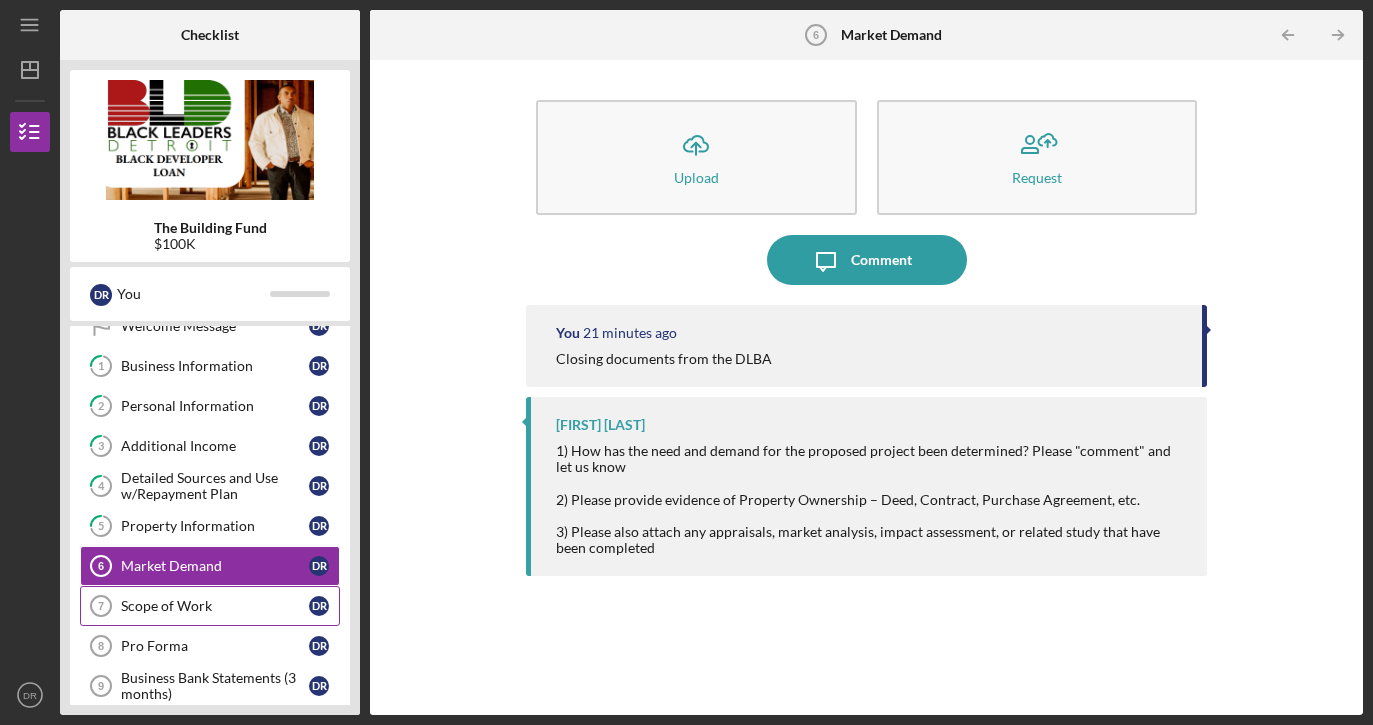 click on "Scope of Work 7 Scope of Work D R" at bounding box center [210, 606] 